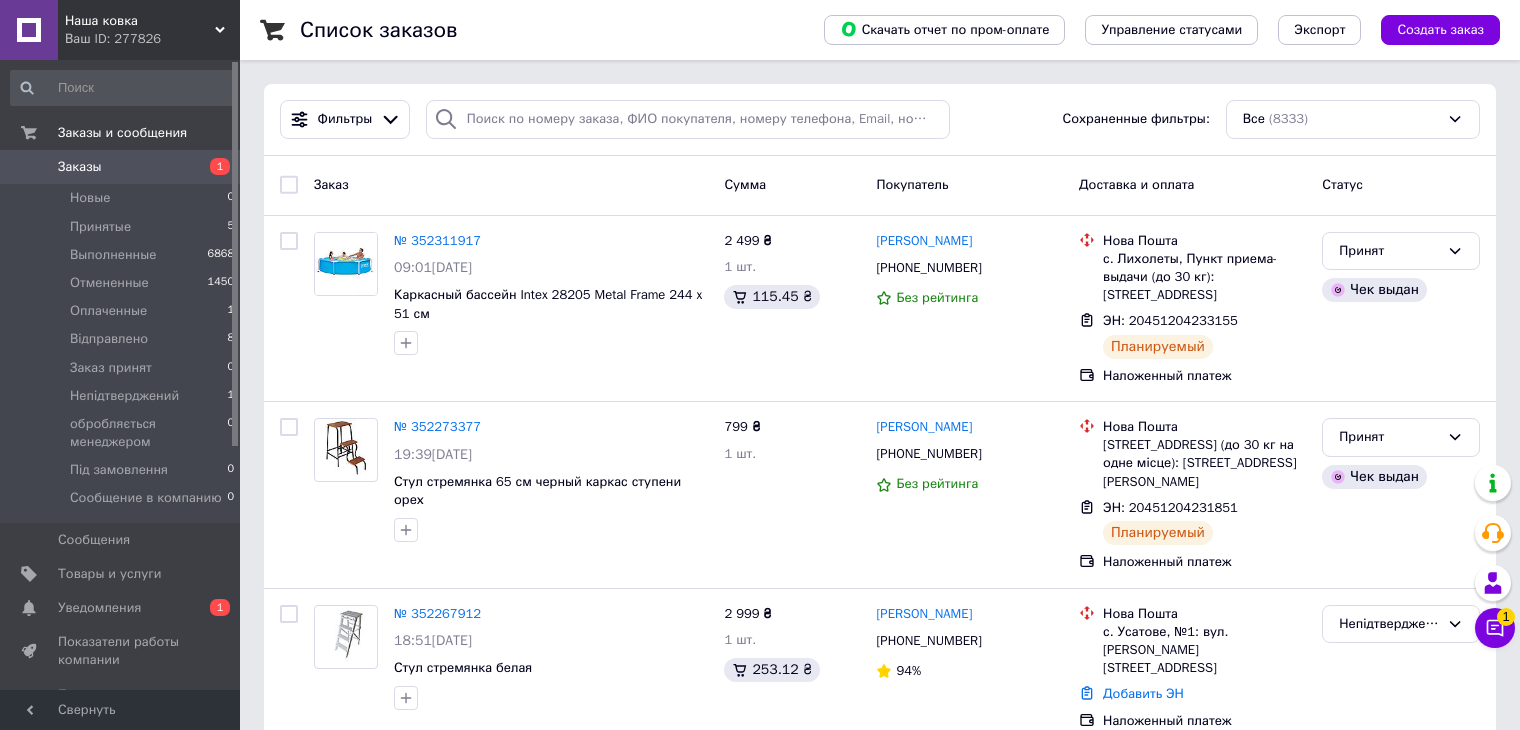 scroll, scrollTop: 0, scrollLeft: 0, axis: both 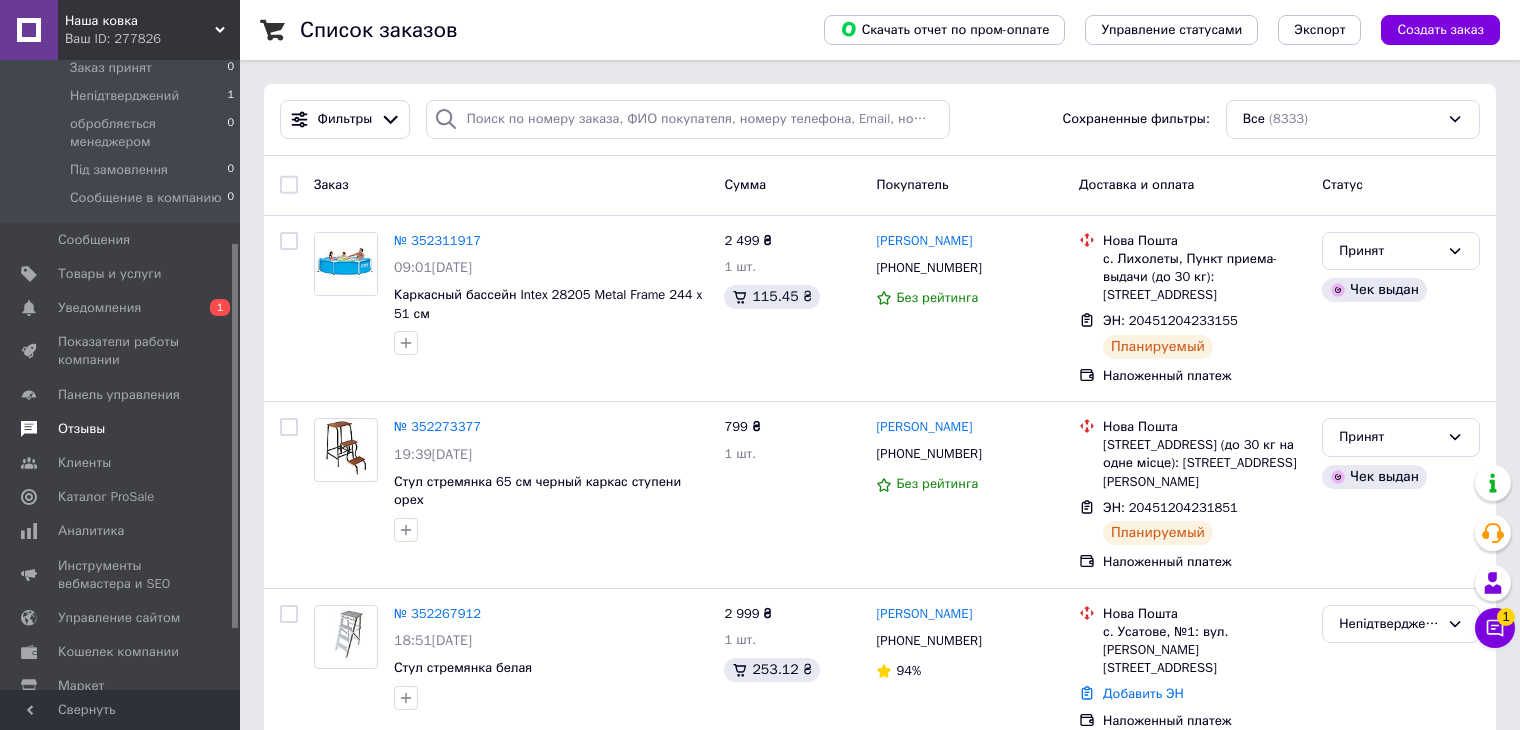 click on "Отзывы" at bounding box center (81, 429) 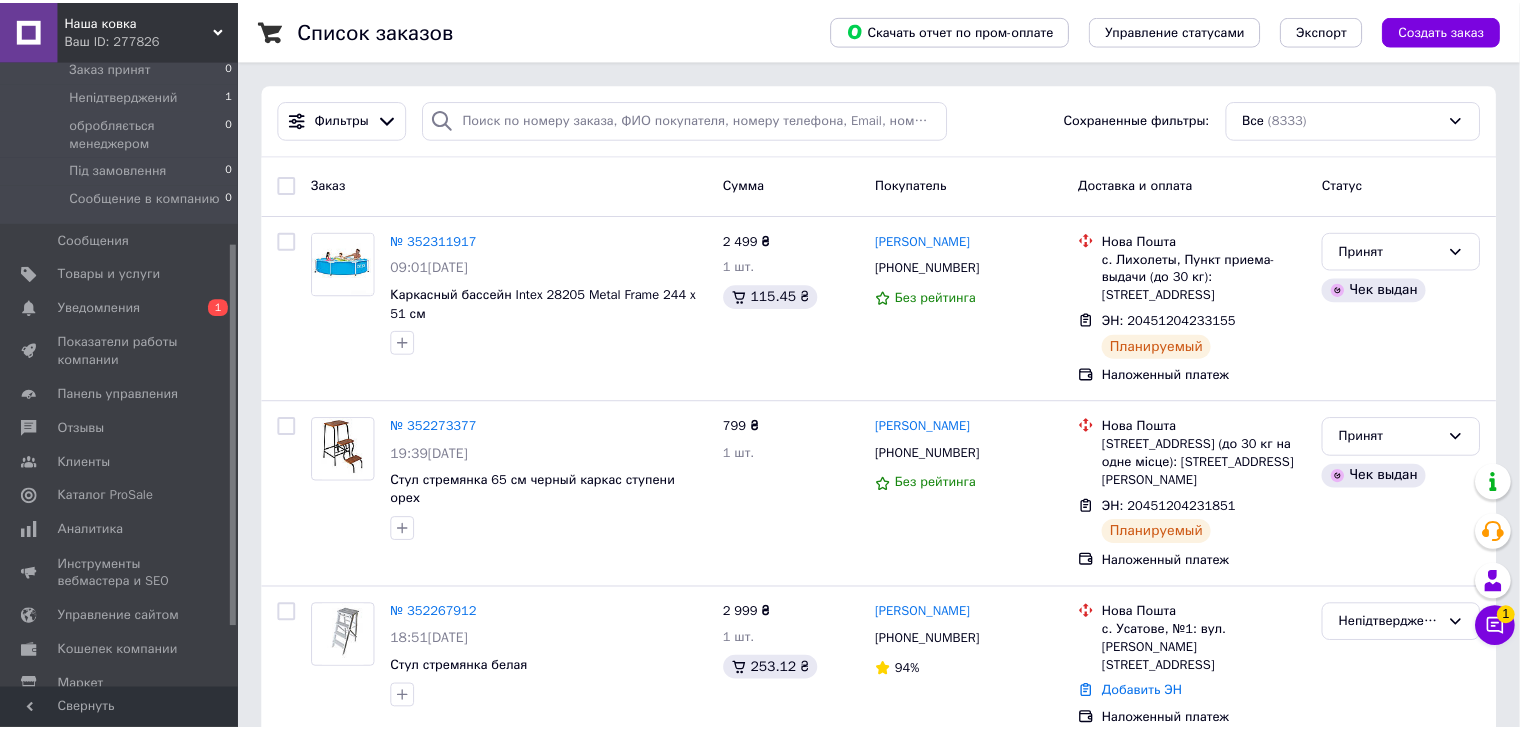 scroll, scrollTop: 168, scrollLeft: 0, axis: vertical 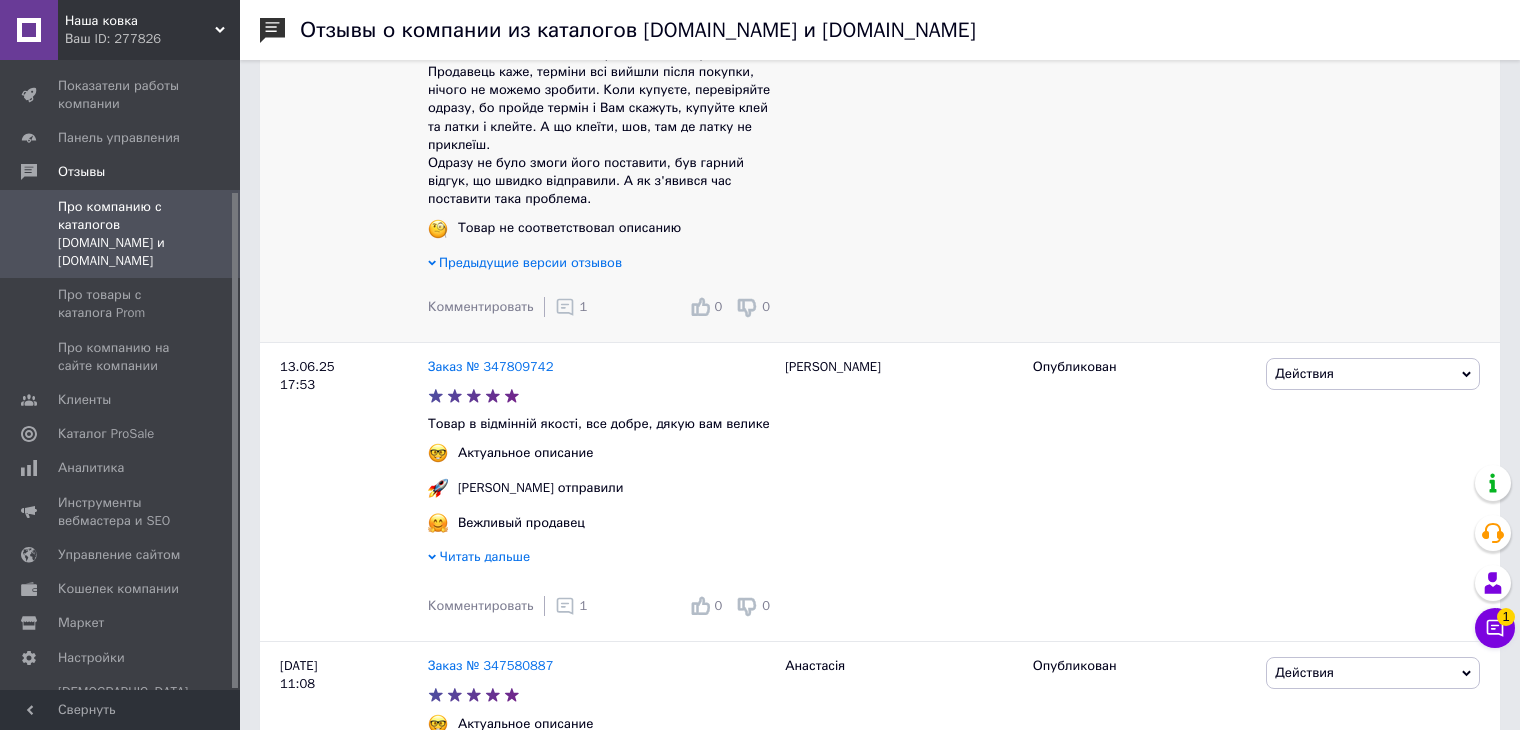 click on "Предыдущие версии отзывов" at bounding box center (530, 262) 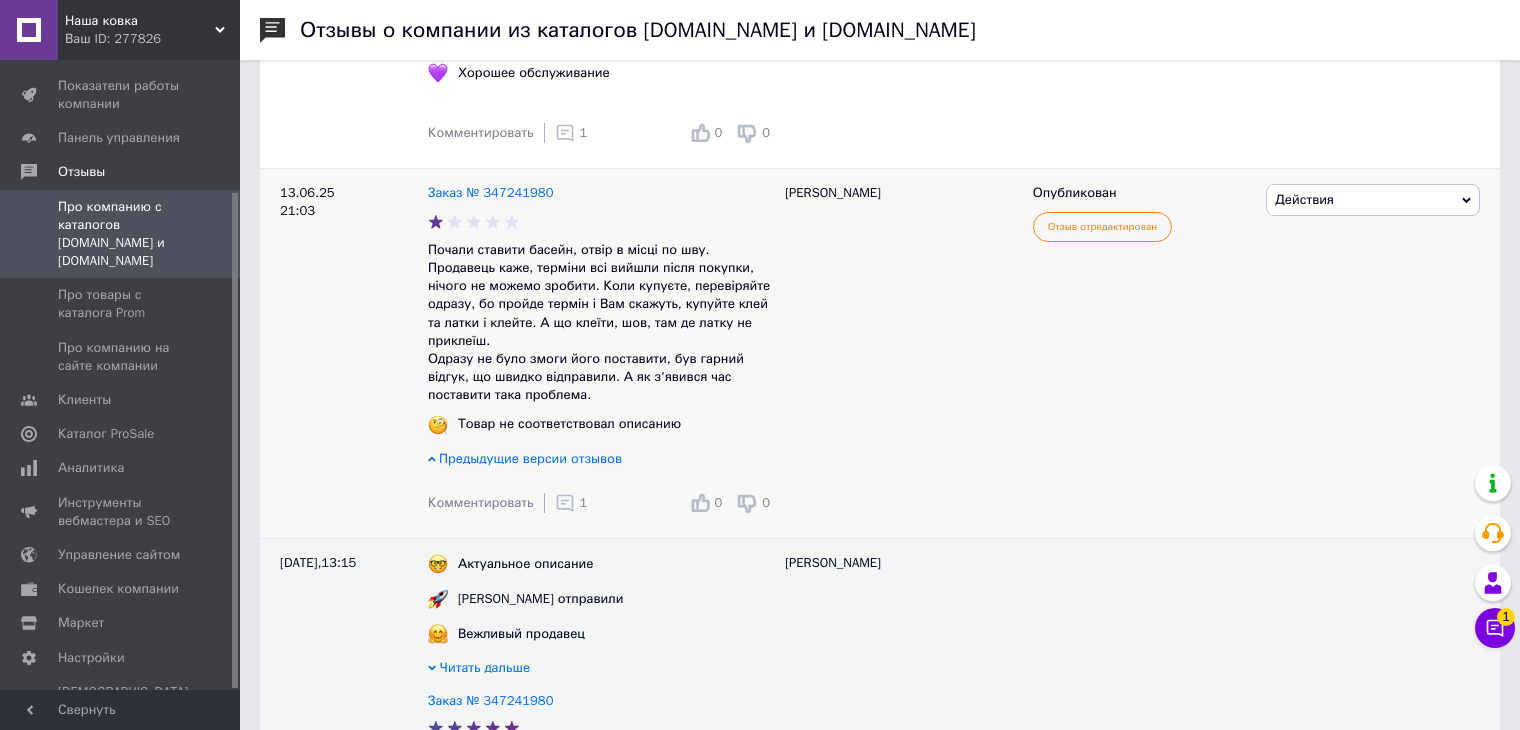 scroll, scrollTop: 3800, scrollLeft: 0, axis: vertical 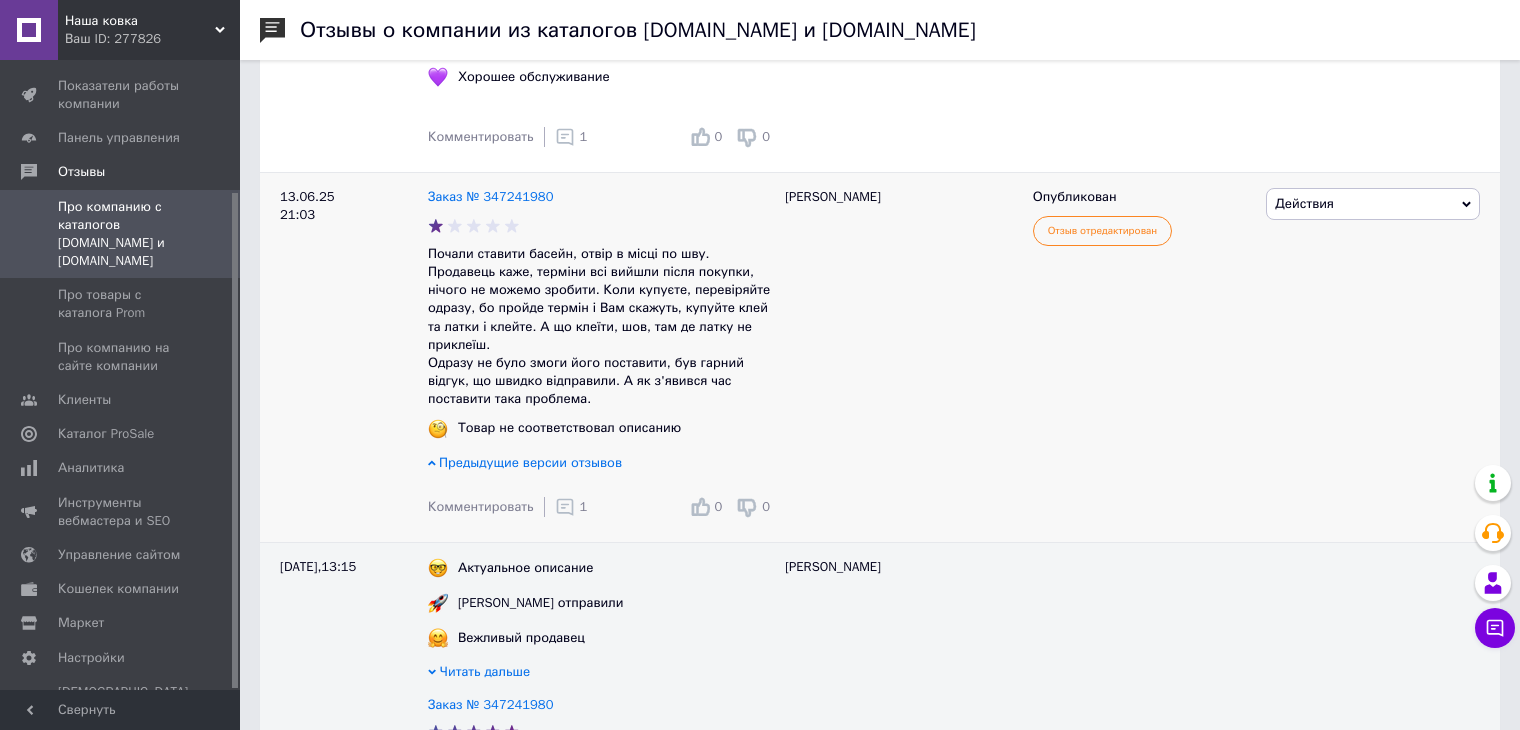 click on "Комментировать" at bounding box center [481, 506] 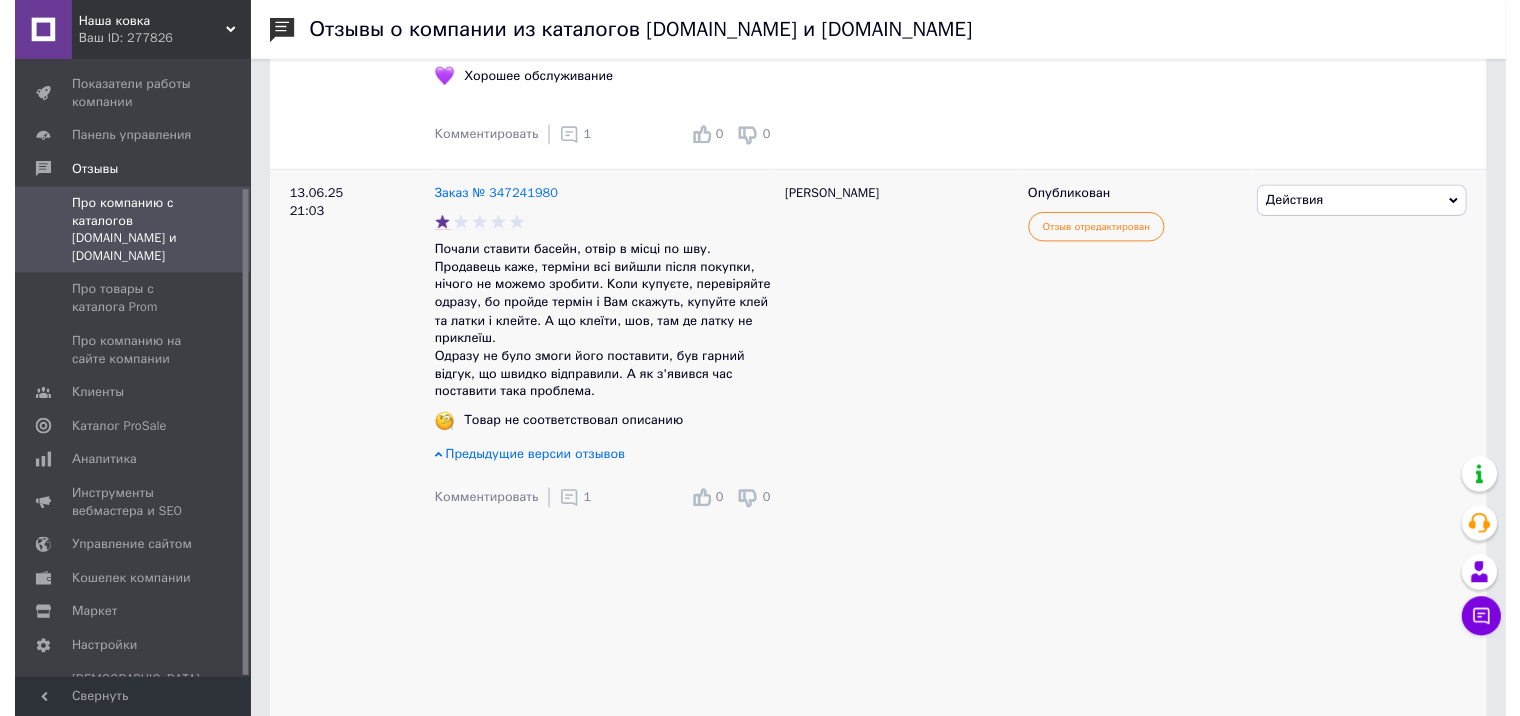scroll, scrollTop: 4000, scrollLeft: 0, axis: vertical 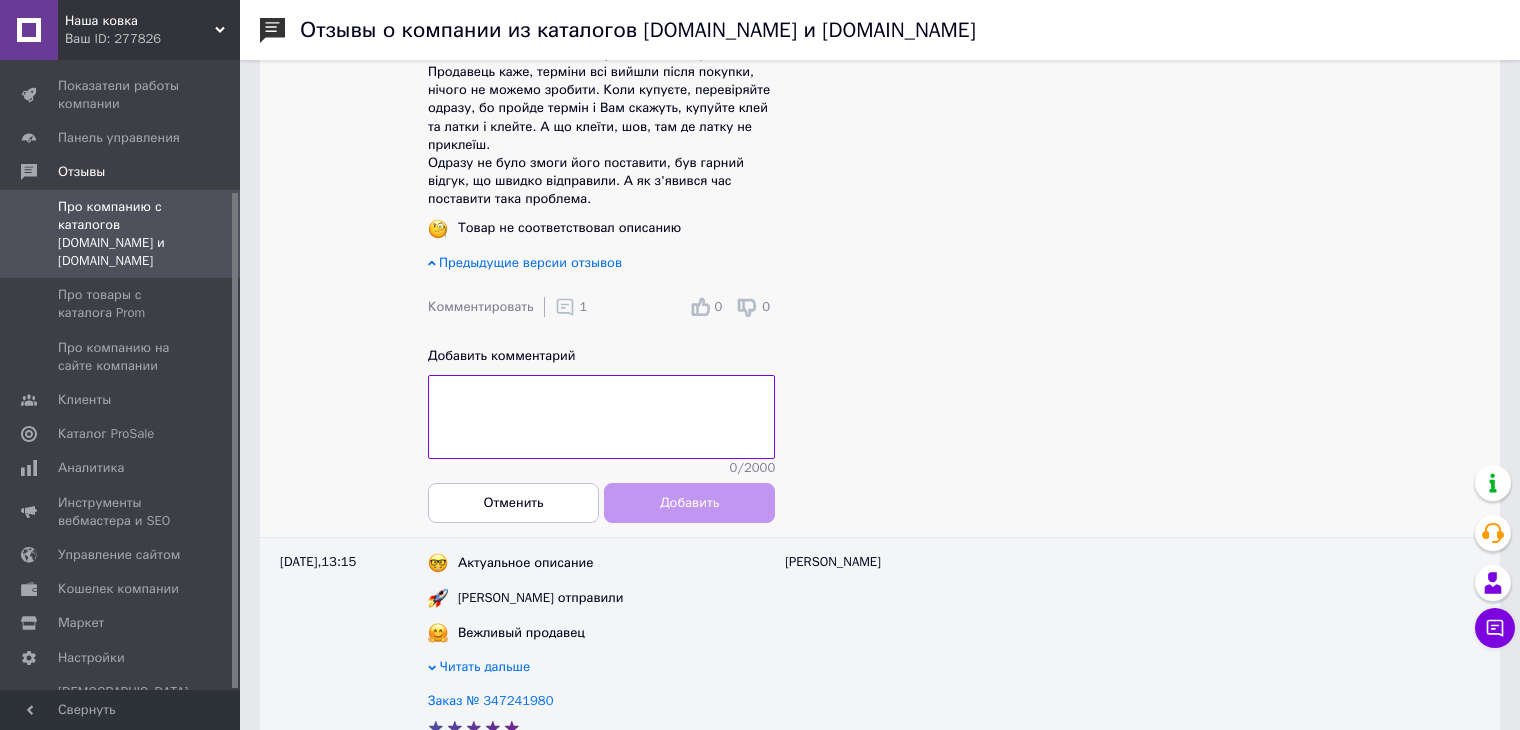 click 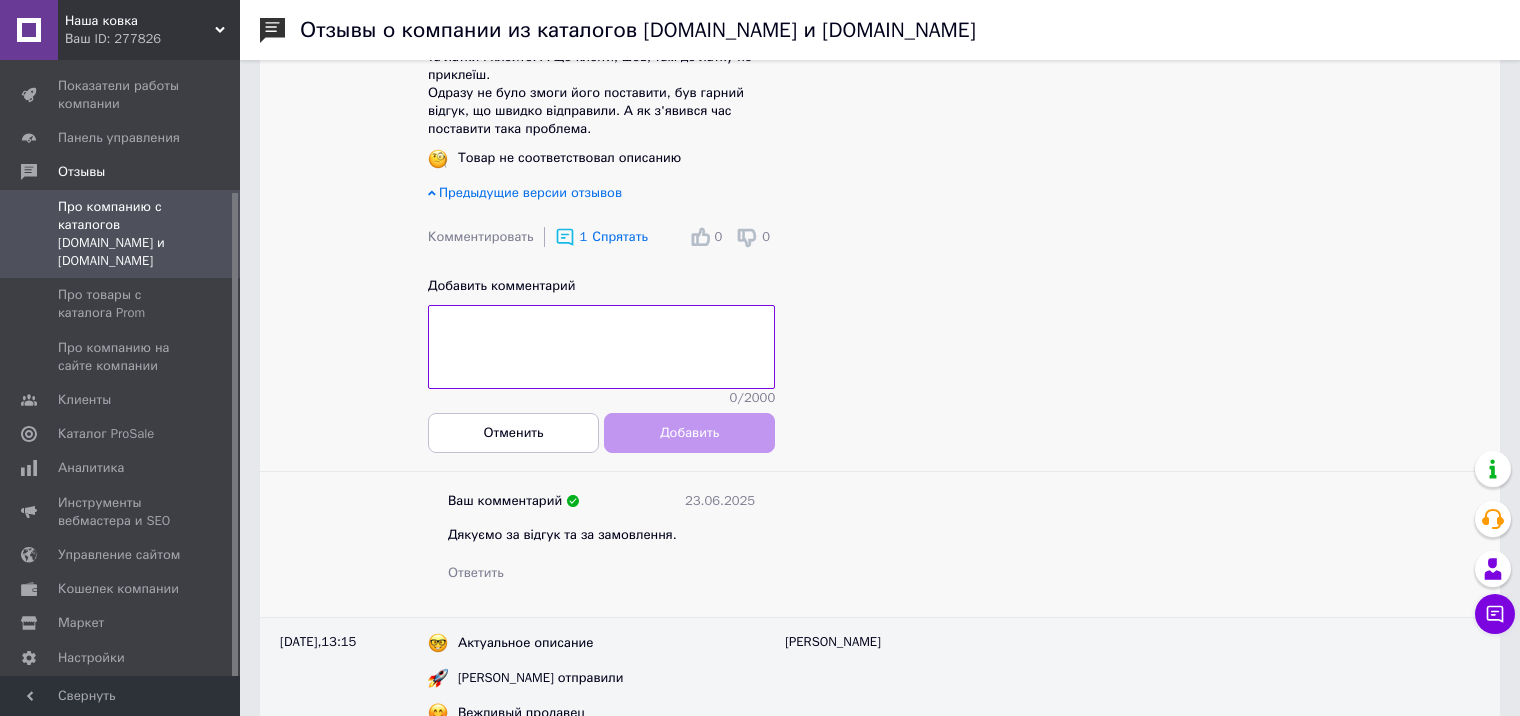 scroll, scrollTop: 4200, scrollLeft: 0, axis: vertical 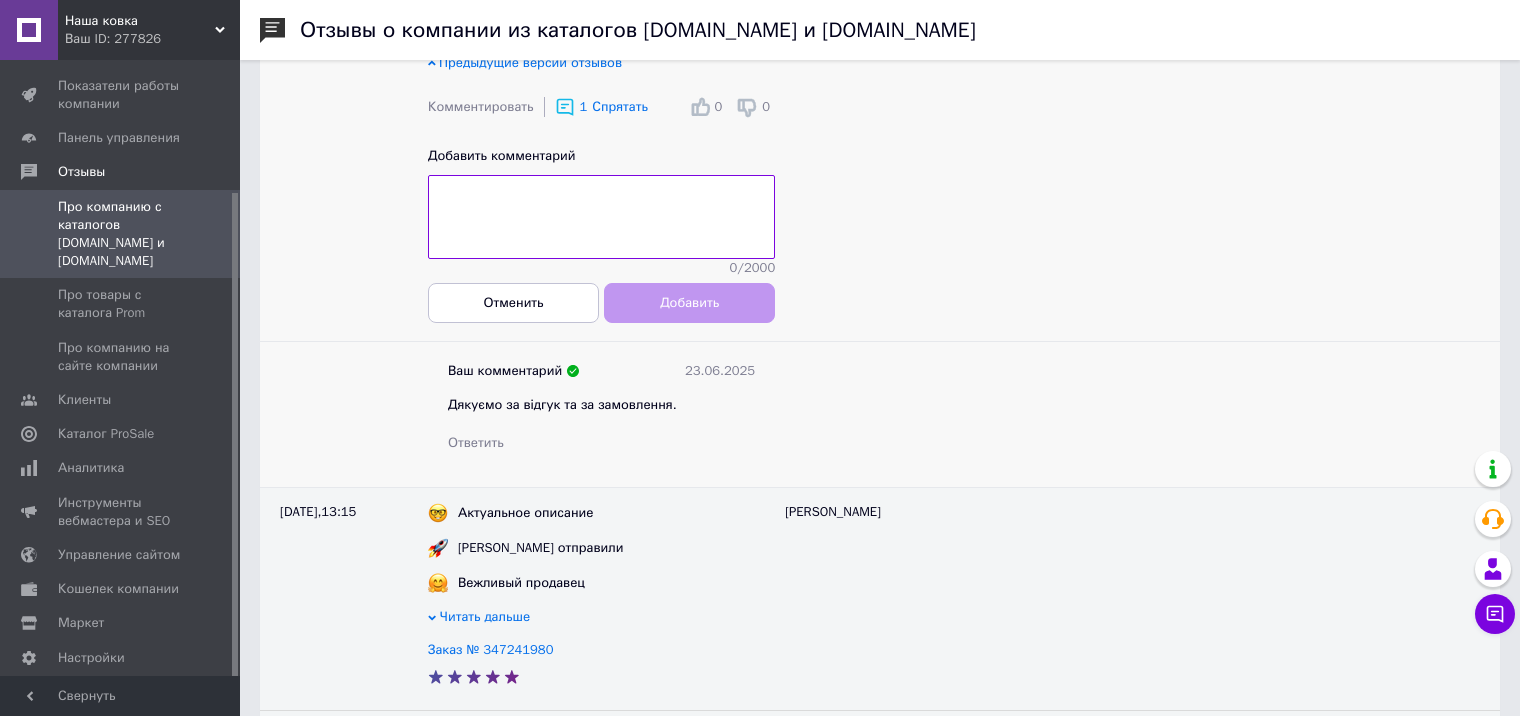 click on "Дякуємо за відгук та за замовлення." at bounding box center (562, 404) 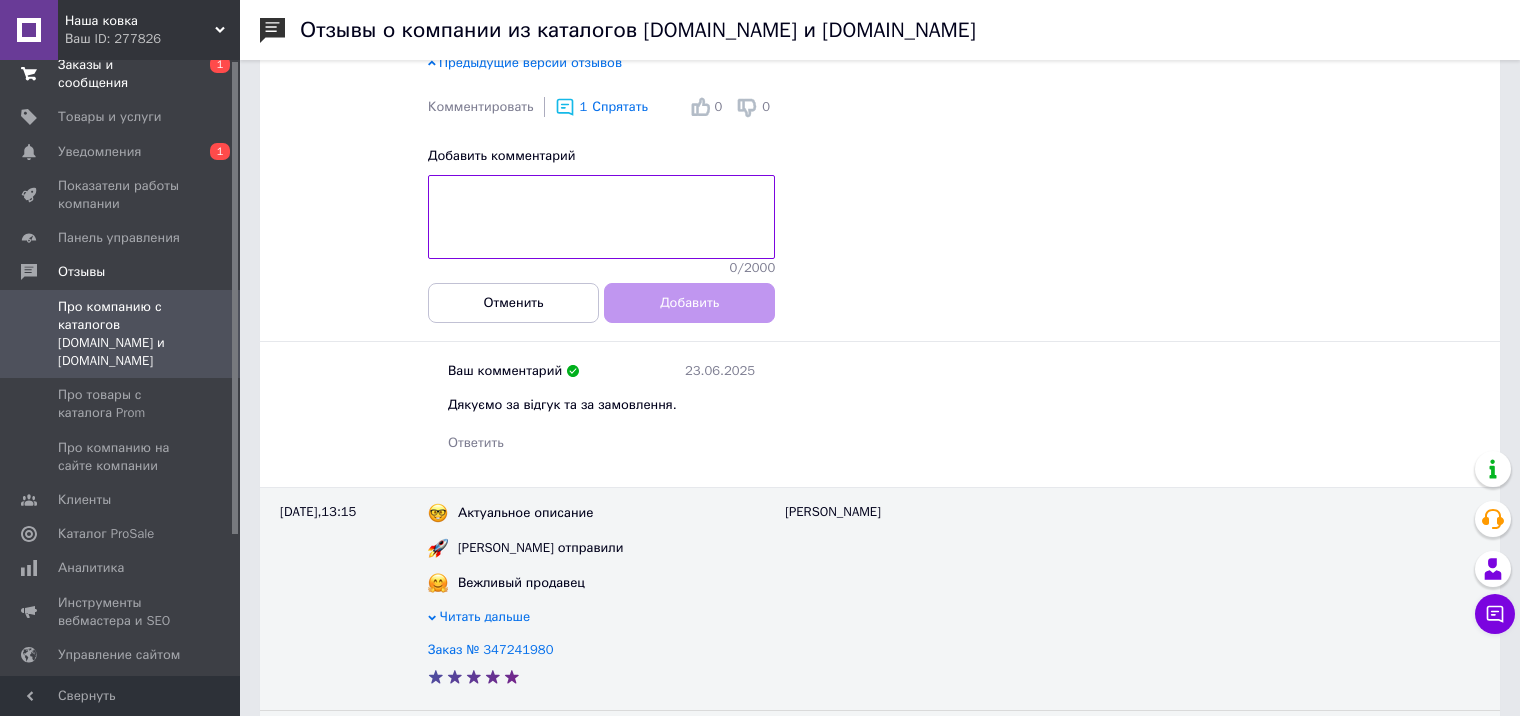 scroll, scrollTop: 0, scrollLeft: 0, axis: both 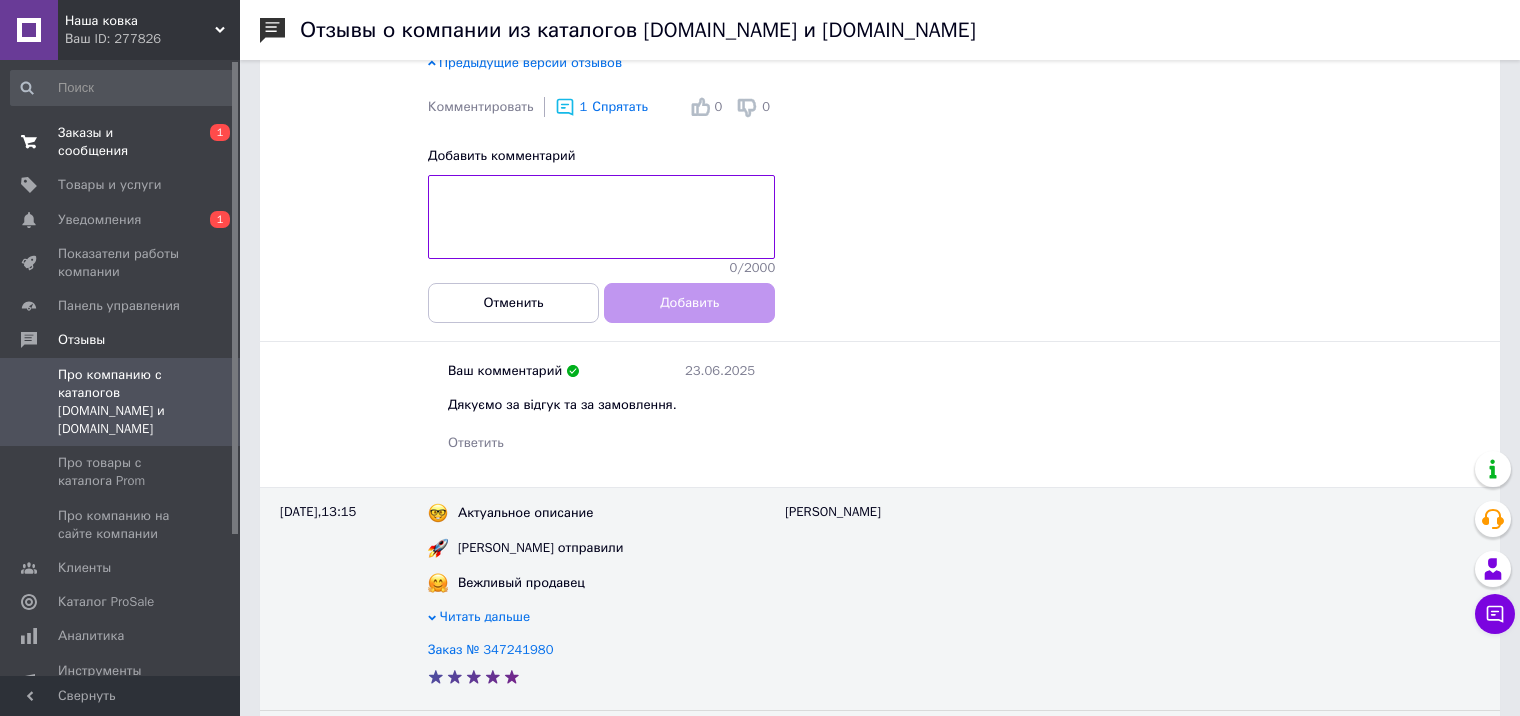 click on "Заказы и сообщения" at bounding box center (121, 142) 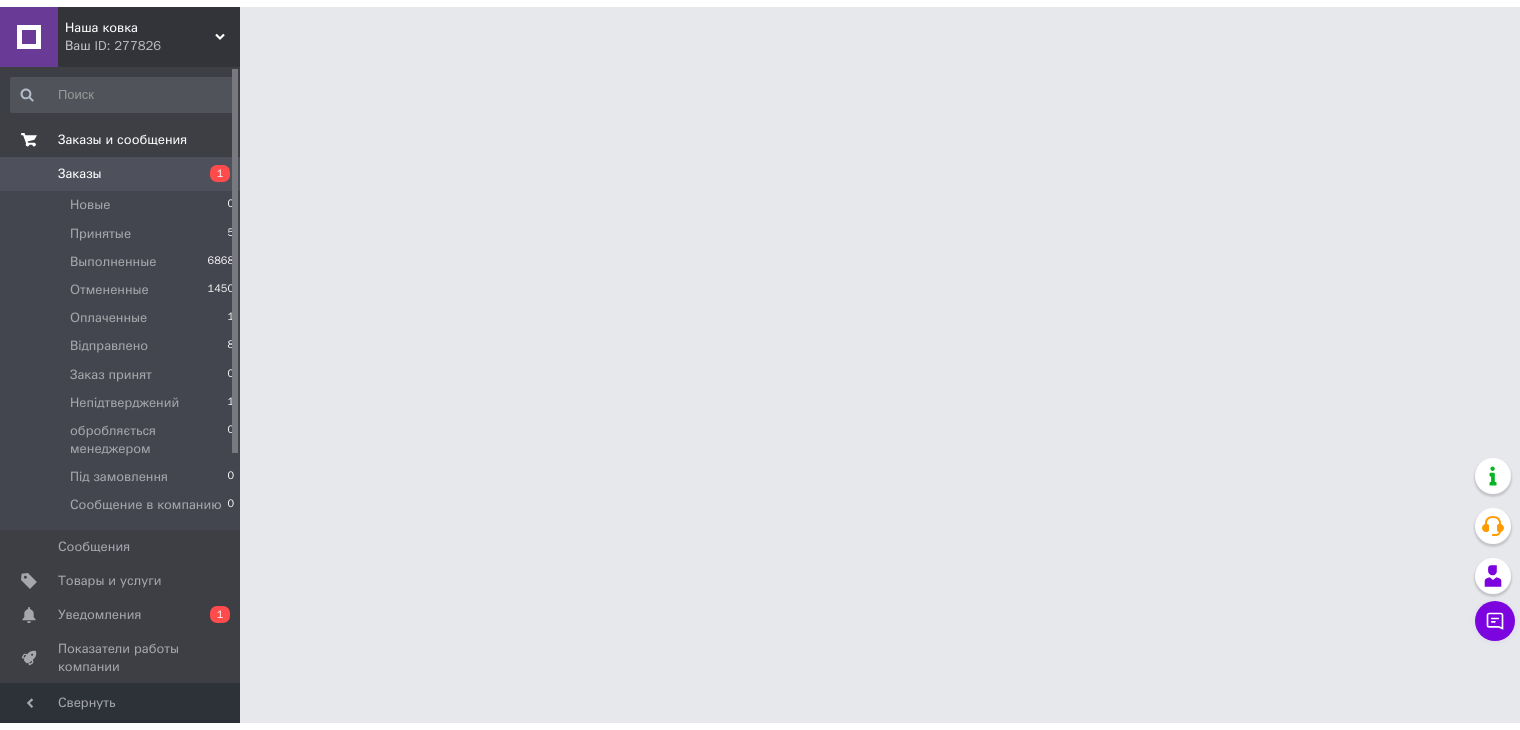 scroll, scrollTop: 0, scrollLeft: 0, axis: both 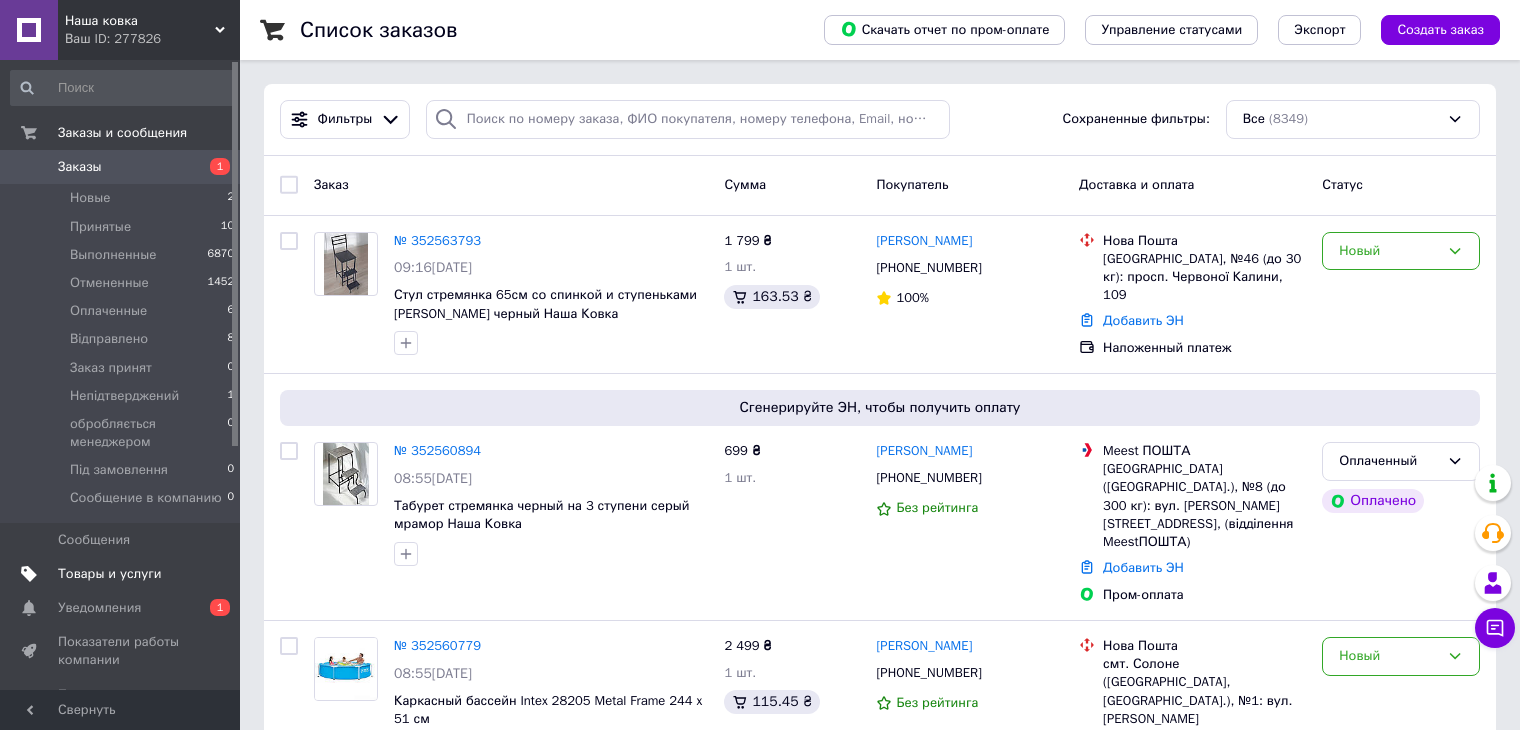 click on "Товары и услуги" at bounding box center (110, 574) 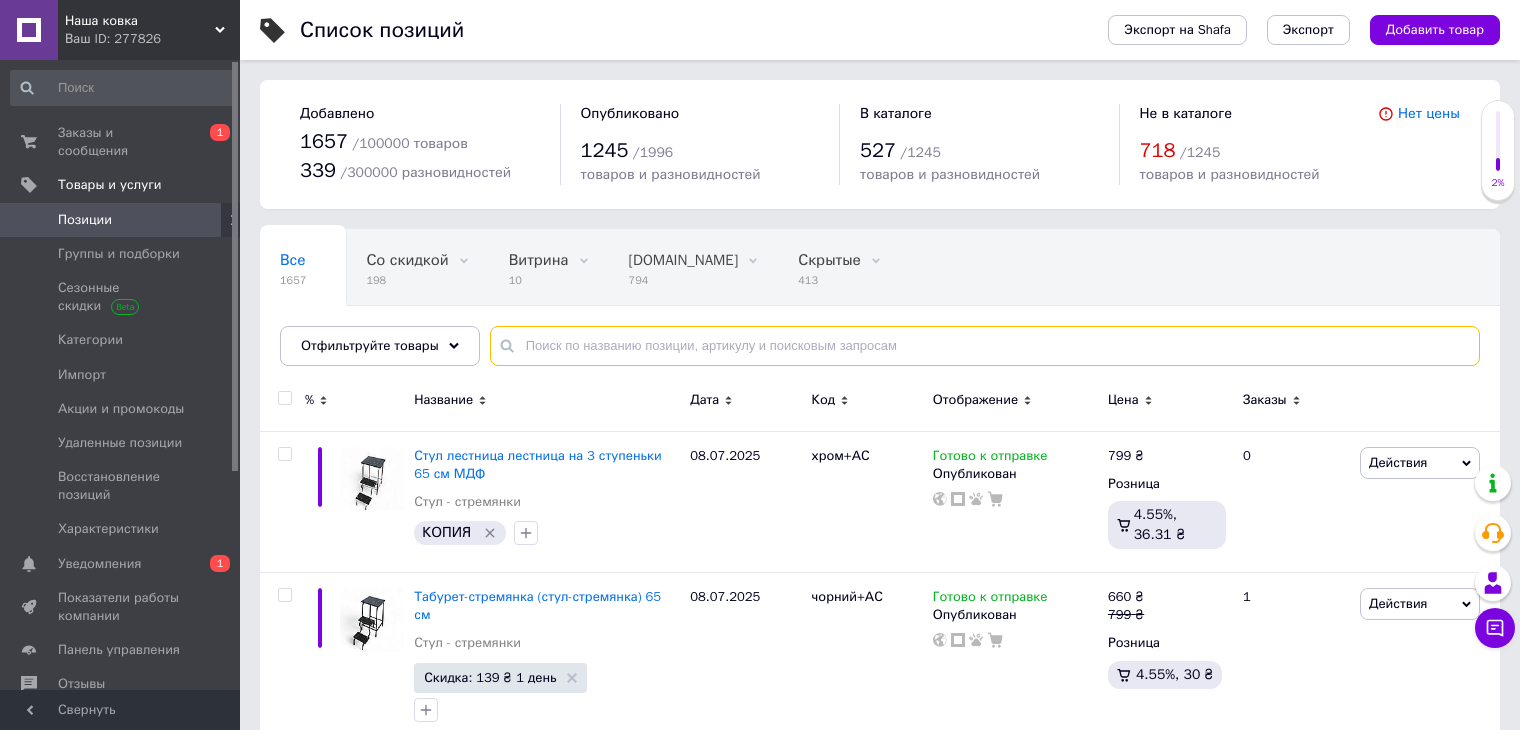 click at bounding box center [985, 346] 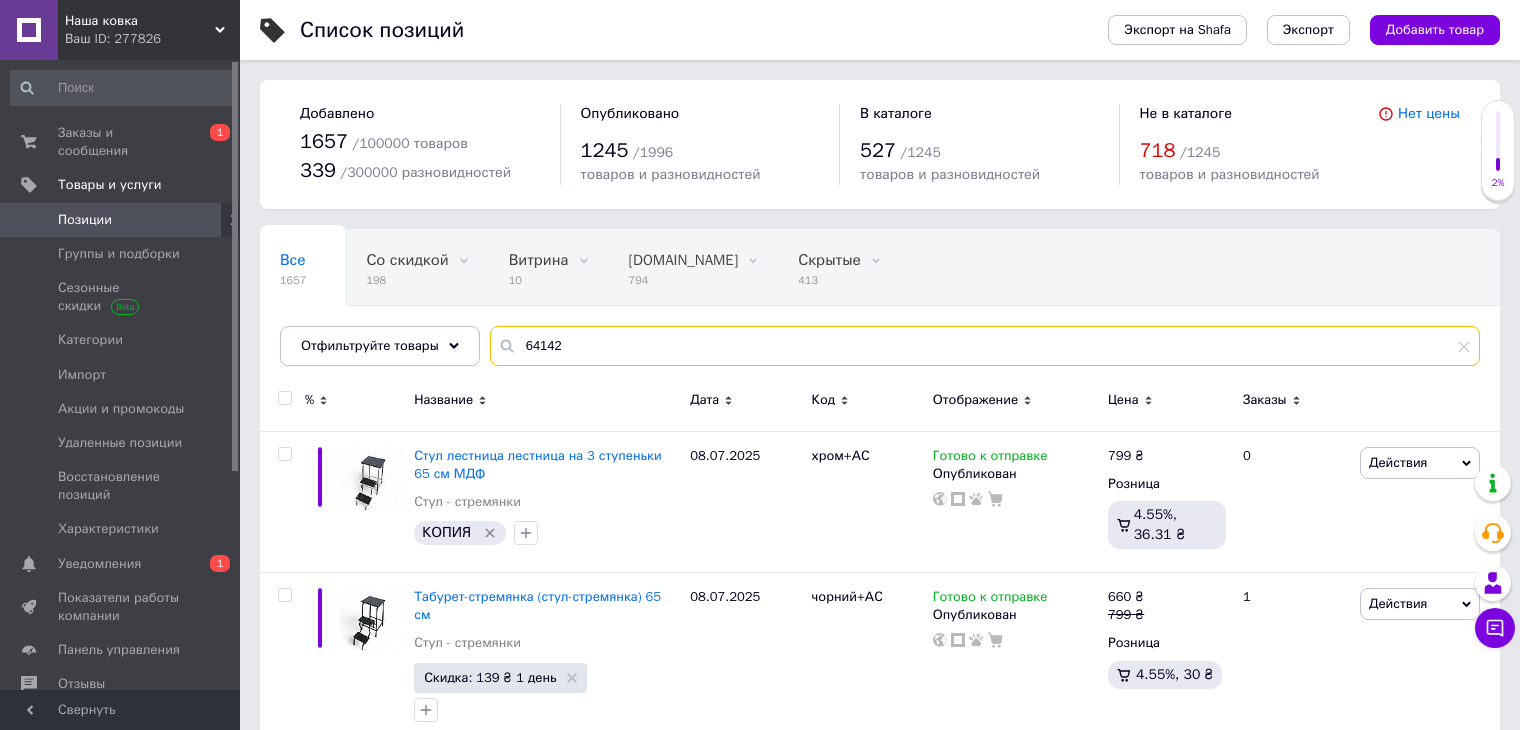 type on "64142" 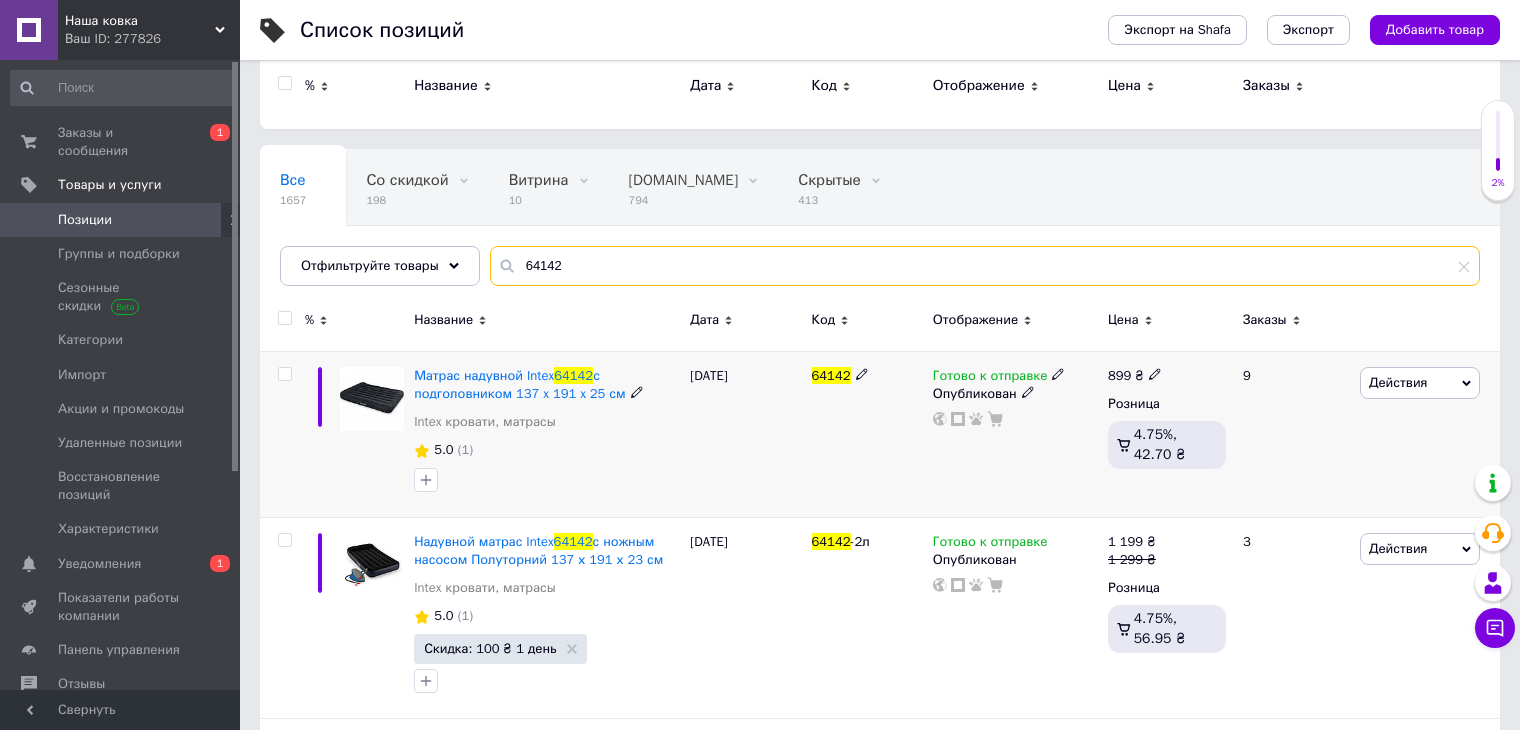 scroll, scrollTop: 0, scrollLeft: 0, axis: both 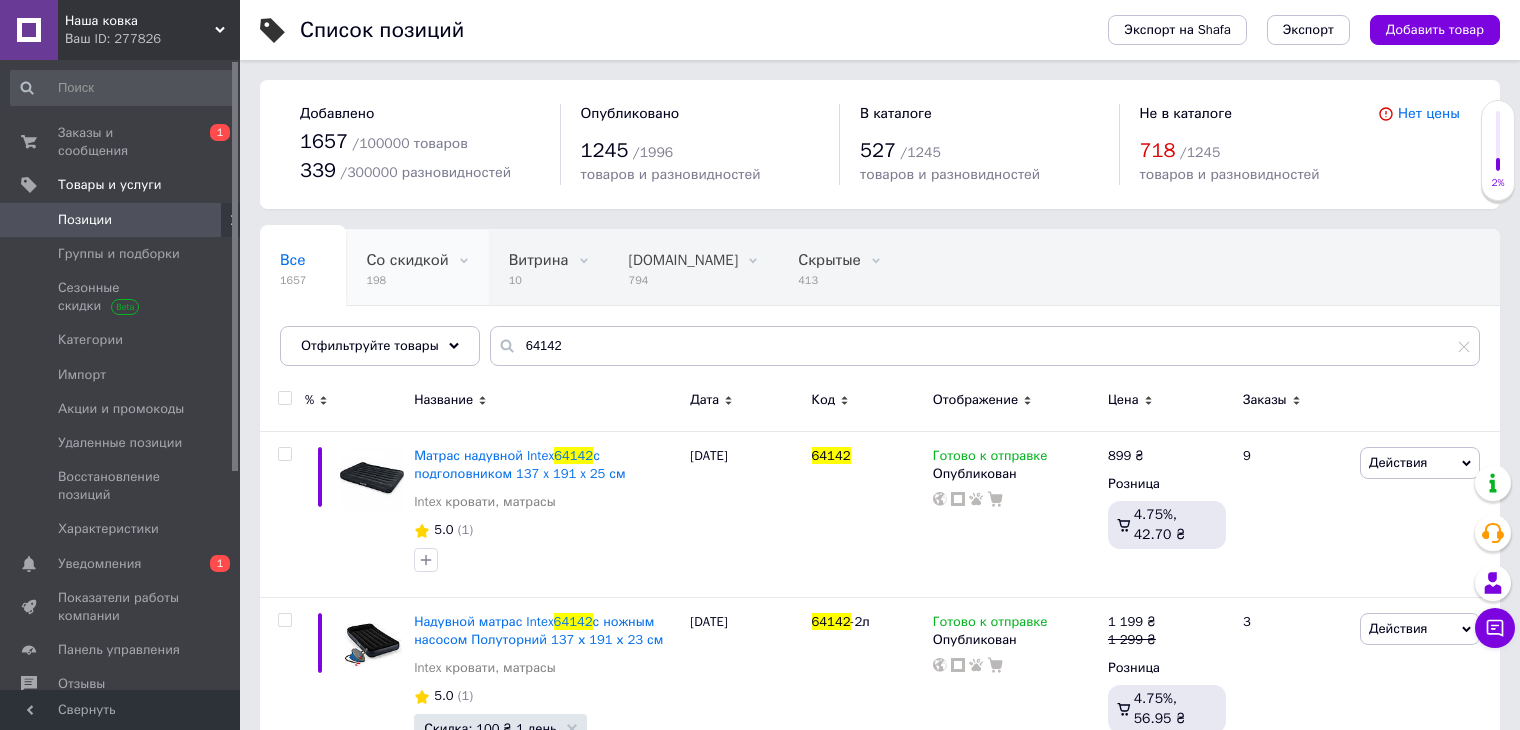 click on "Со скидкой" at bounding box center [407, 260] 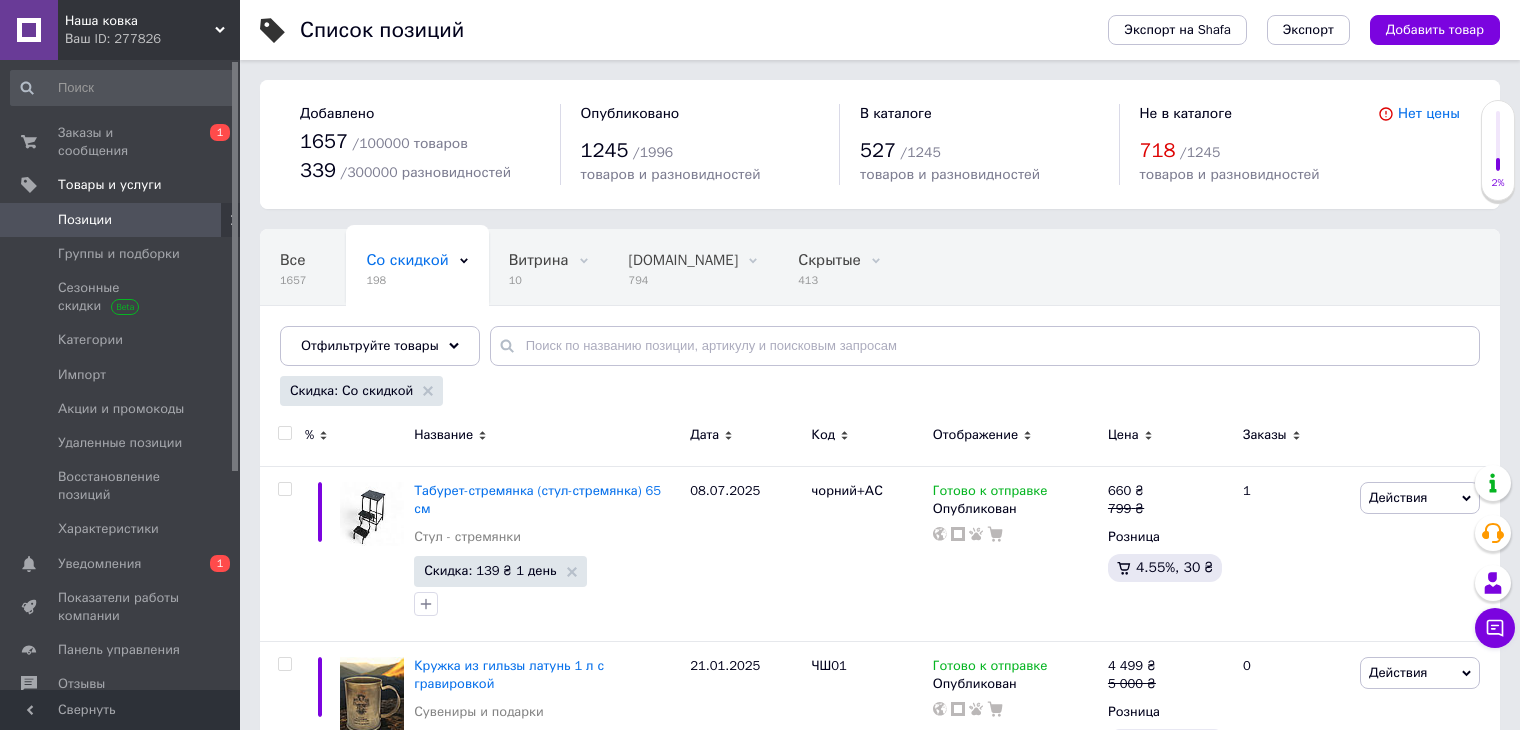 click at bounding box center (284, 433) 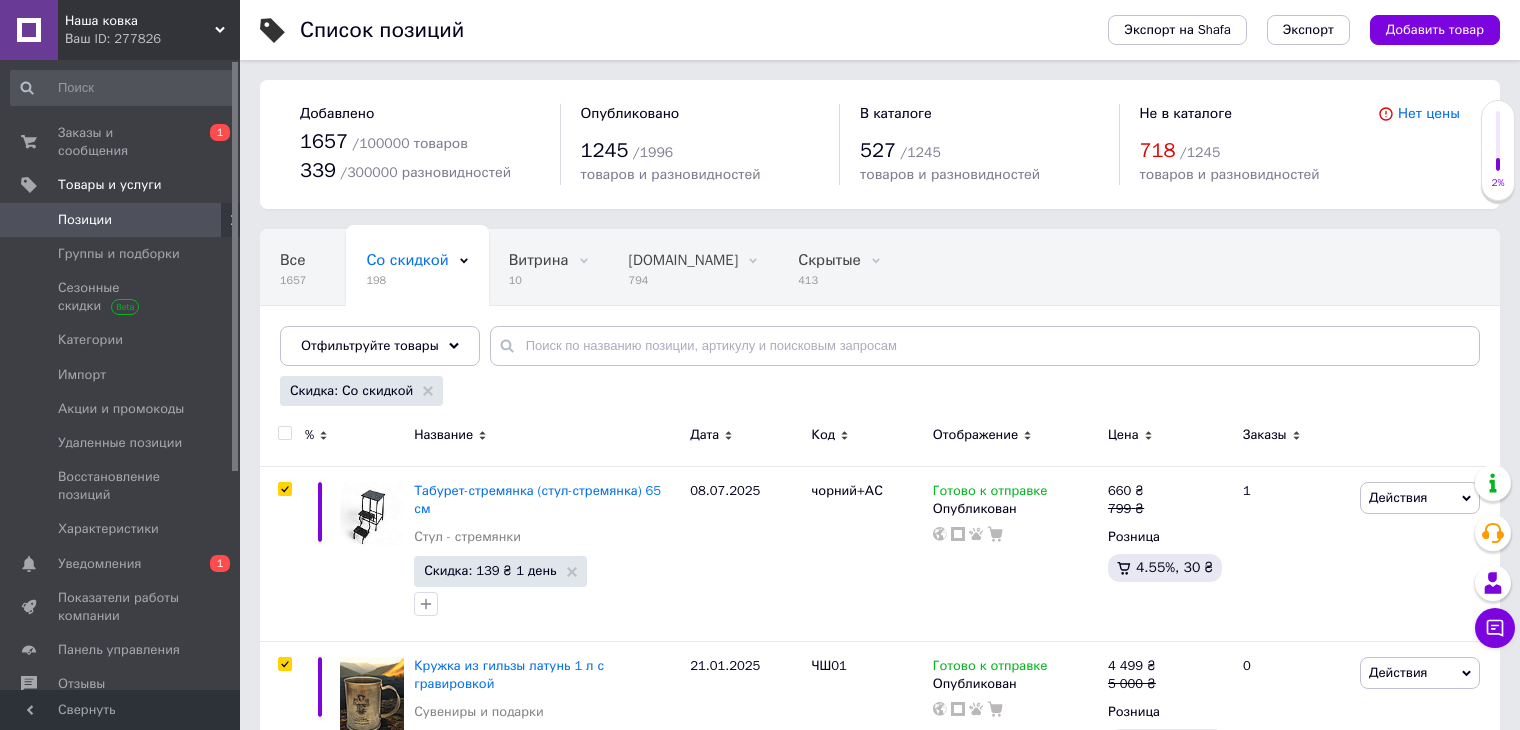 checkbox on "true" 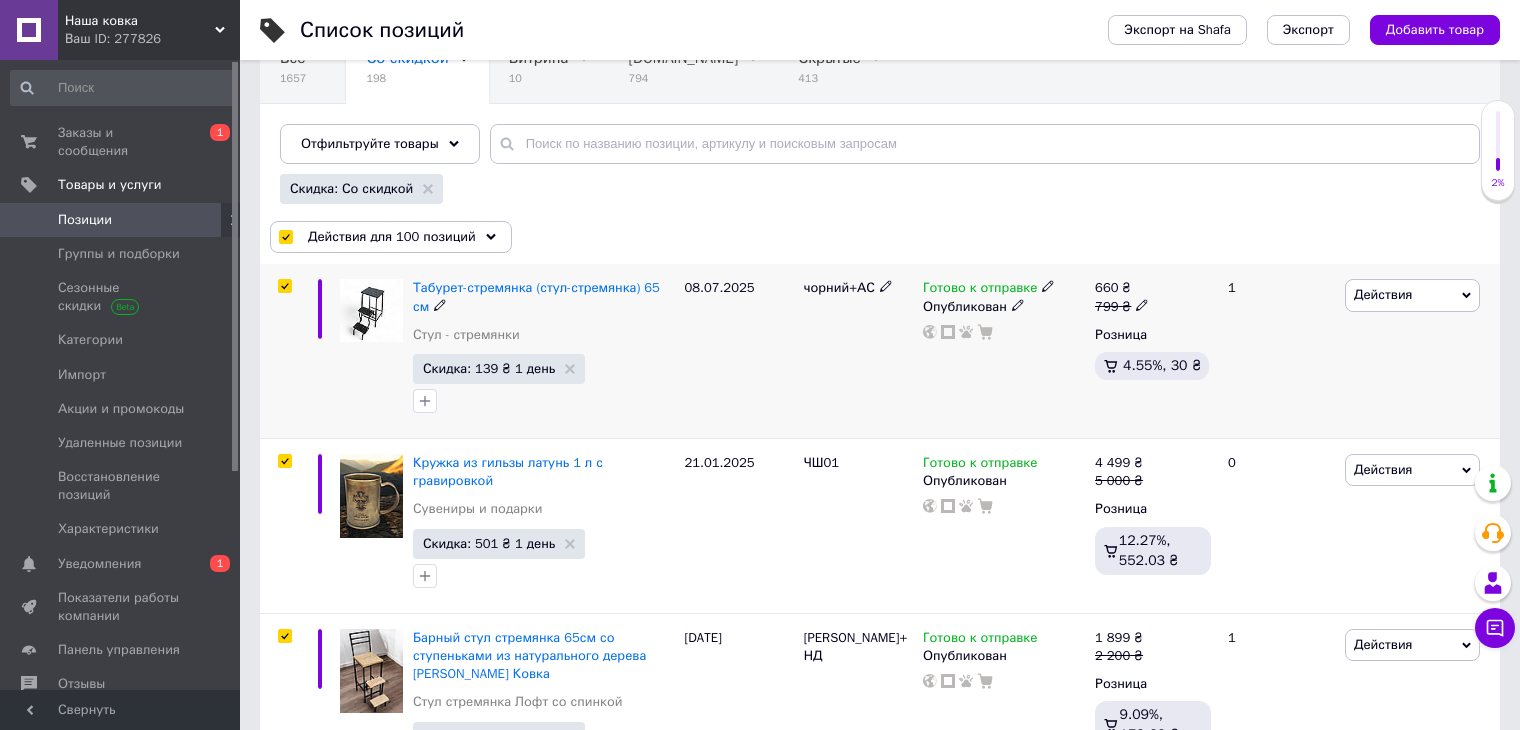 scroll, scrollTop: 300, scrollLeft: 0, axis: vertical 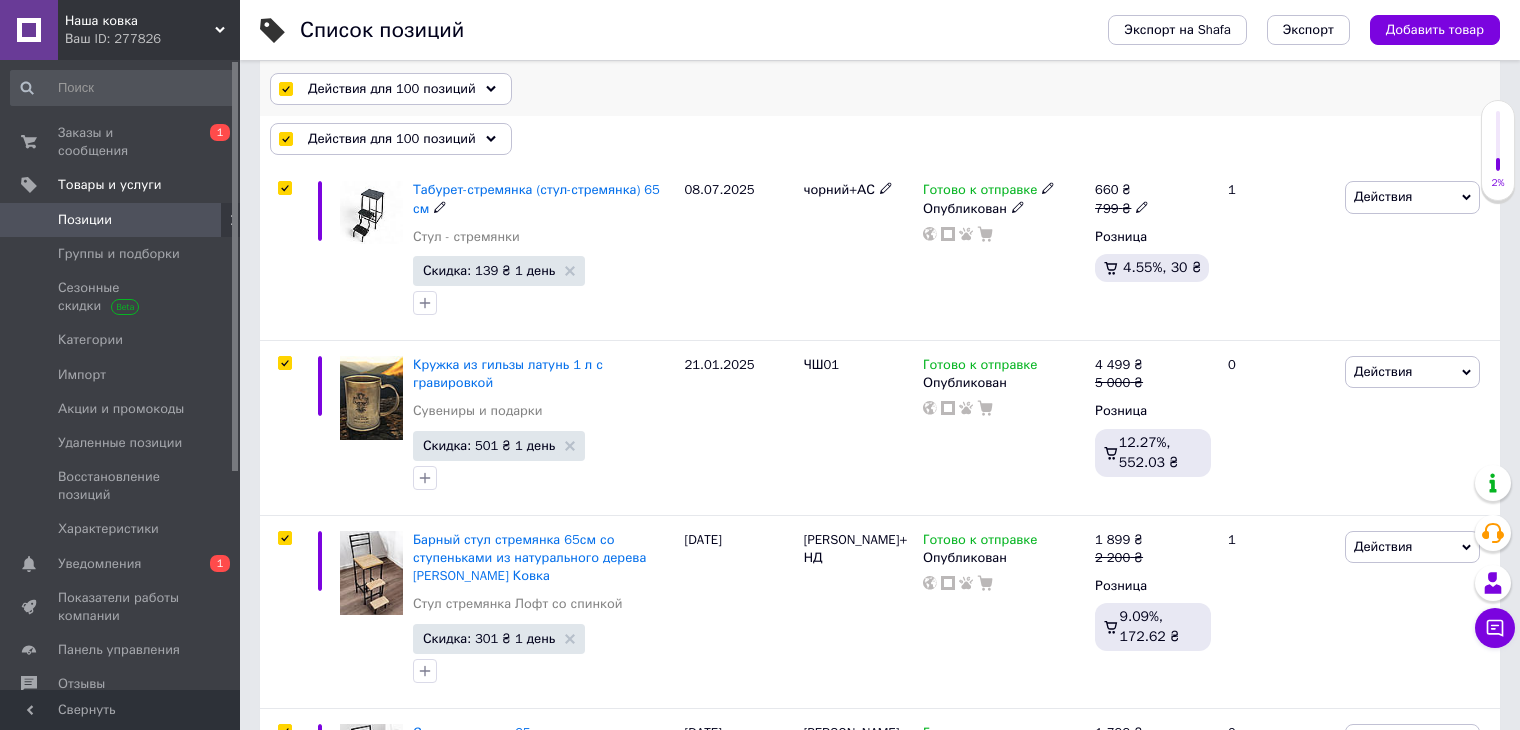 click on "Действия для 100 позиций Выбрать все 198 позиций Выбраны все 198 позиций Отменить выбранных Указать, где находится товар Поднять в начало группы Перенести в конец группы Перенести в группу «Оплатить частями»  Новое Добавить в подборку Редактировать витрину Редактировать скидку Редактировать подарки Редактировать сопутствующие Редактировать ярлыки Добавить поисковый запрос Удалить поисковый запрос Добавить заметку Удалить заметку Изменить тип Изменить наличие Изменить видимость Добавить к заказу Добавить в кампанию Каталог ProSale Удалить" at bounding box center [880, 88] 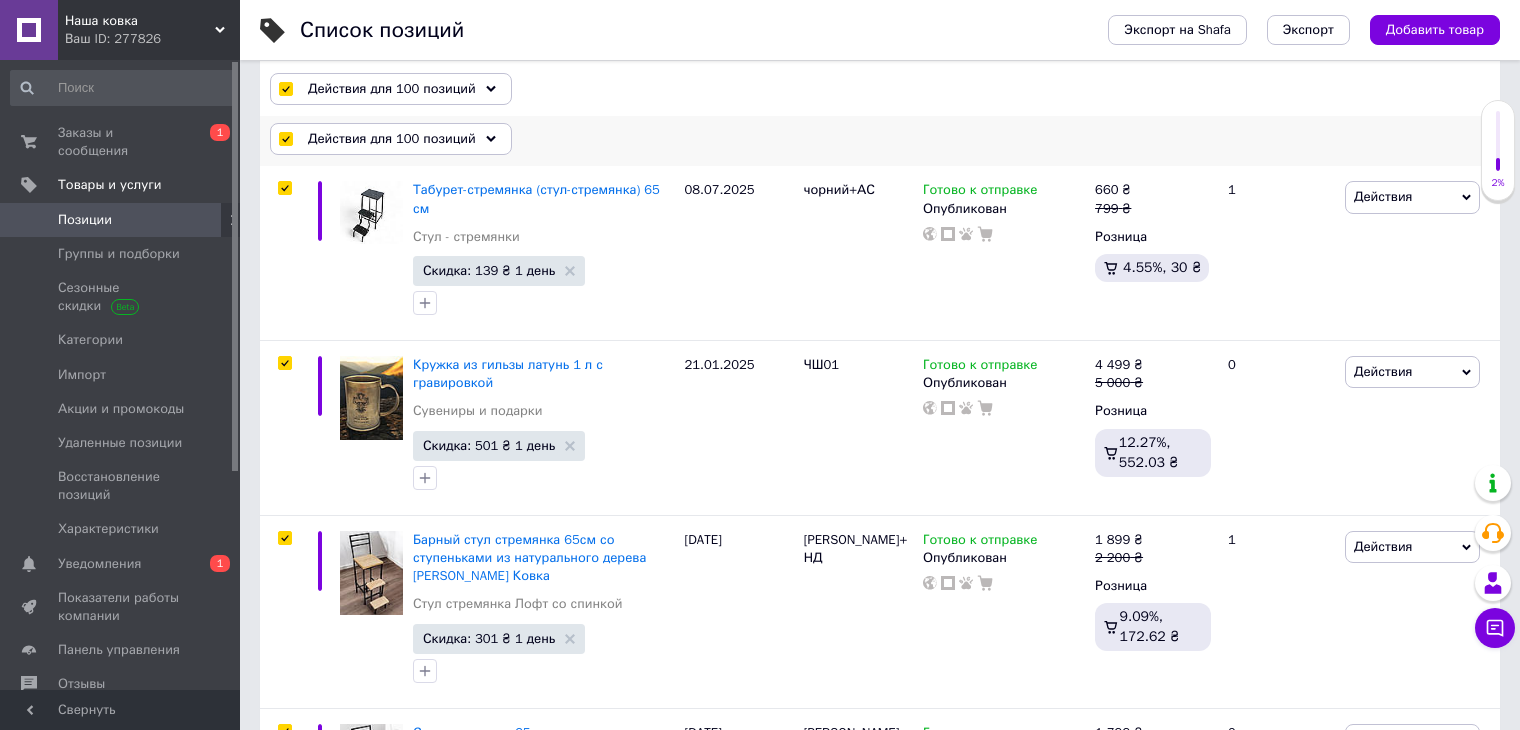 click on "Действия для 100 позиций" at bounding box center (391, 139) 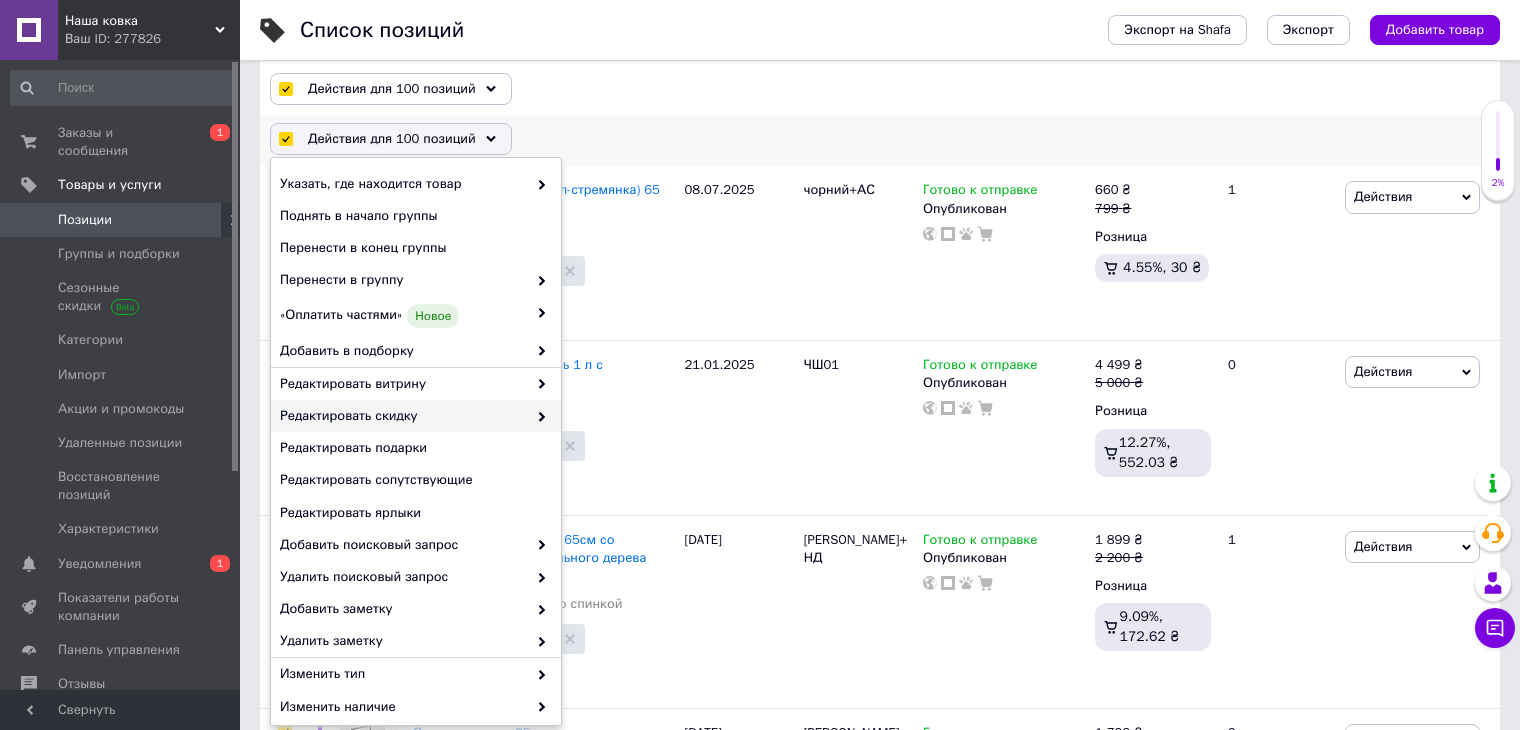 click on "Редактировать скидку" at bounding box center (403, 416) 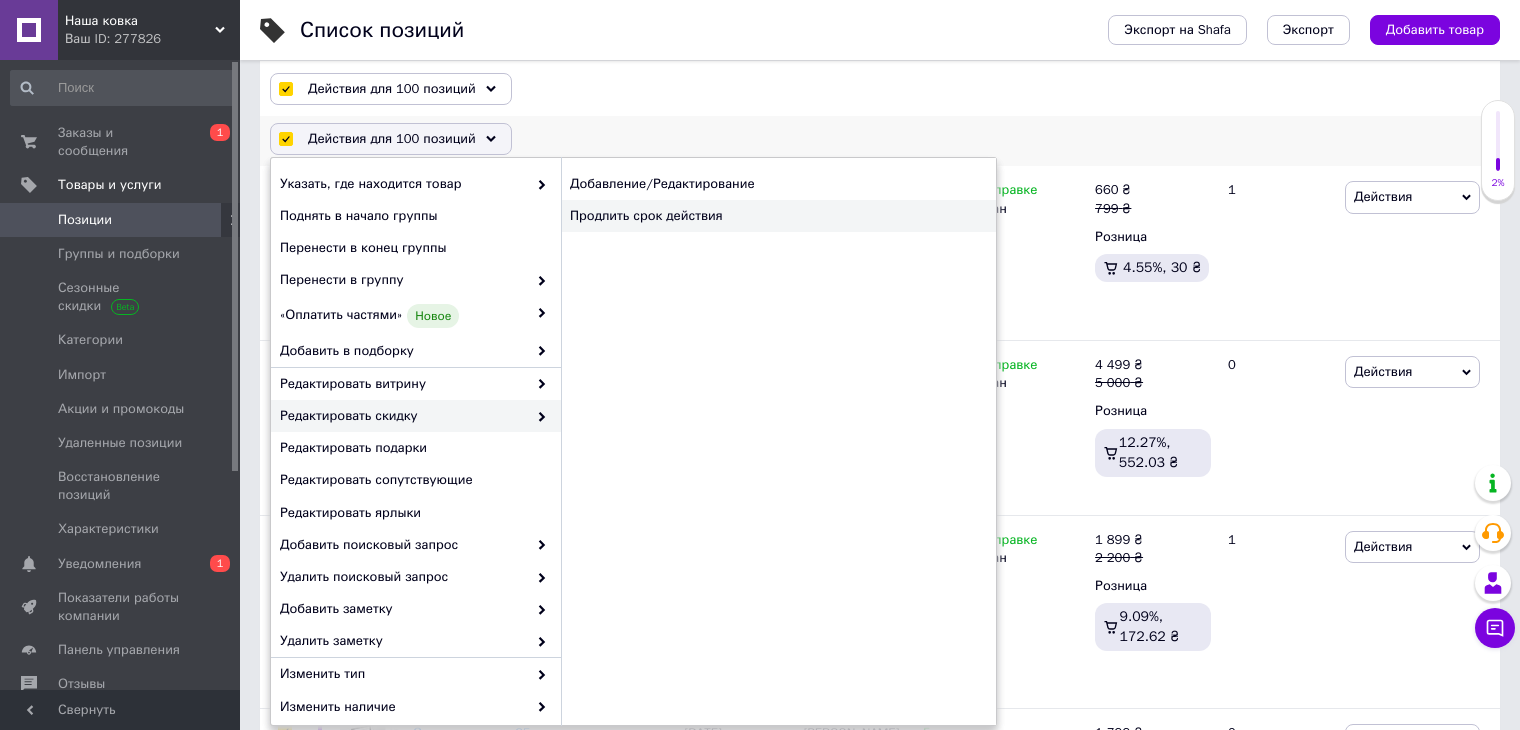 click on "Продлить срок действия" at bounding box center (778, 216) 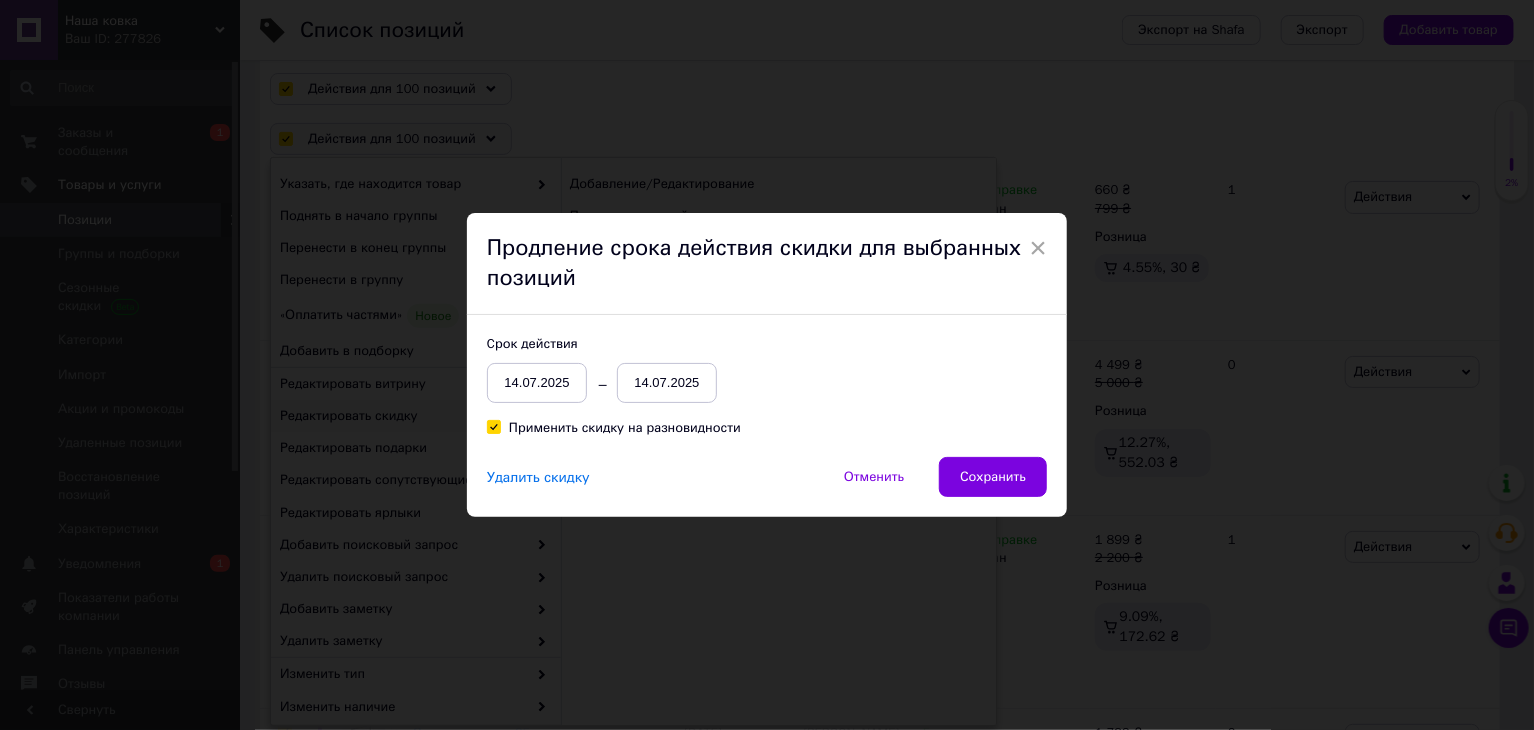click on "14.07.2025" at bounding box center [667, 383] 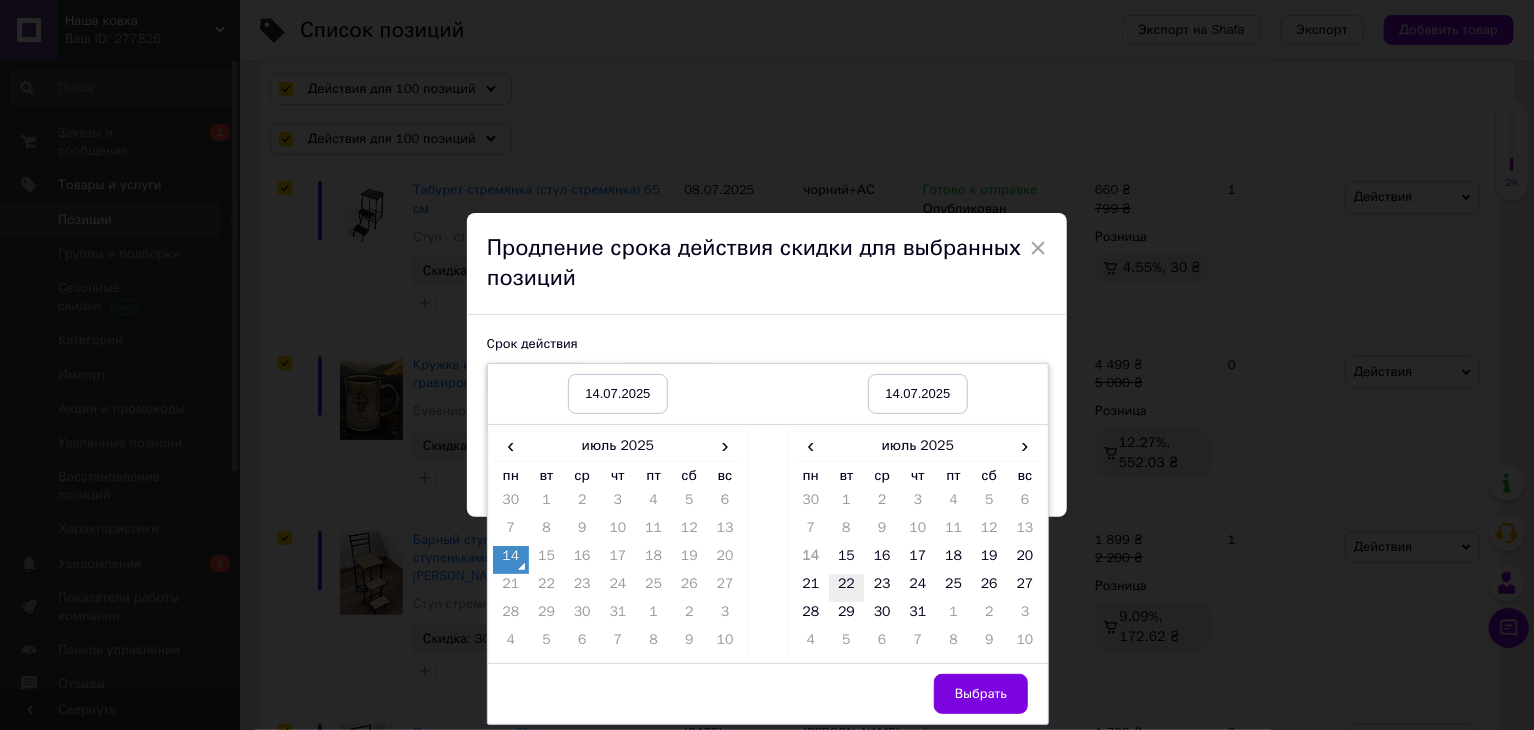click on "22" at bounding box center [847, 588] 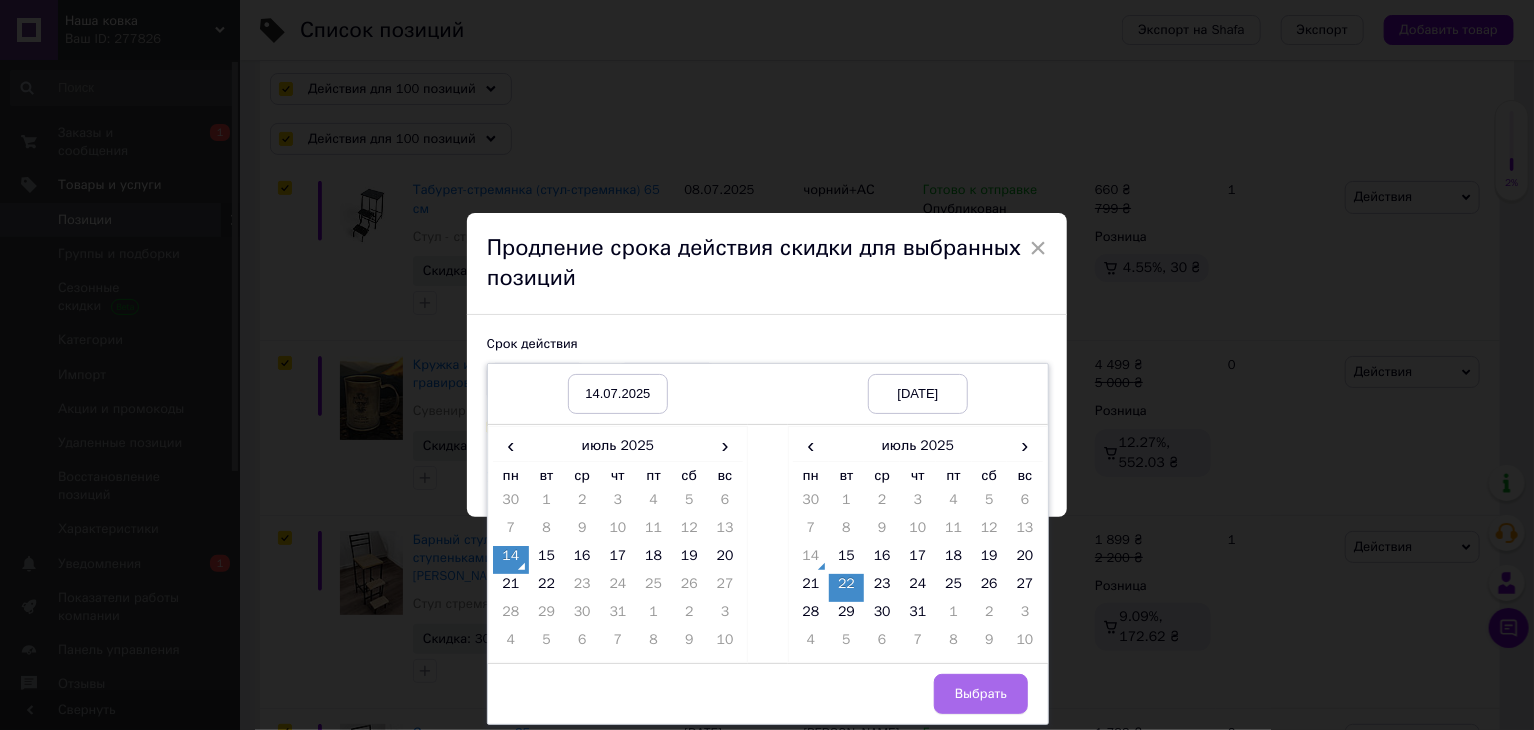 click on "Выбрать" at bounding box center [981, 694] 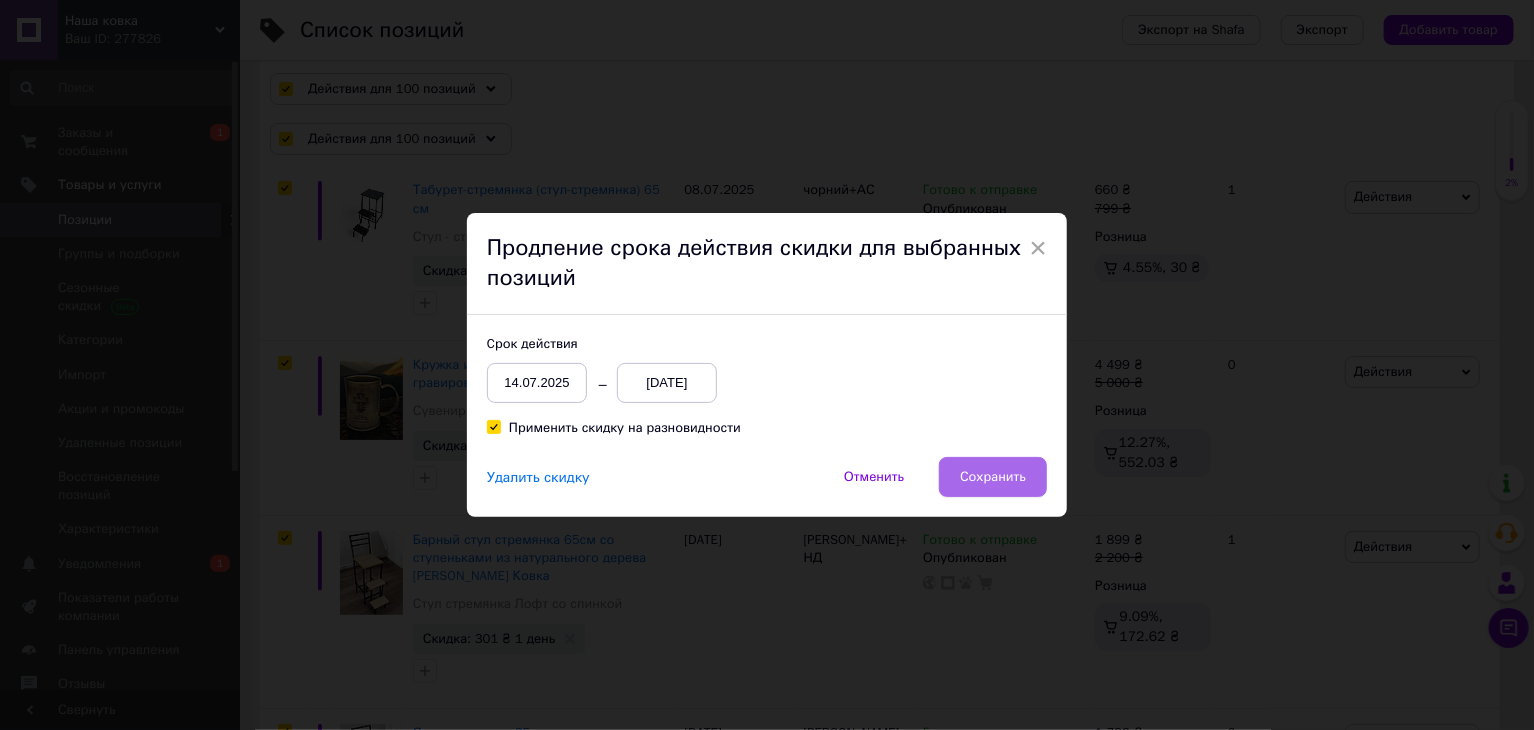 click on "Сохранить" at bounding box center [993, 477] 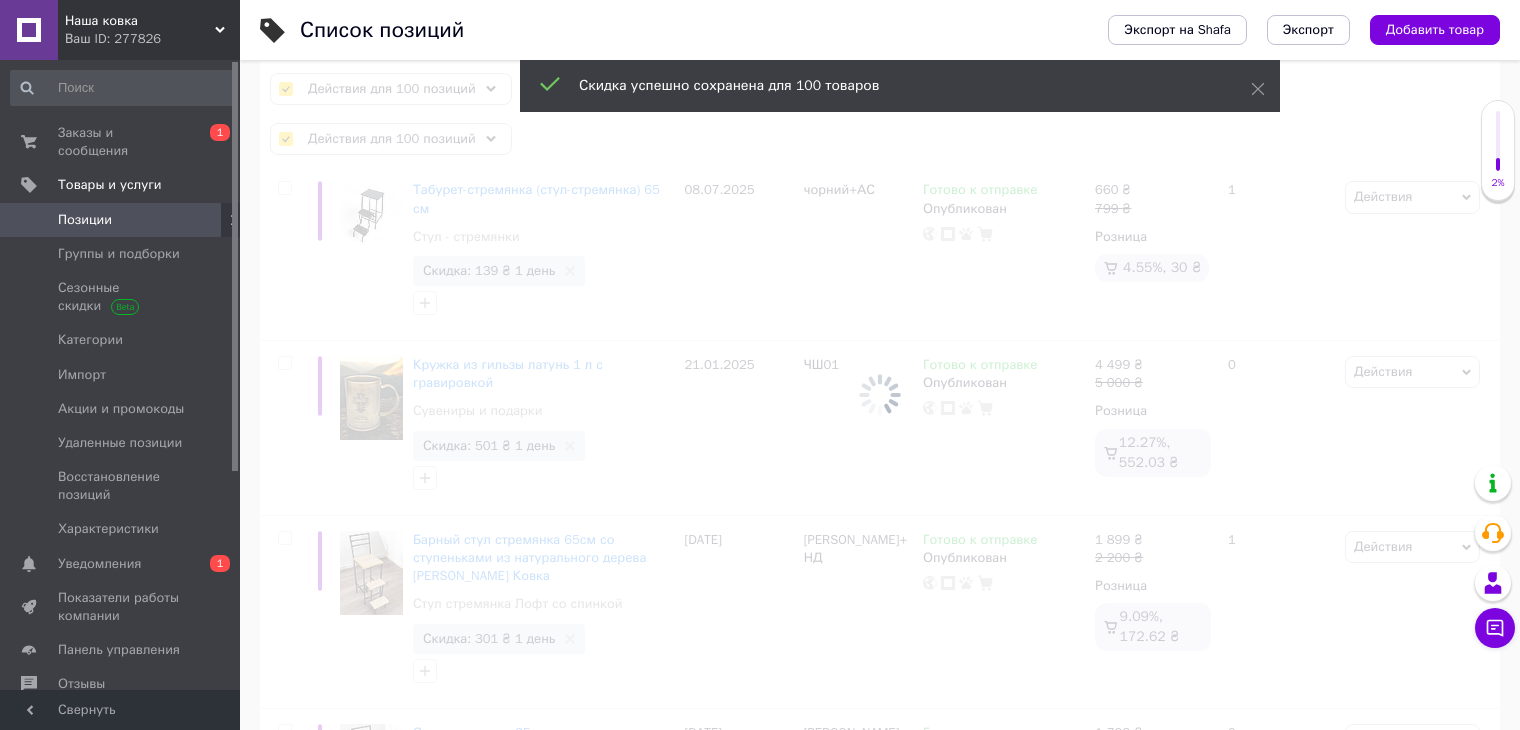 checkbox on "false" 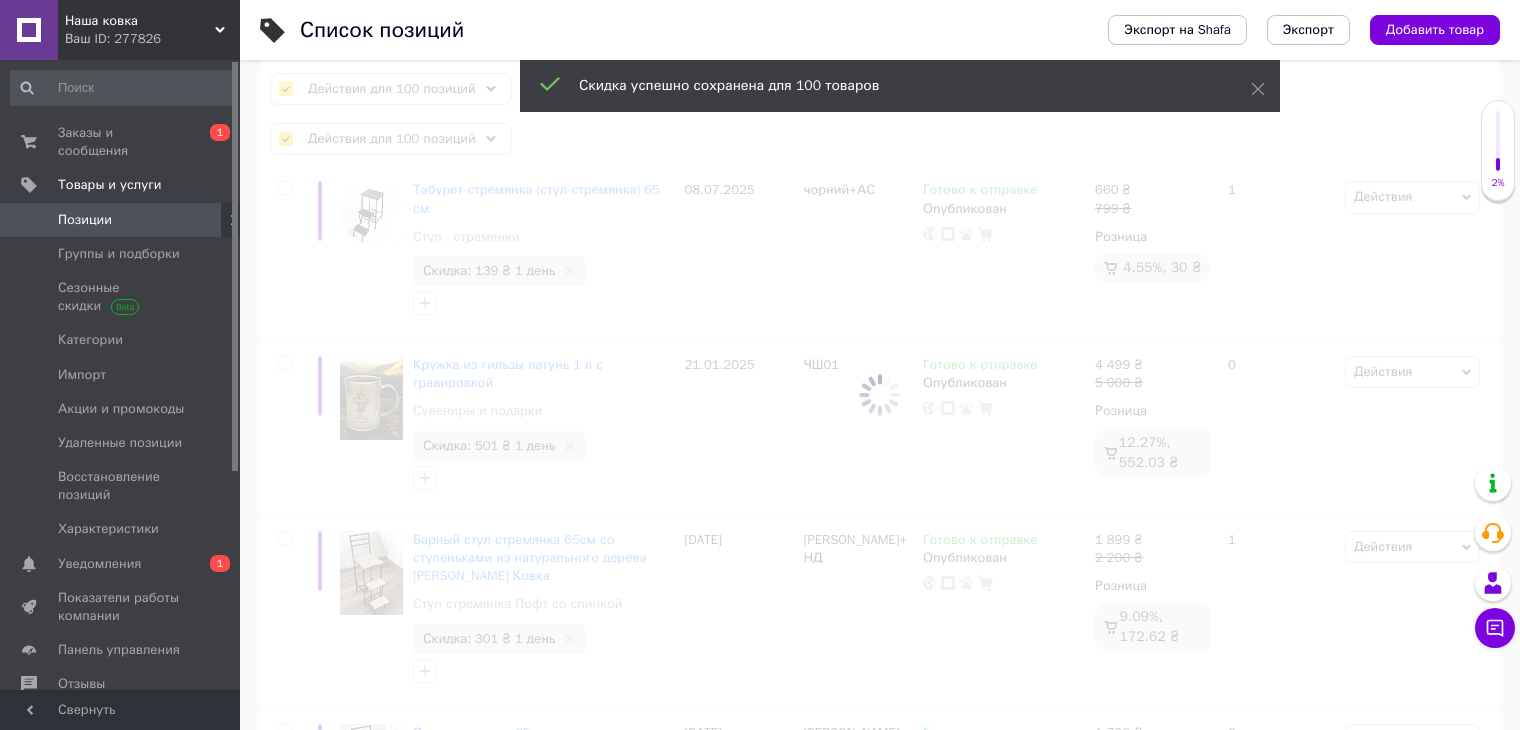 checkbox on "false" 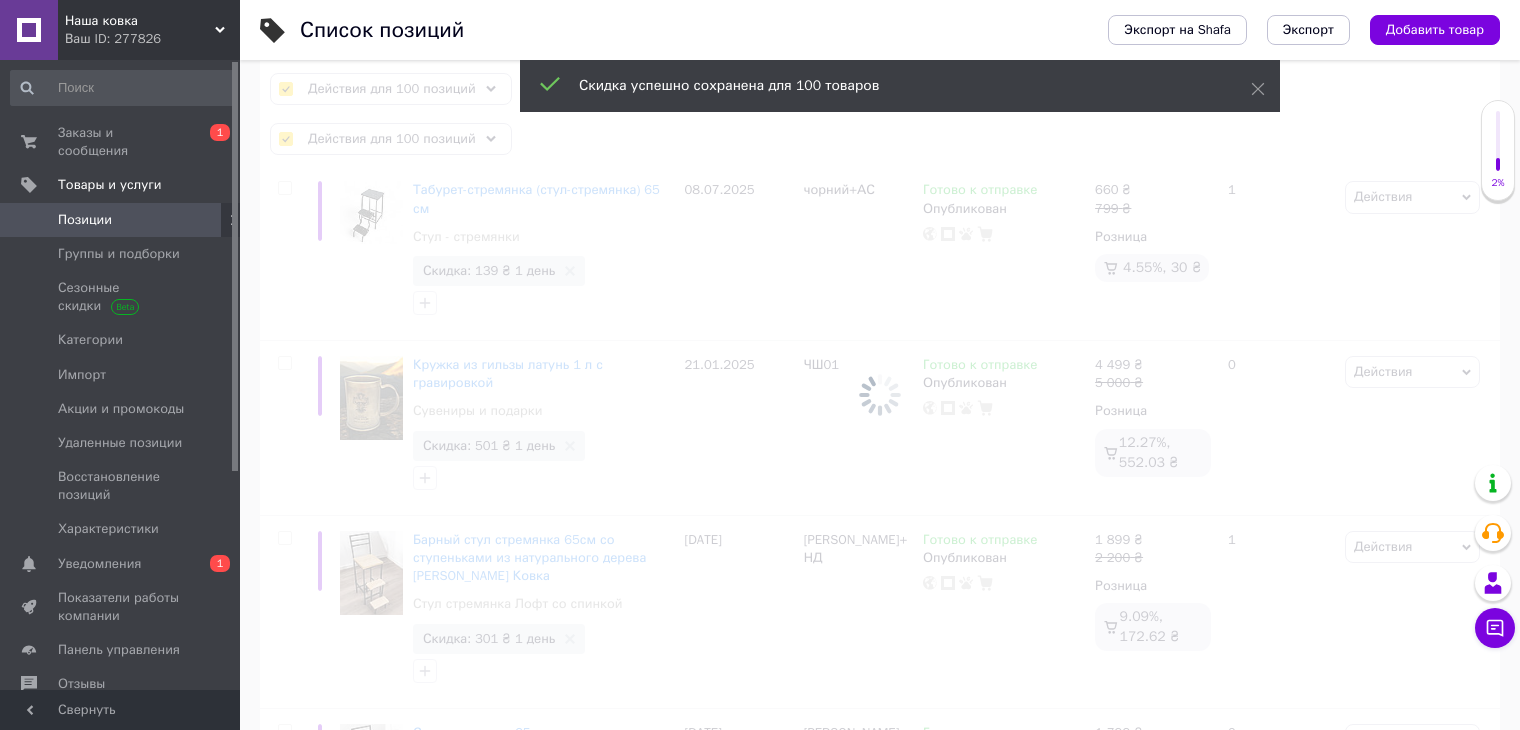 checkbox on "false" 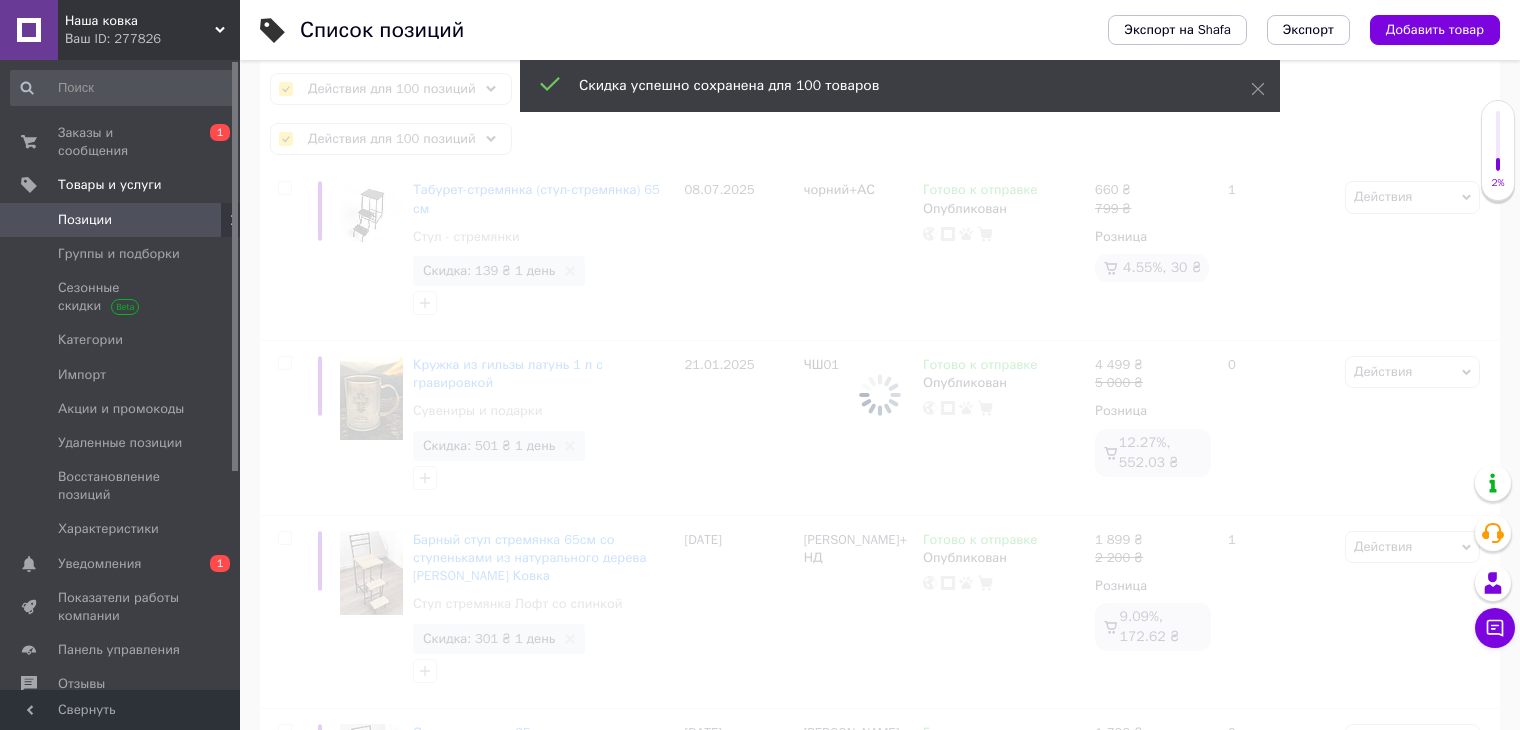 checkbox on "false" 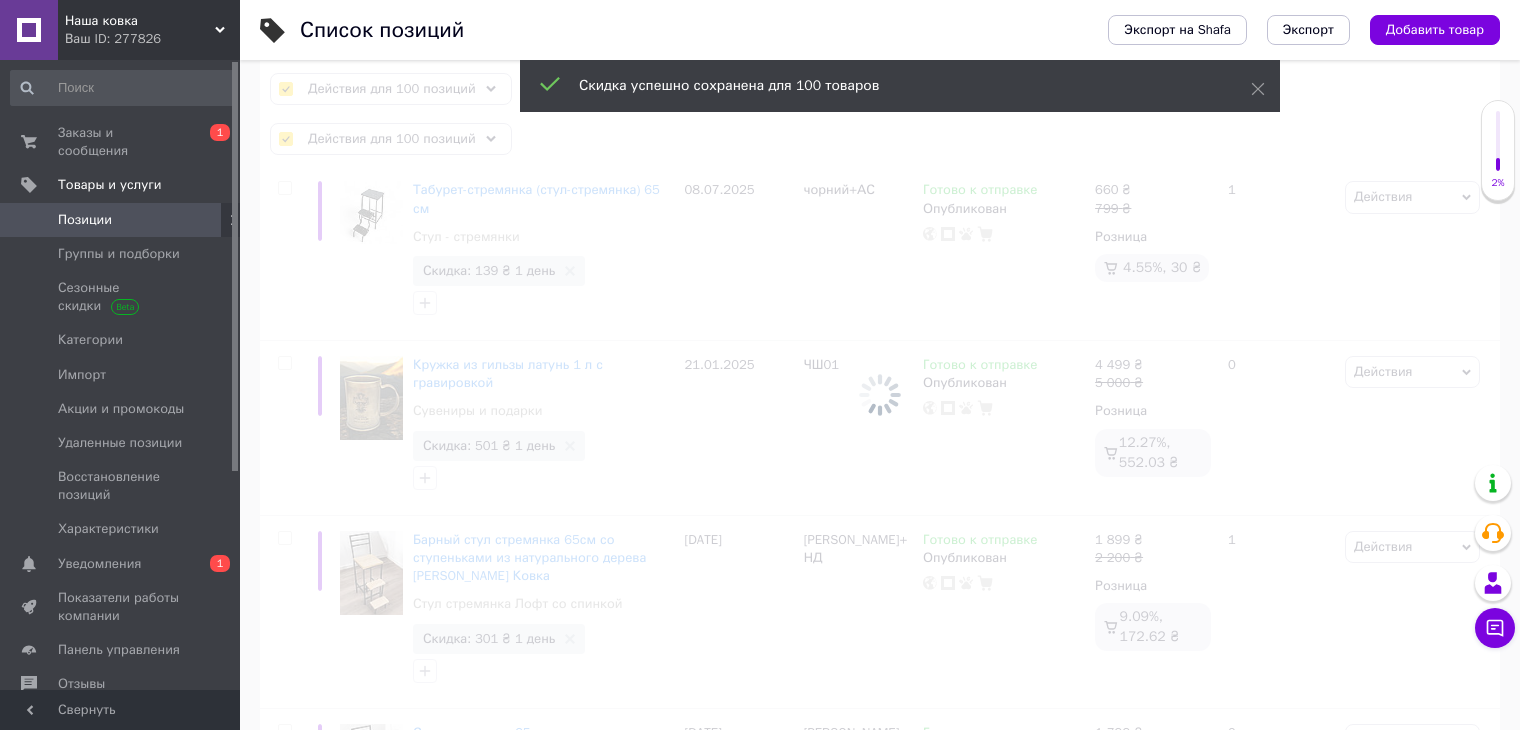 checkbox on "false" 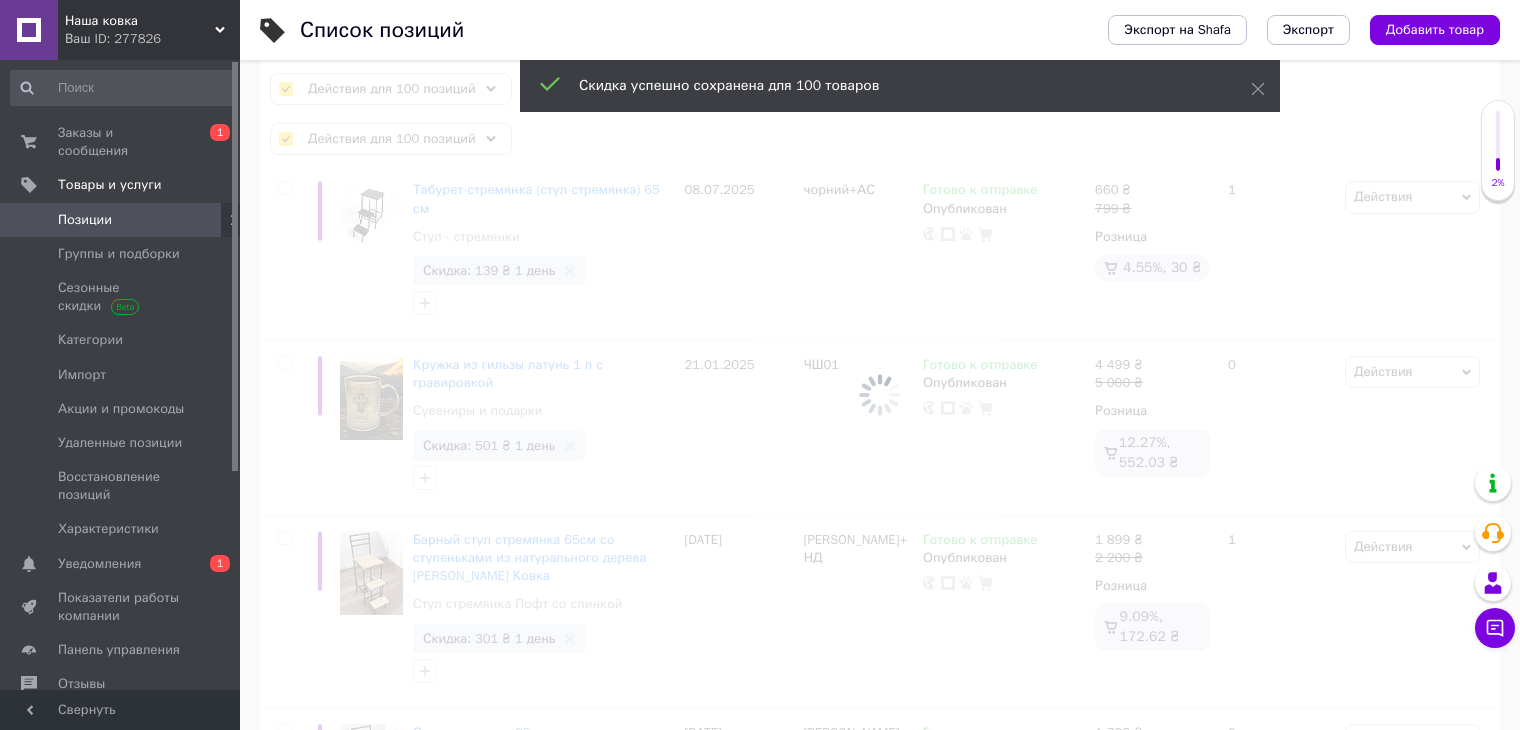 checkbox on "false" 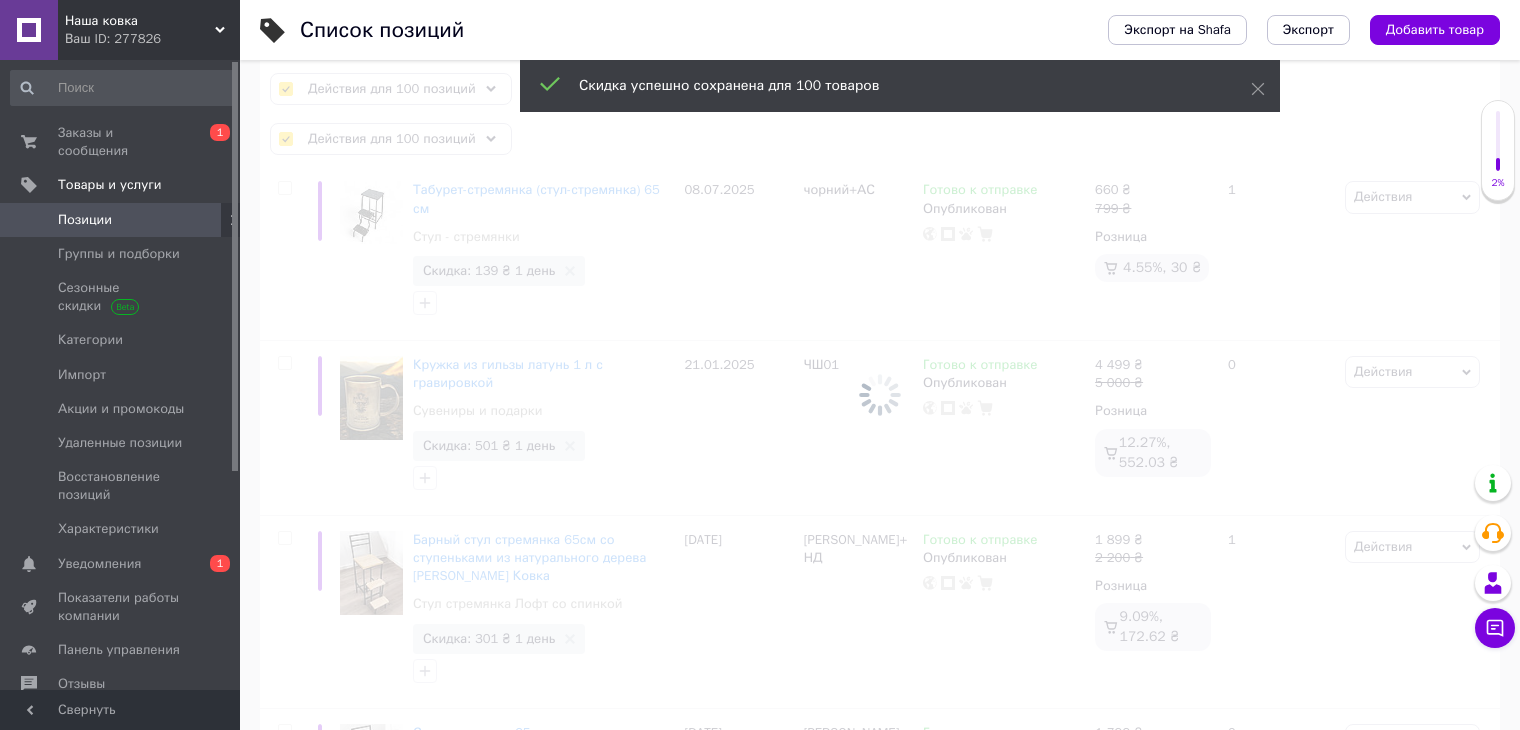 checkbox on "false" 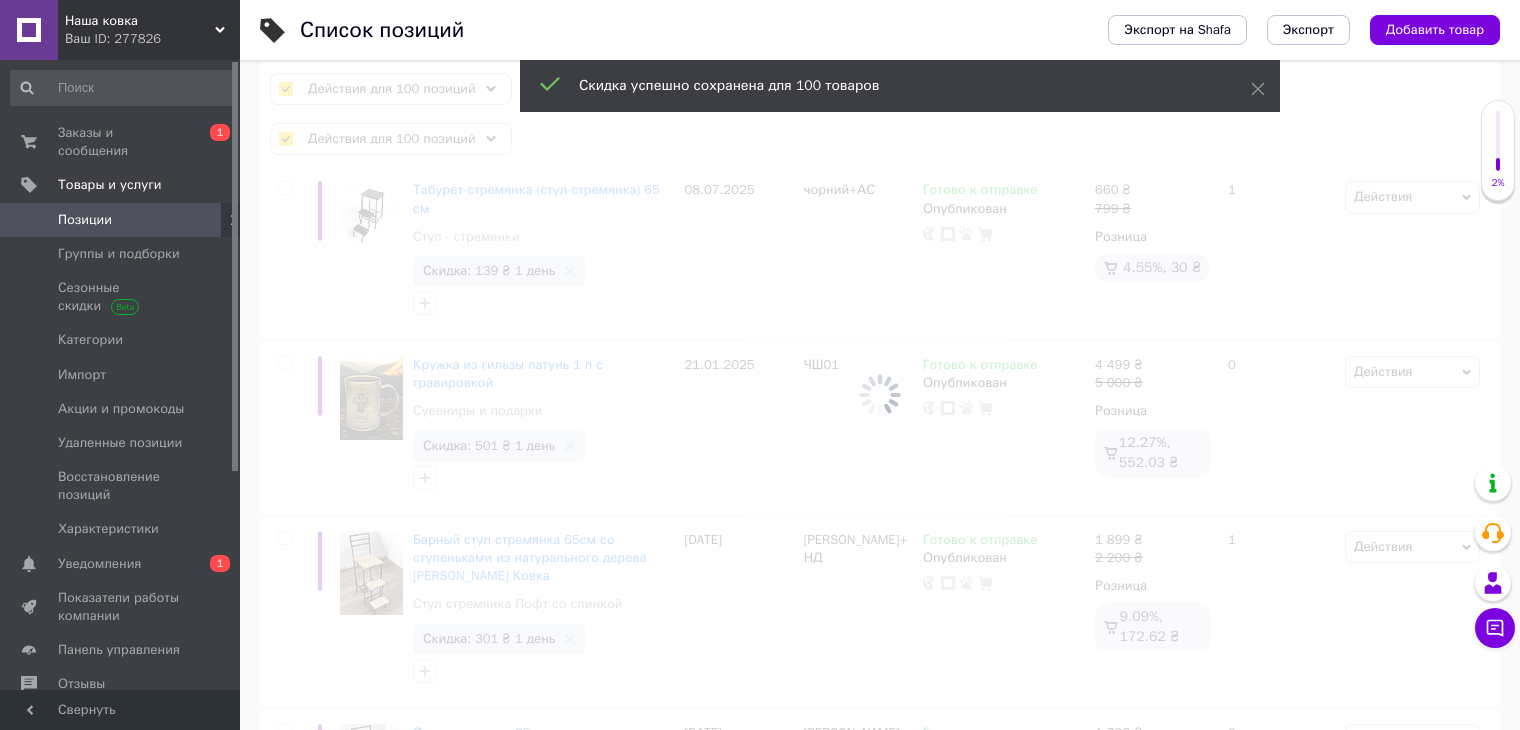 checkbox on "false" 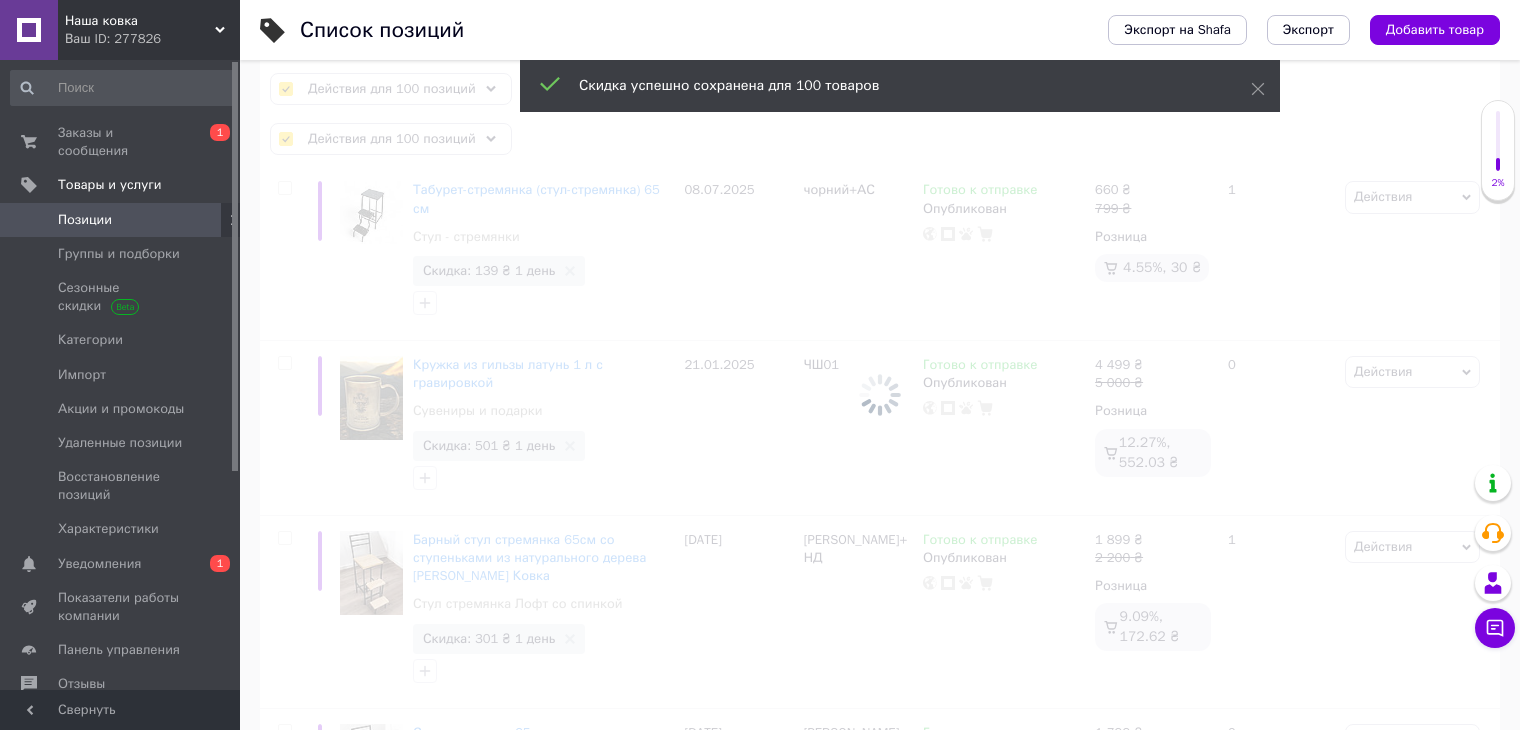 checkbox on "false" 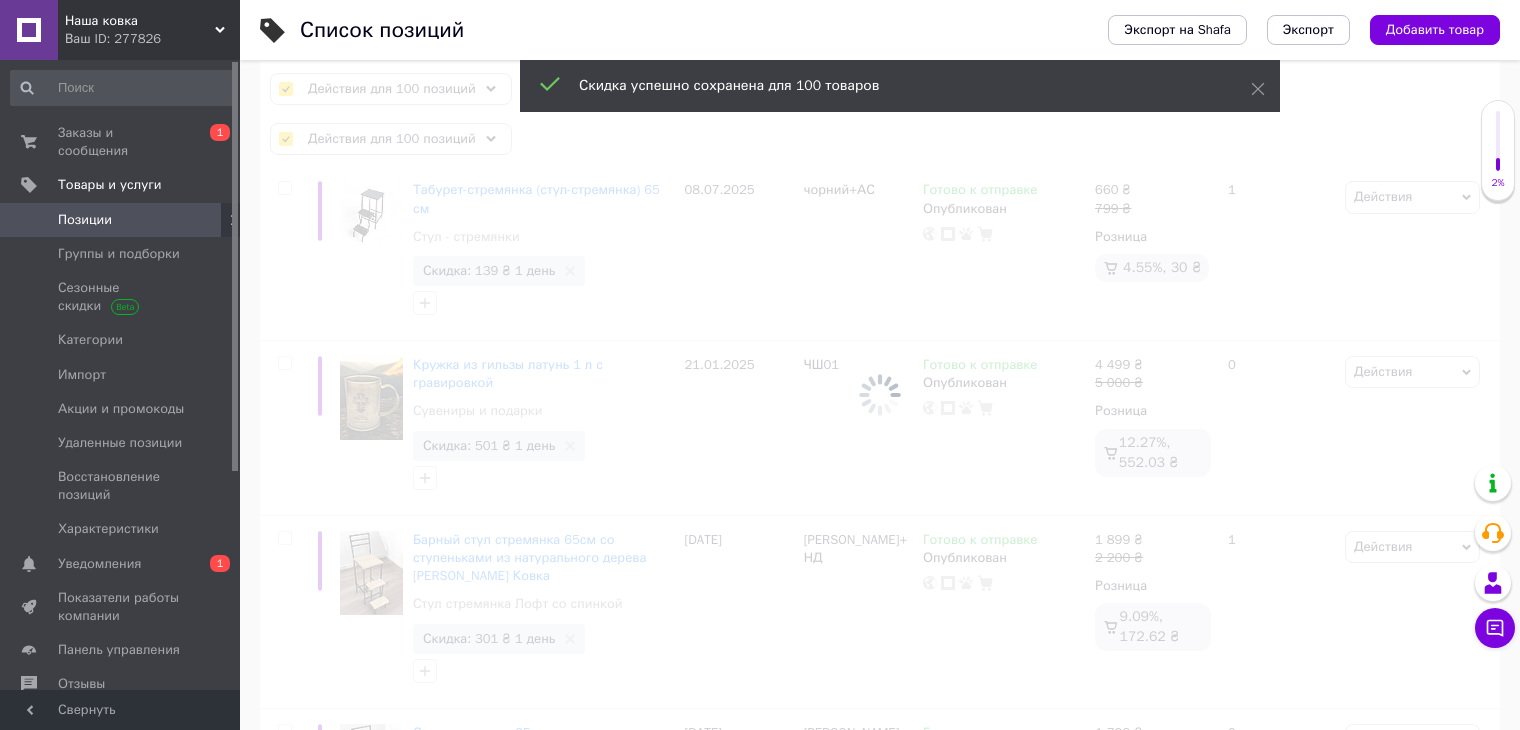 checkbox on "false" 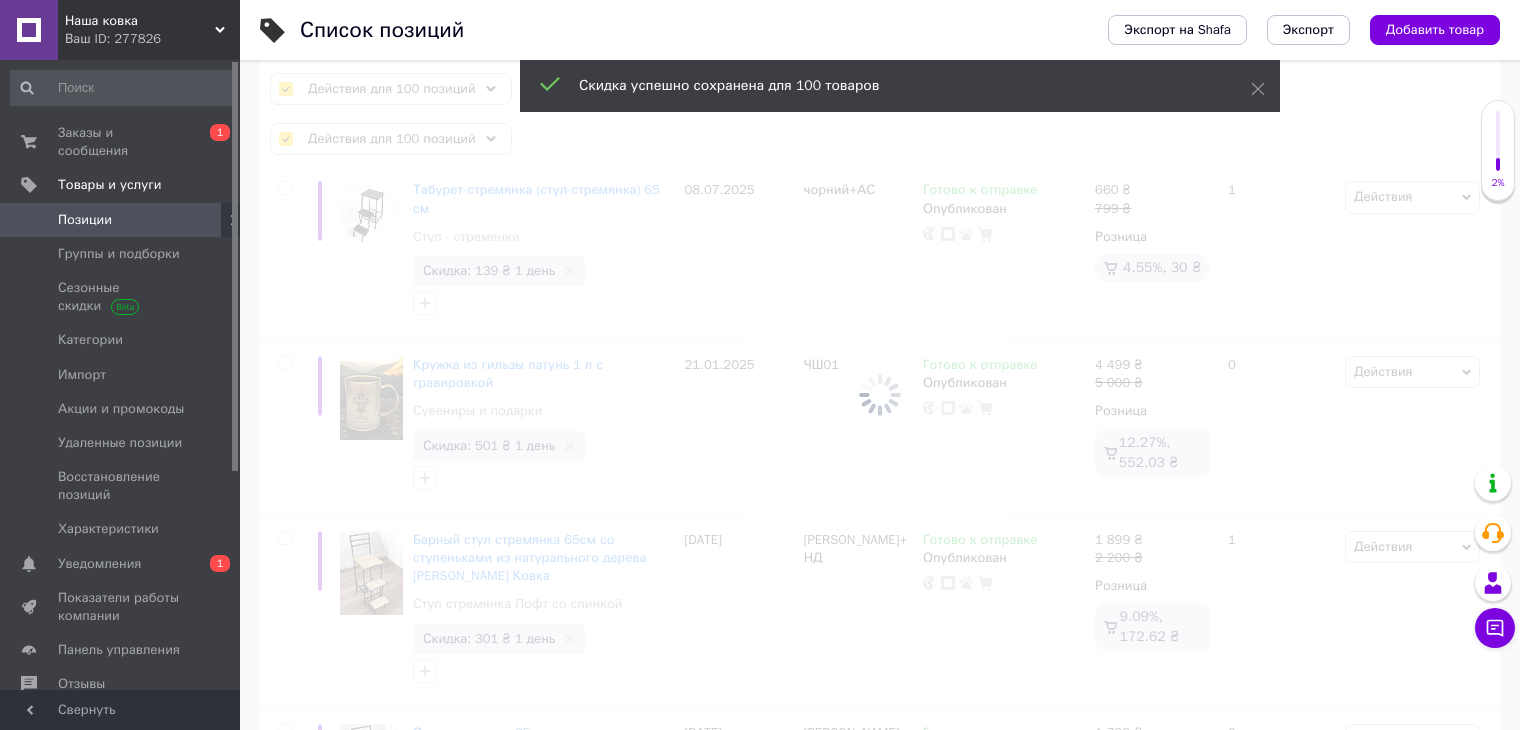 checkbox on "false" 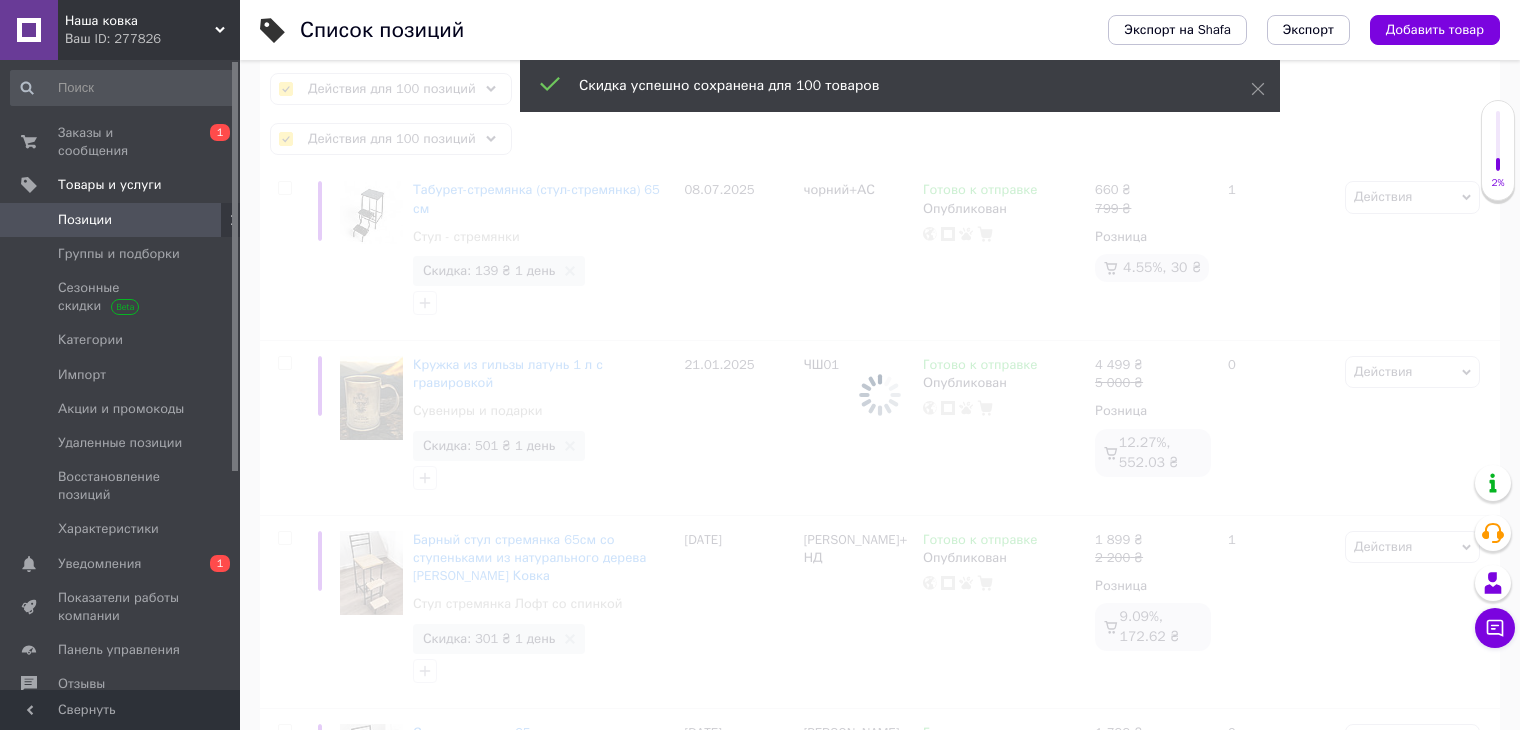 checkbox on "false" 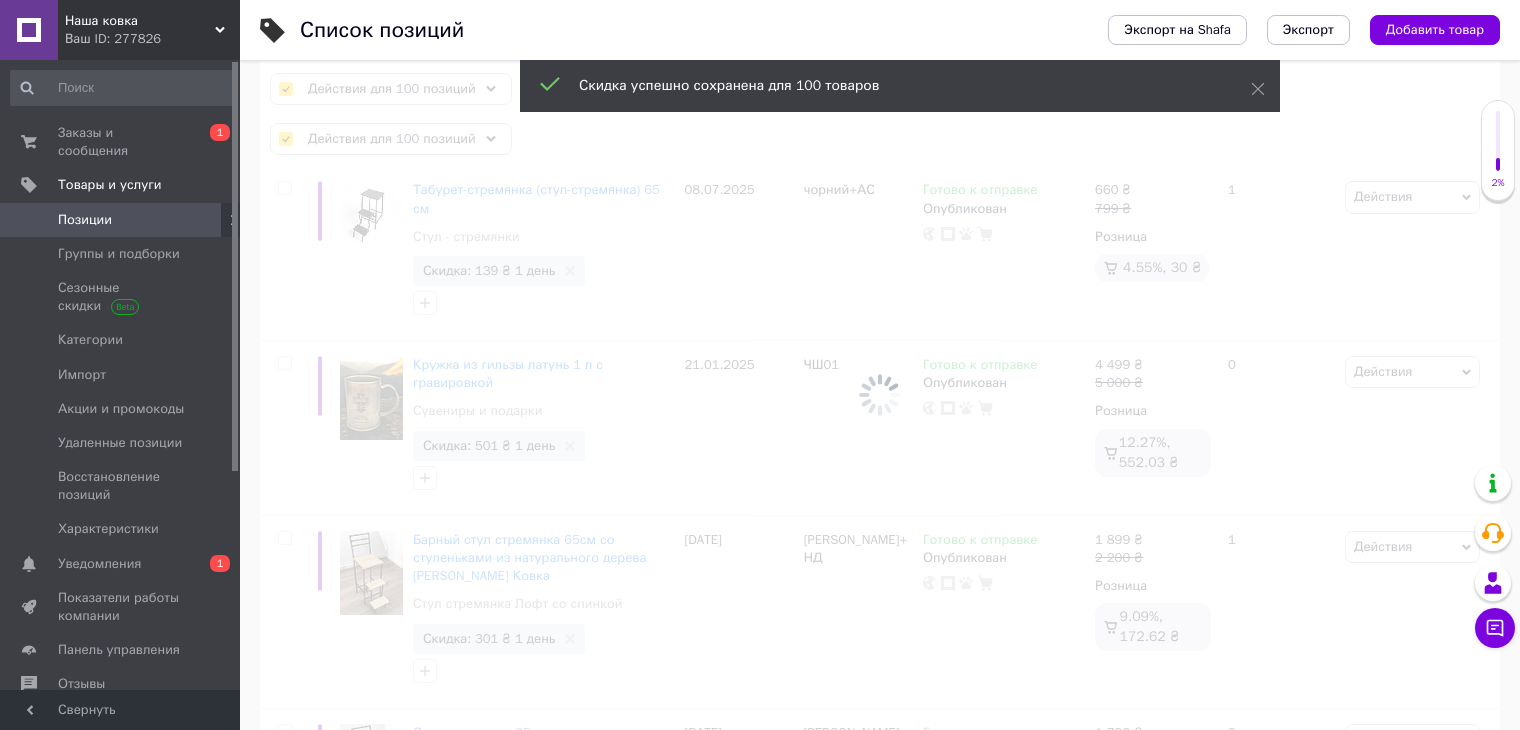 checkbox on "false" 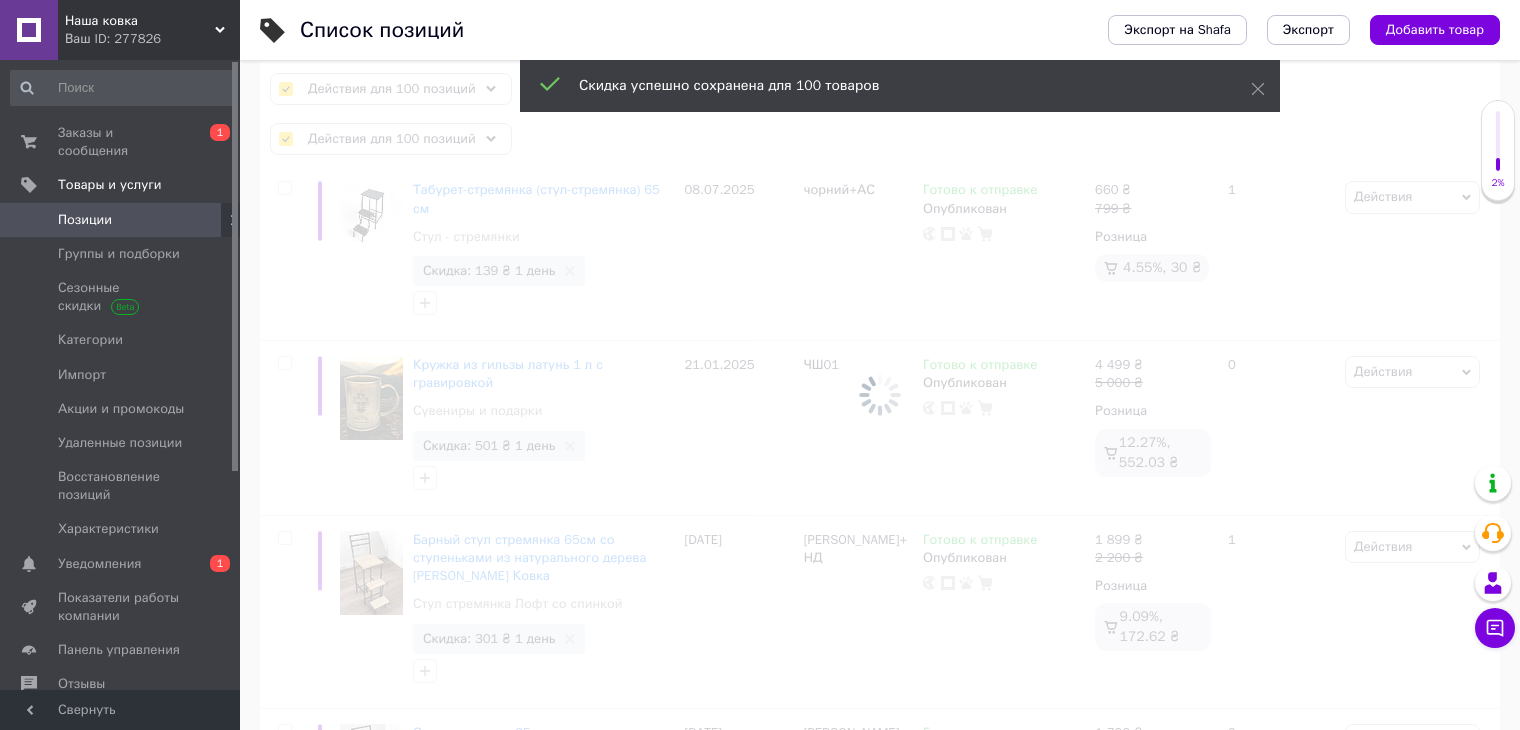 checkbox on "false" 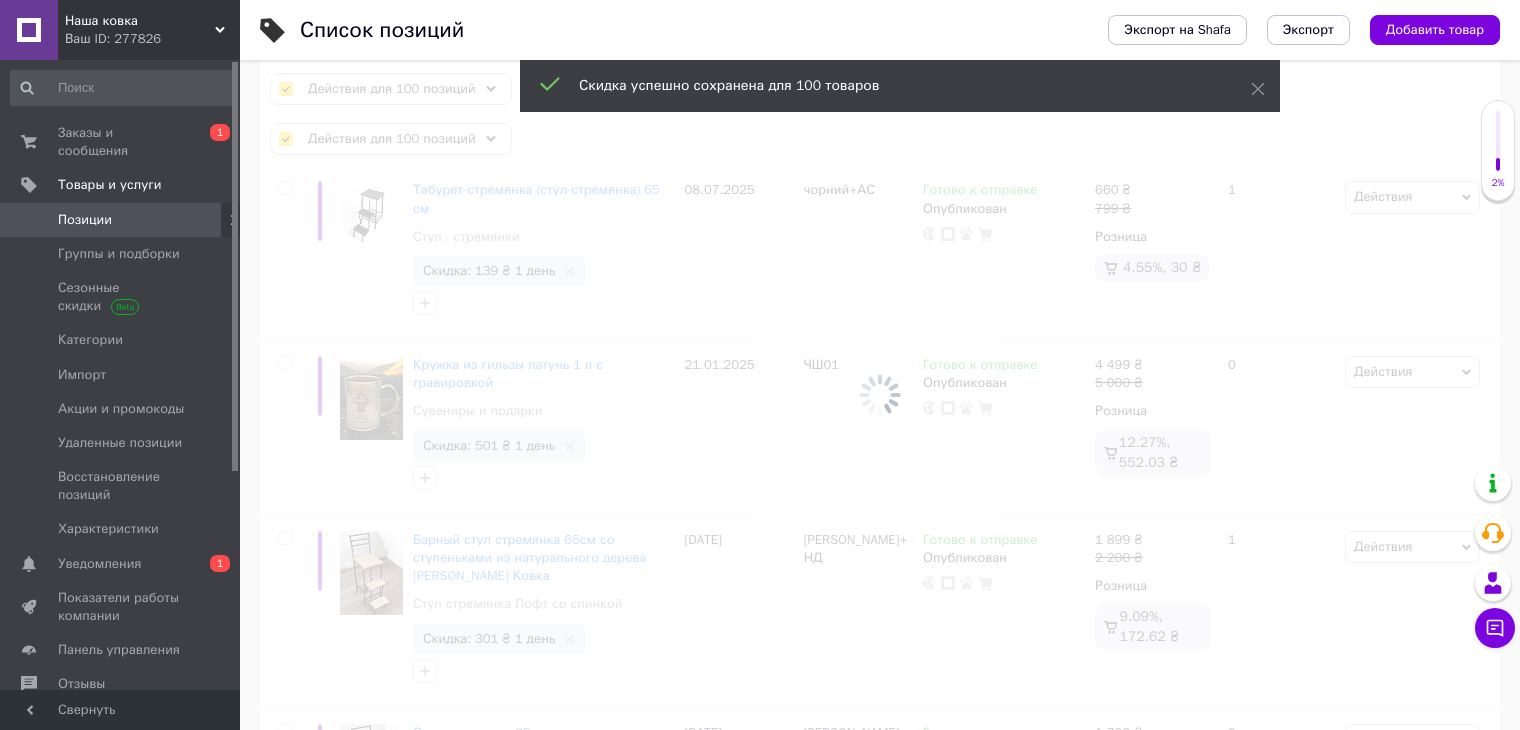 checkbox on "false" 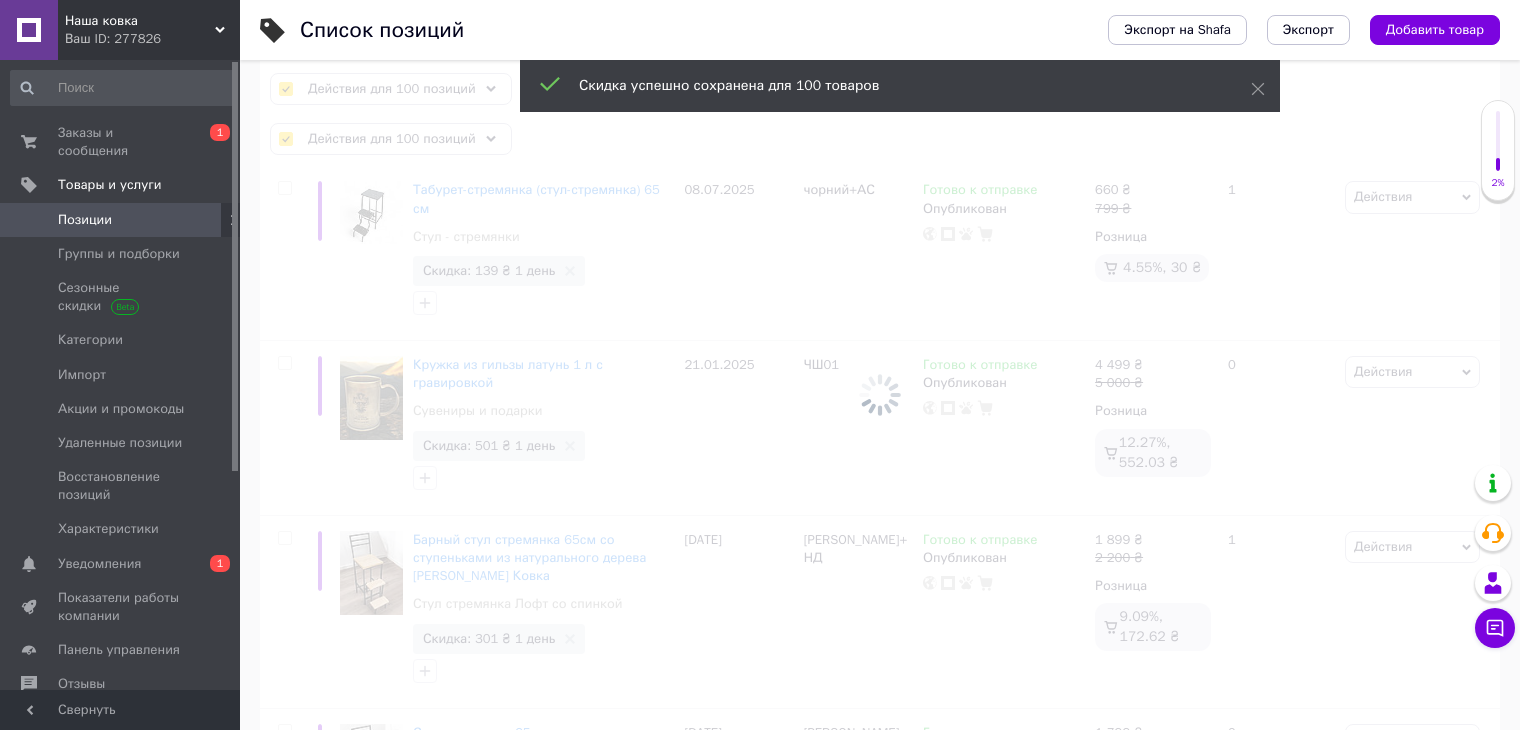 checkbox on "false" 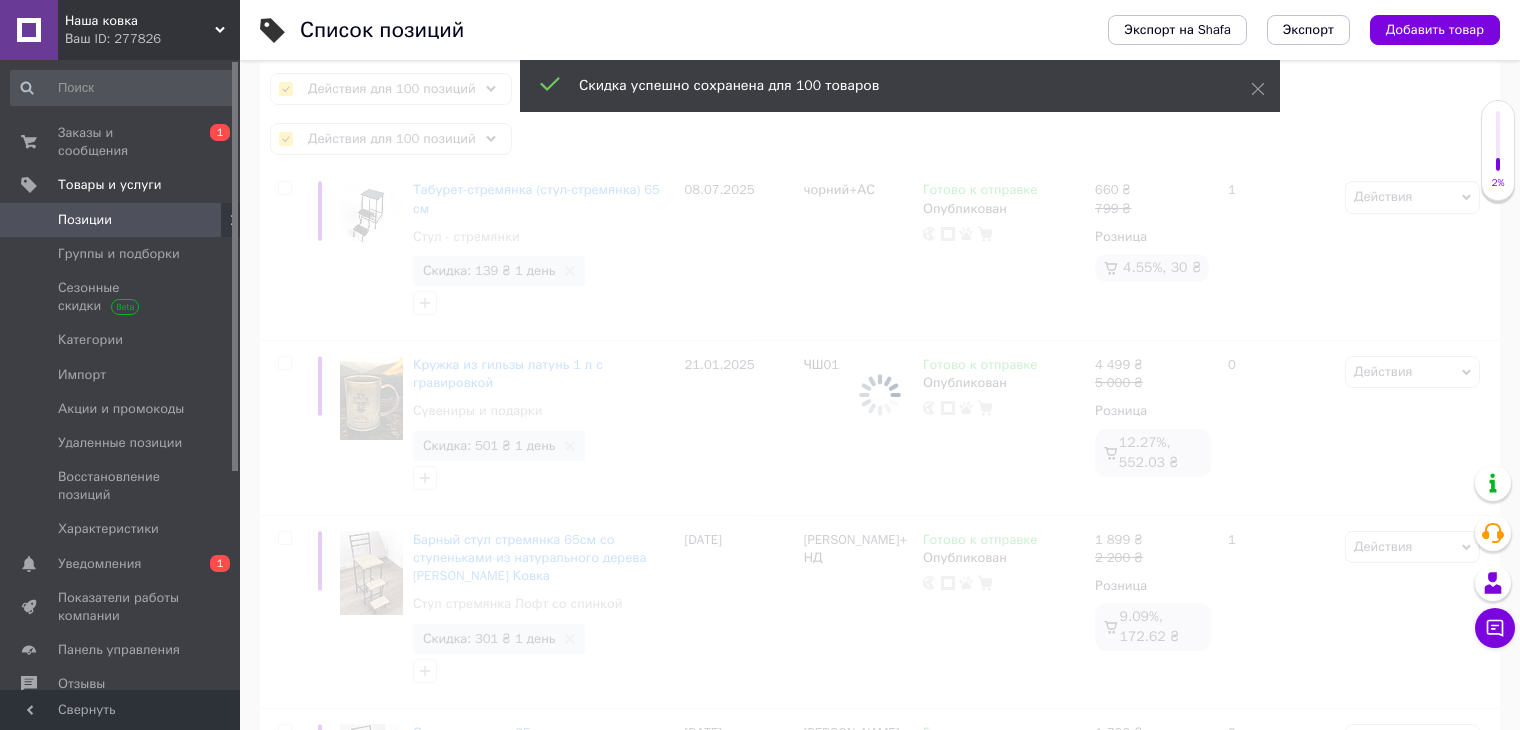 checkbox on "false" 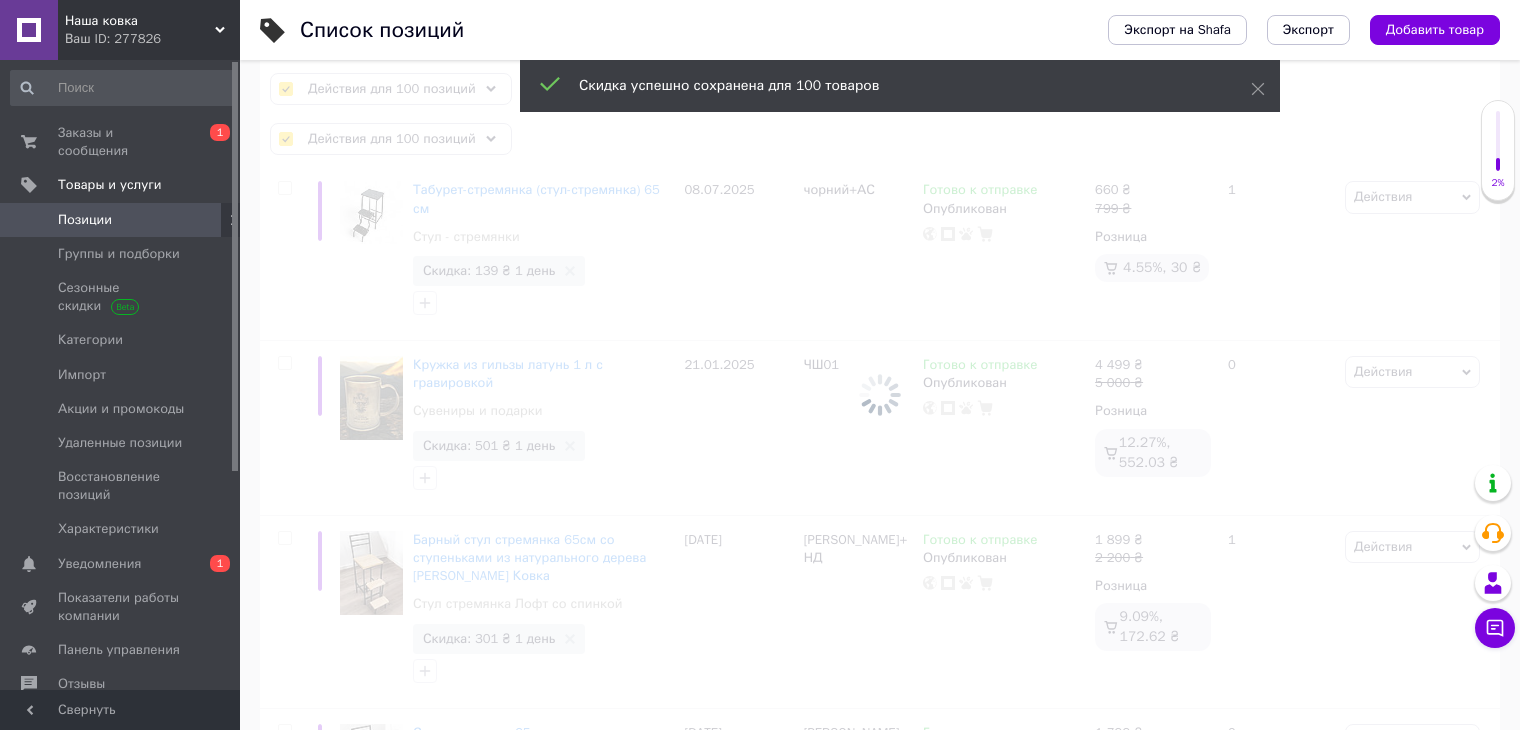 checkbox on "false" 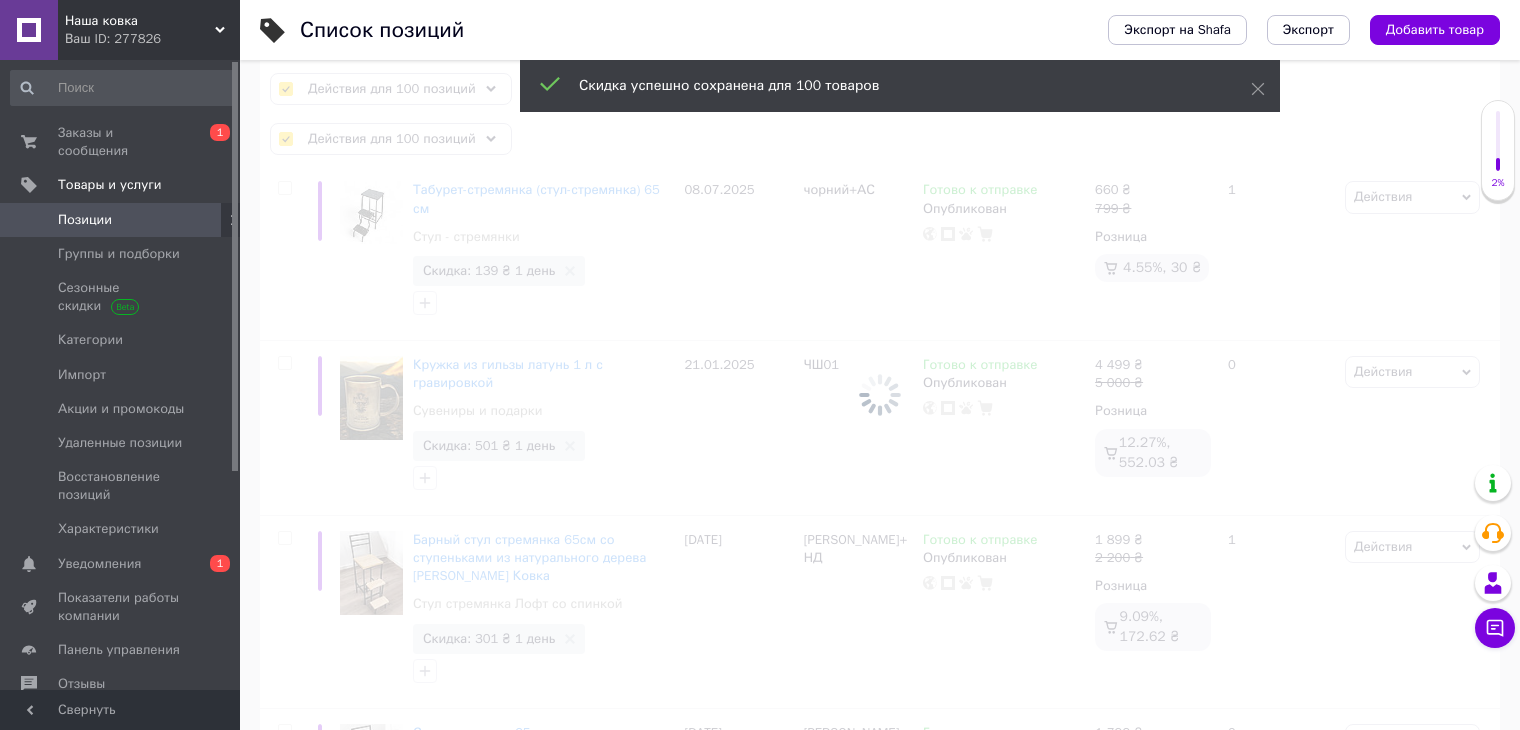 checkbox on "false" 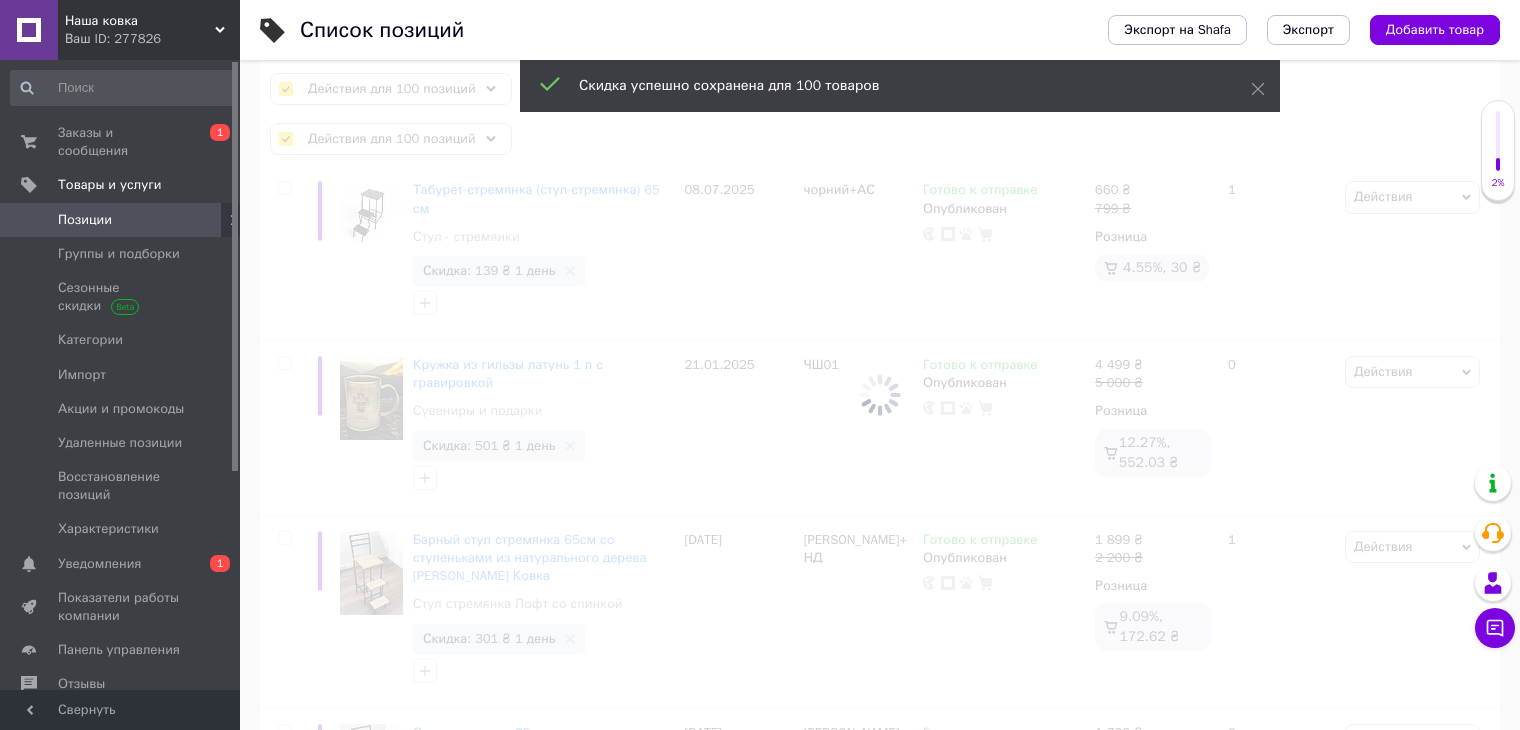 checkbox on "false" 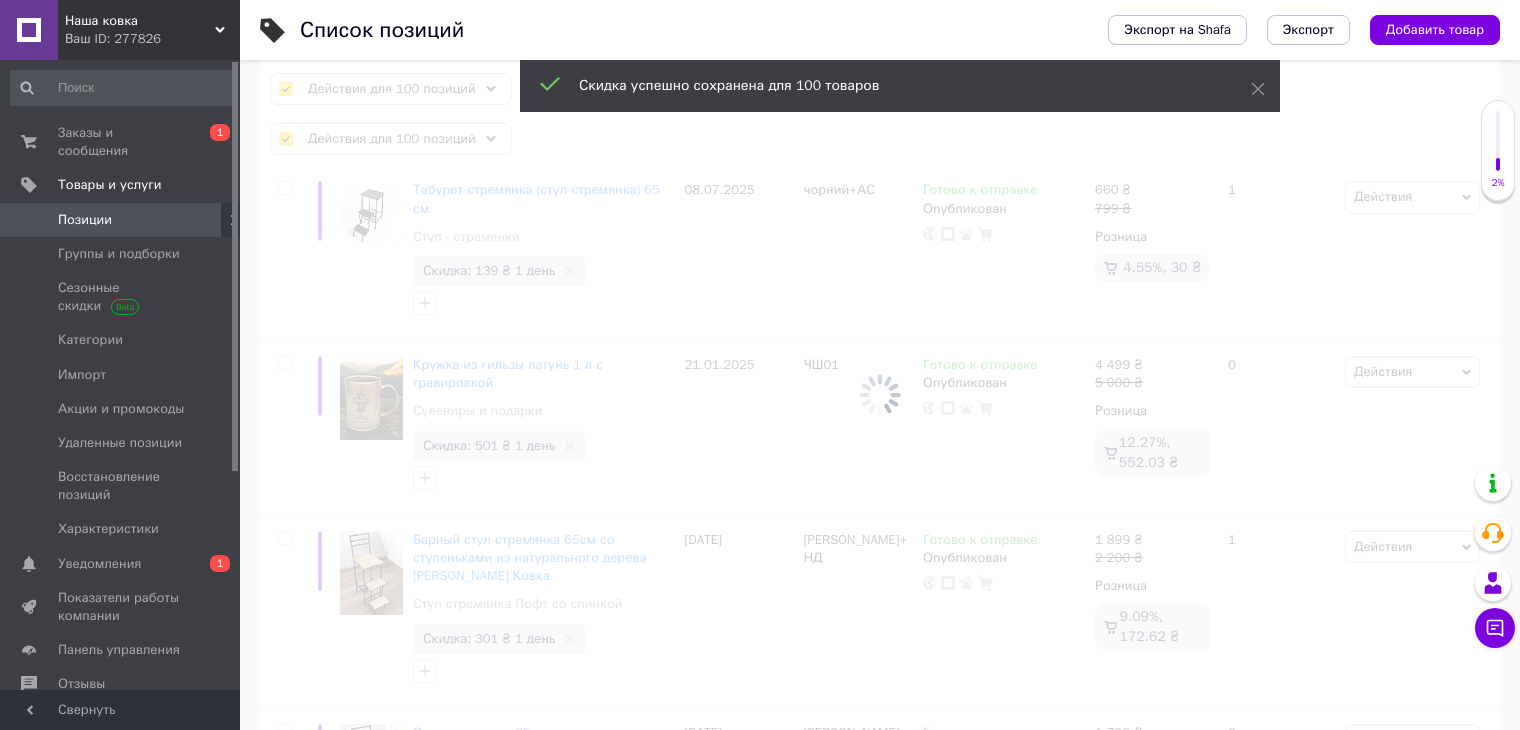 checkbox on "false" 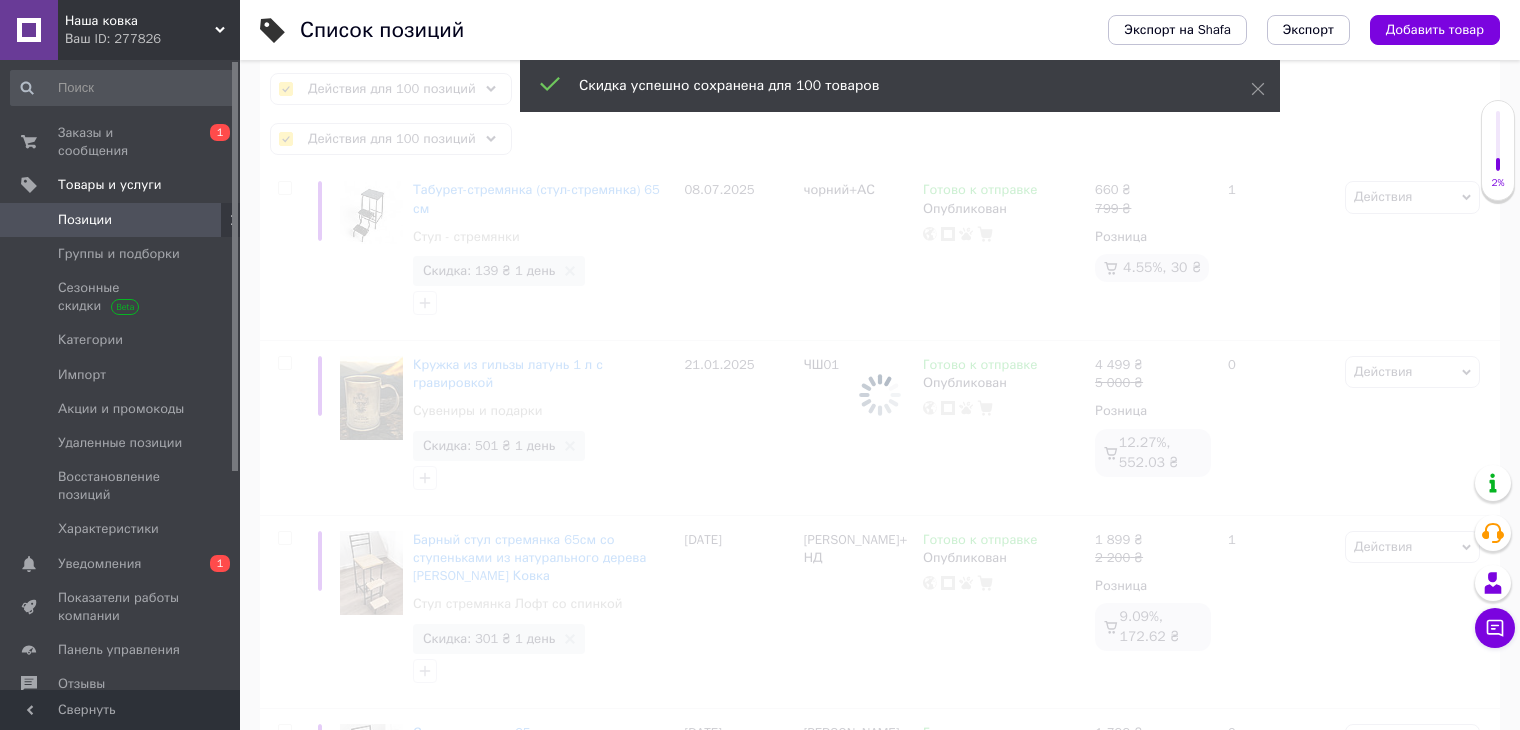 checkbox on "false" 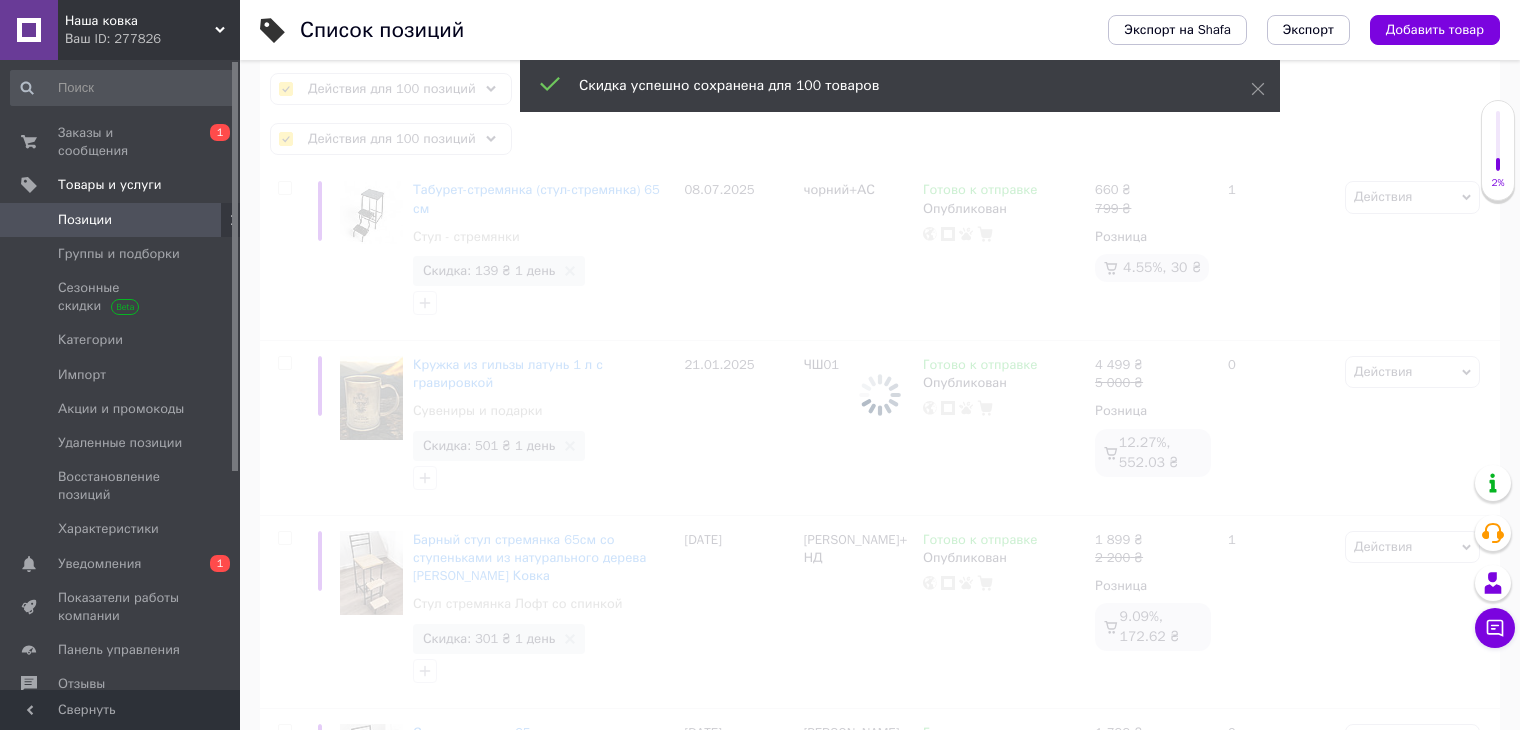 checkbox on "false" 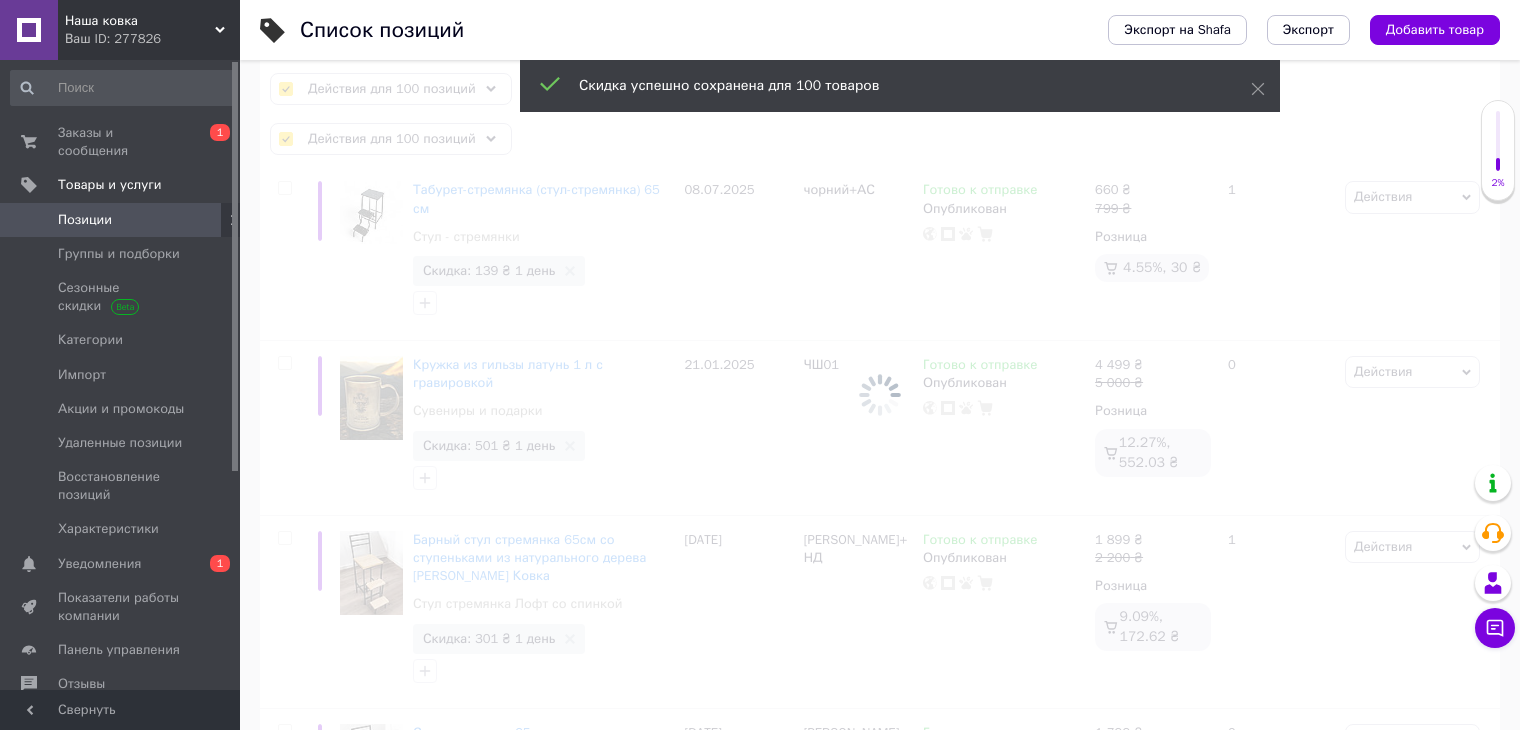 checkbox on "false" 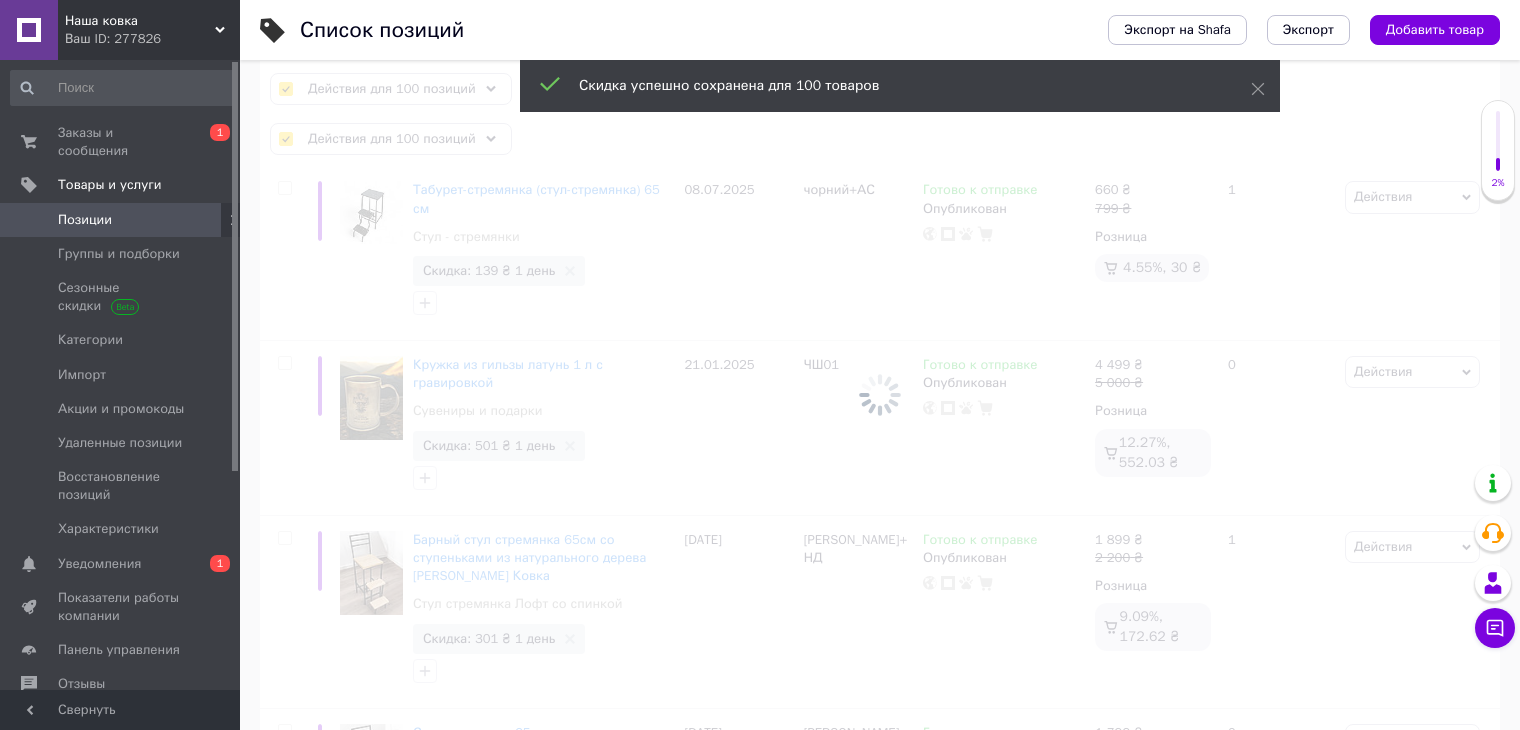 checkbox on "false" 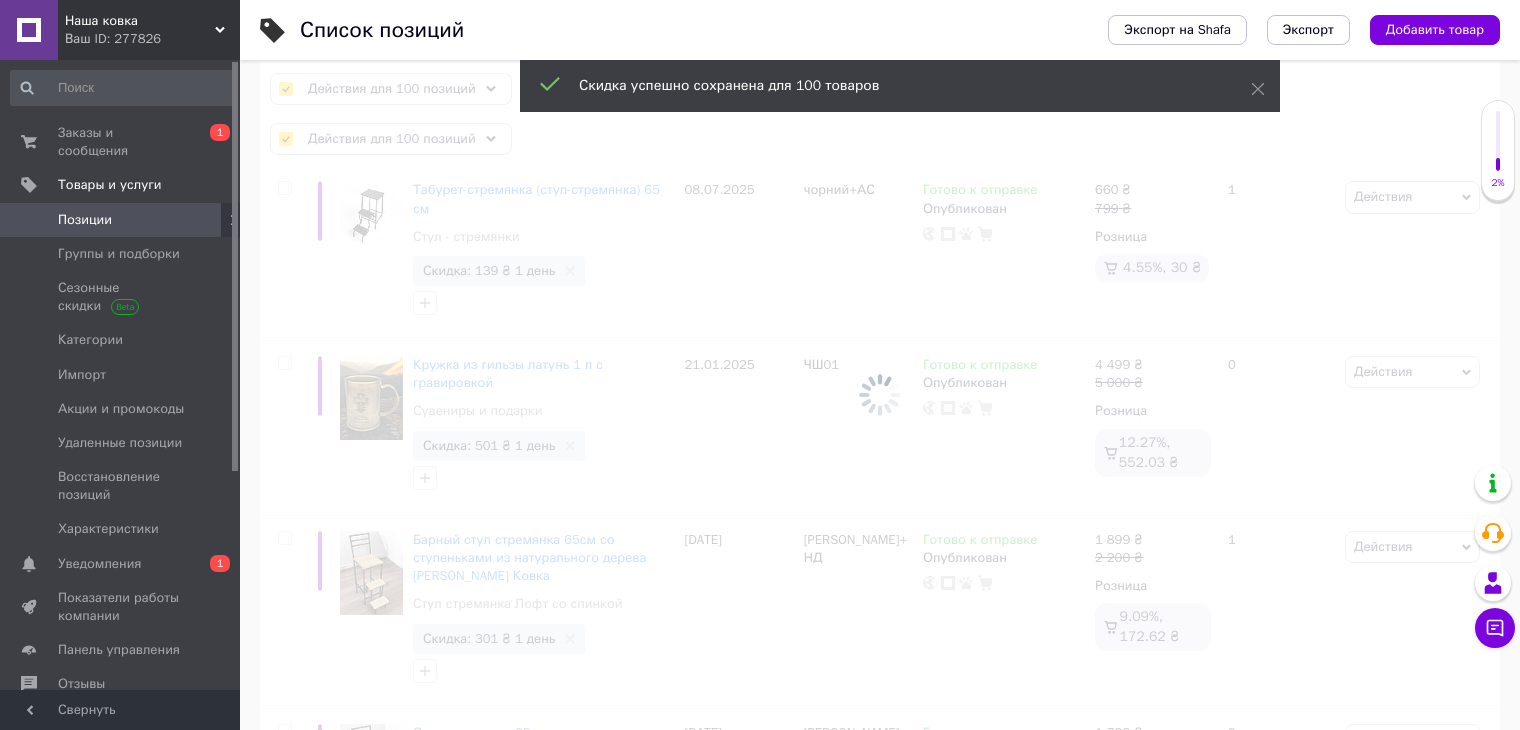 checkbox on "false" 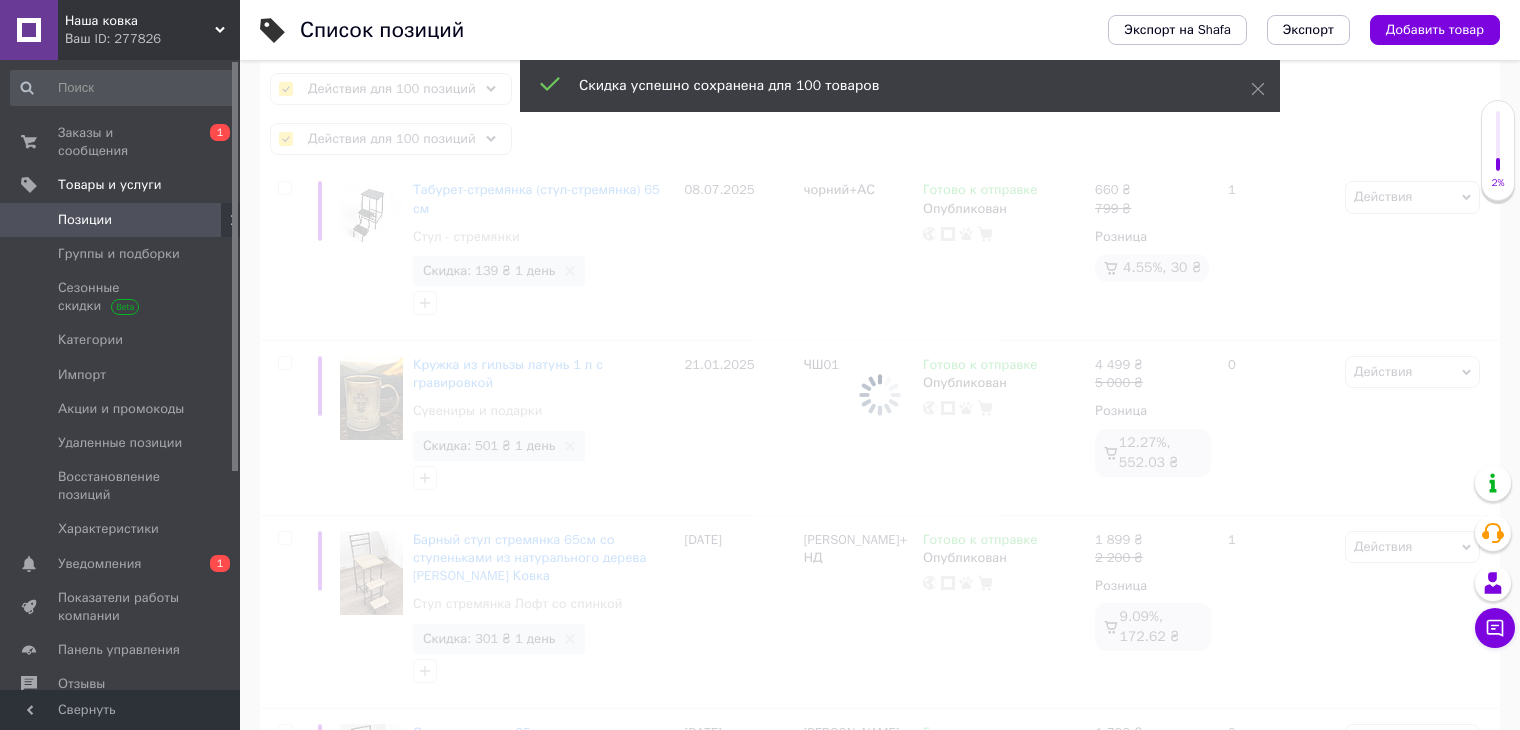 checkbox on "false" 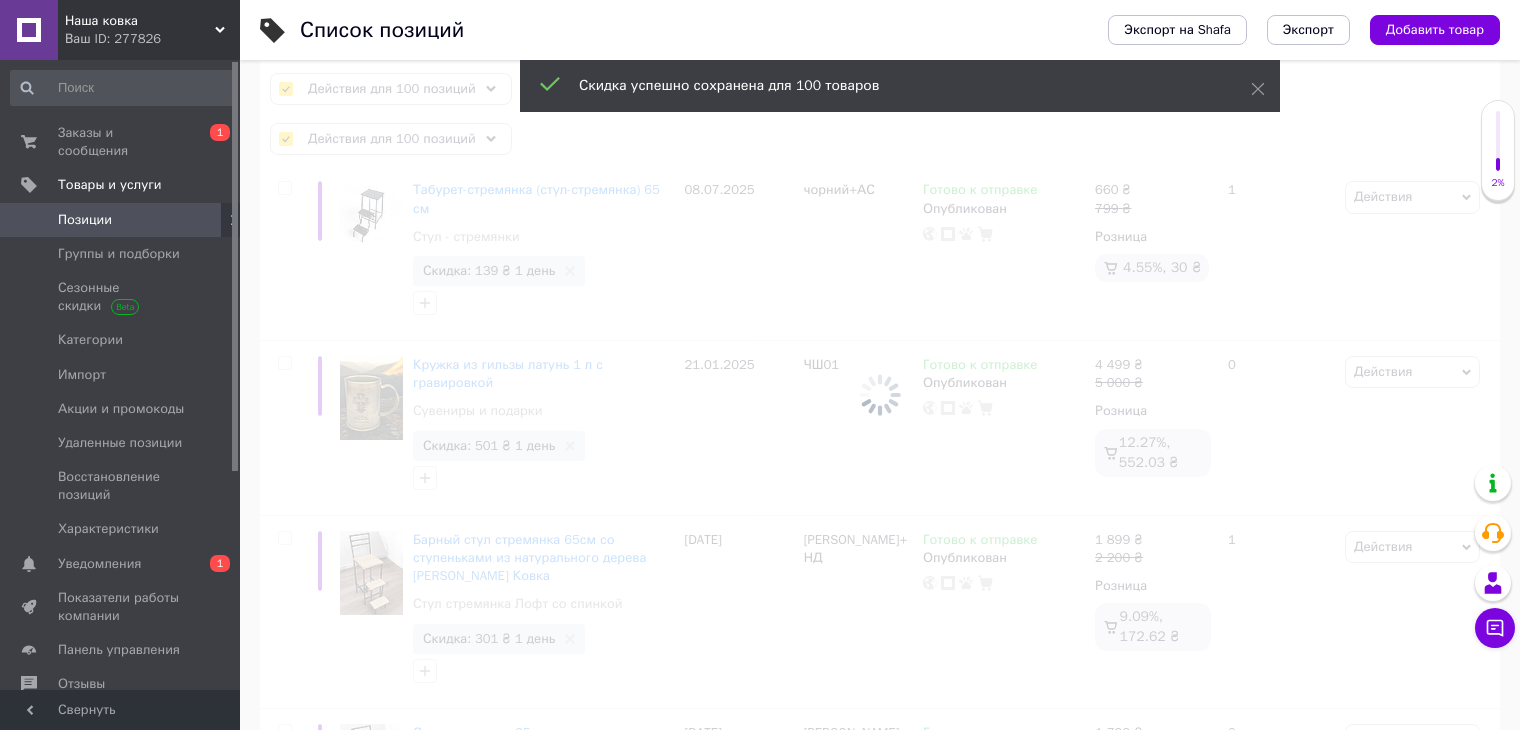 checkbox on "false" 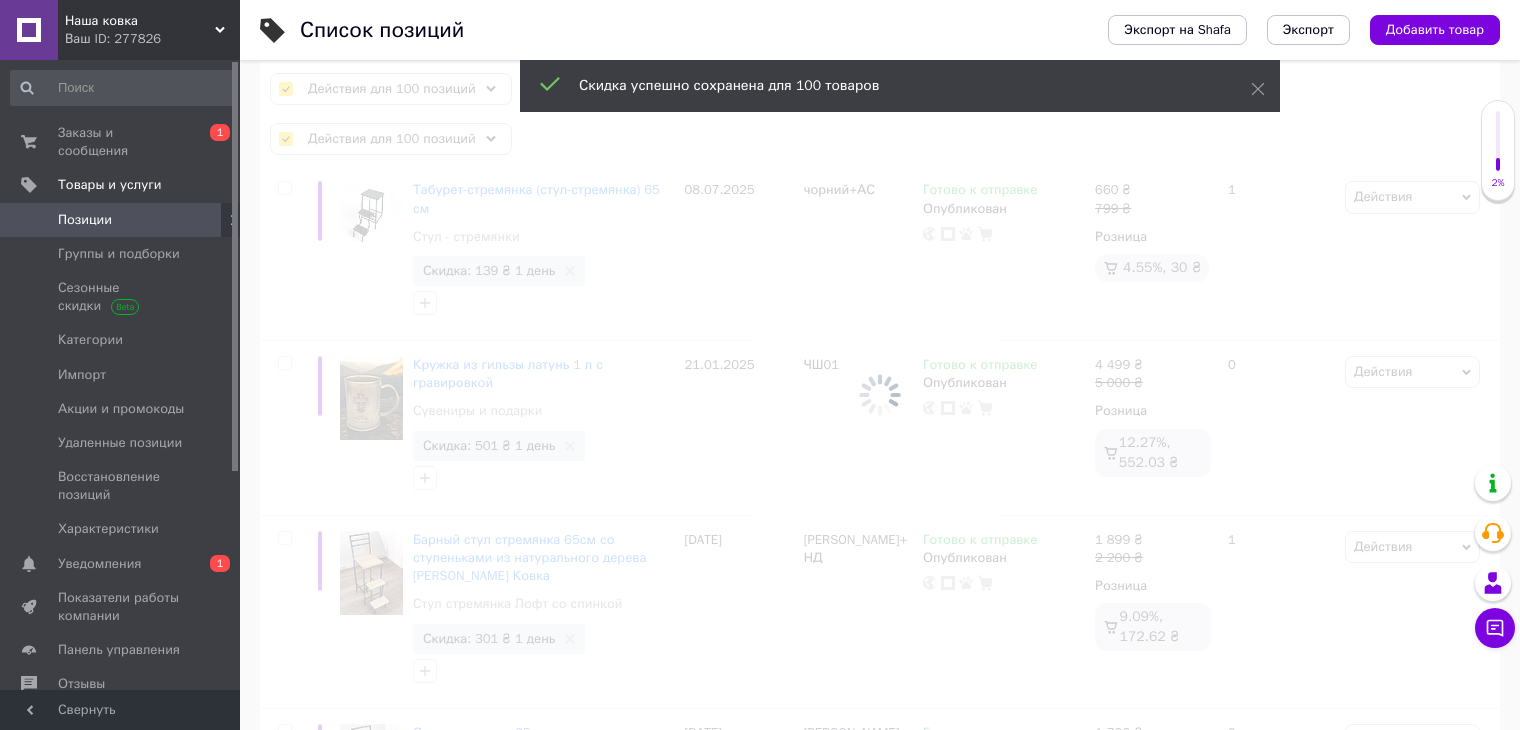 checkbox on "false" 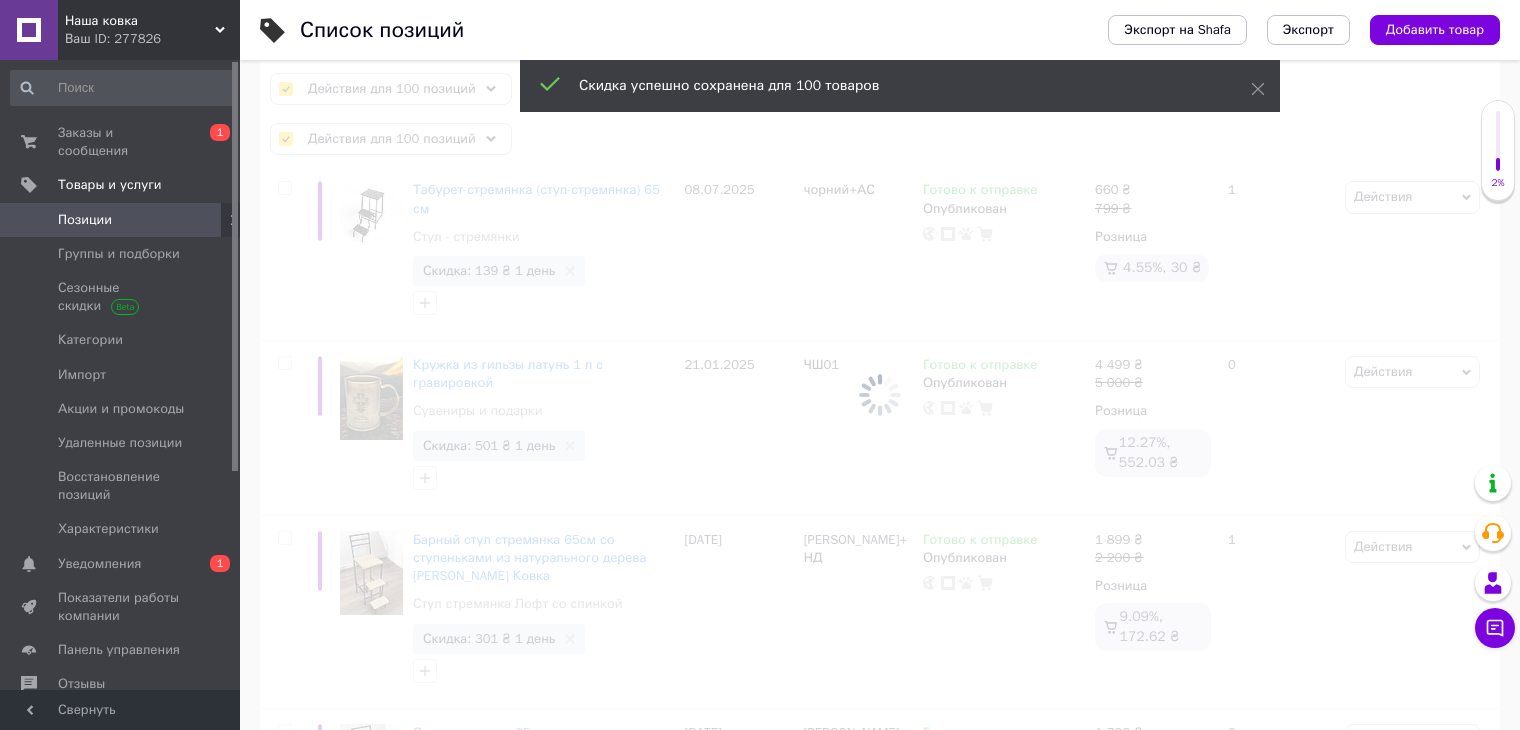checkbox on "false" 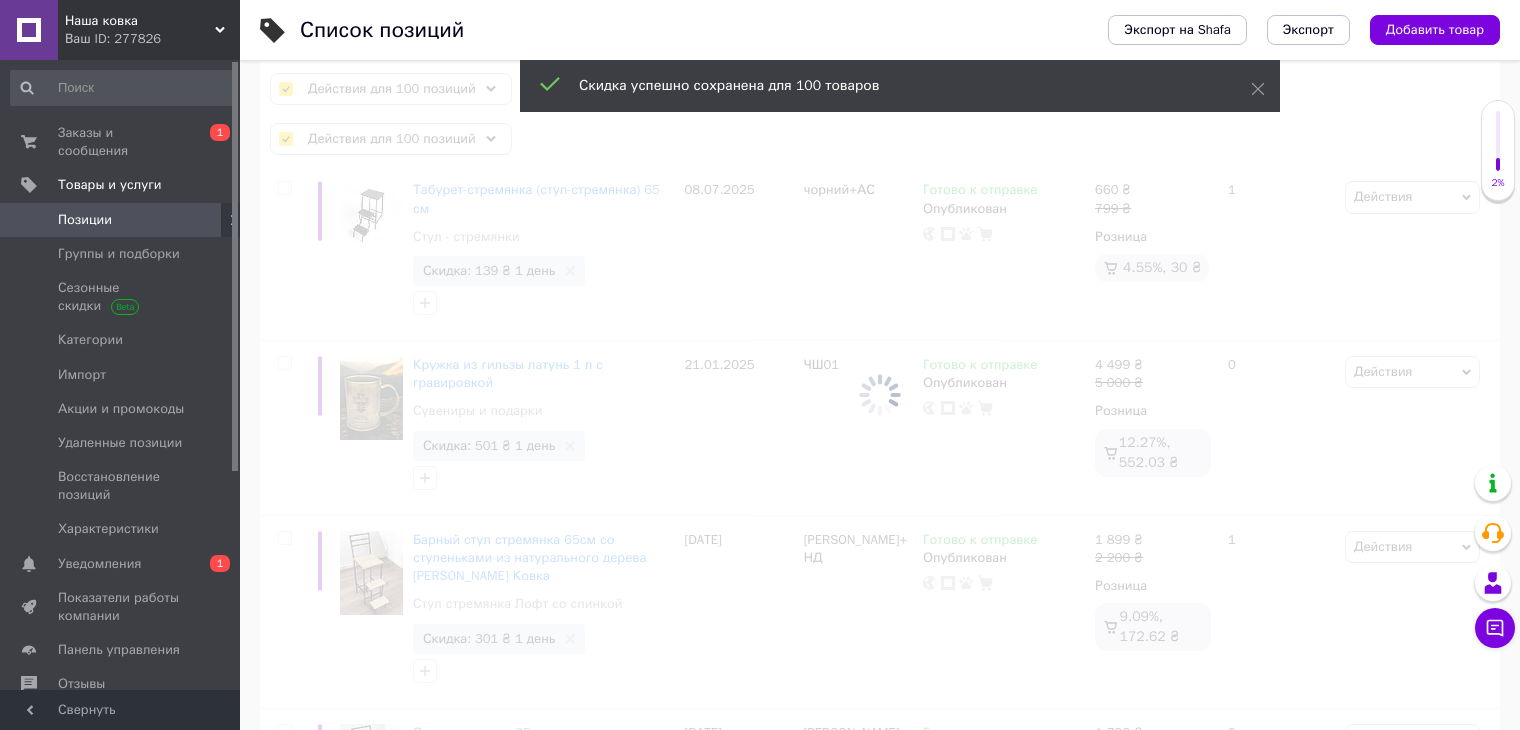 checkbox on "false" 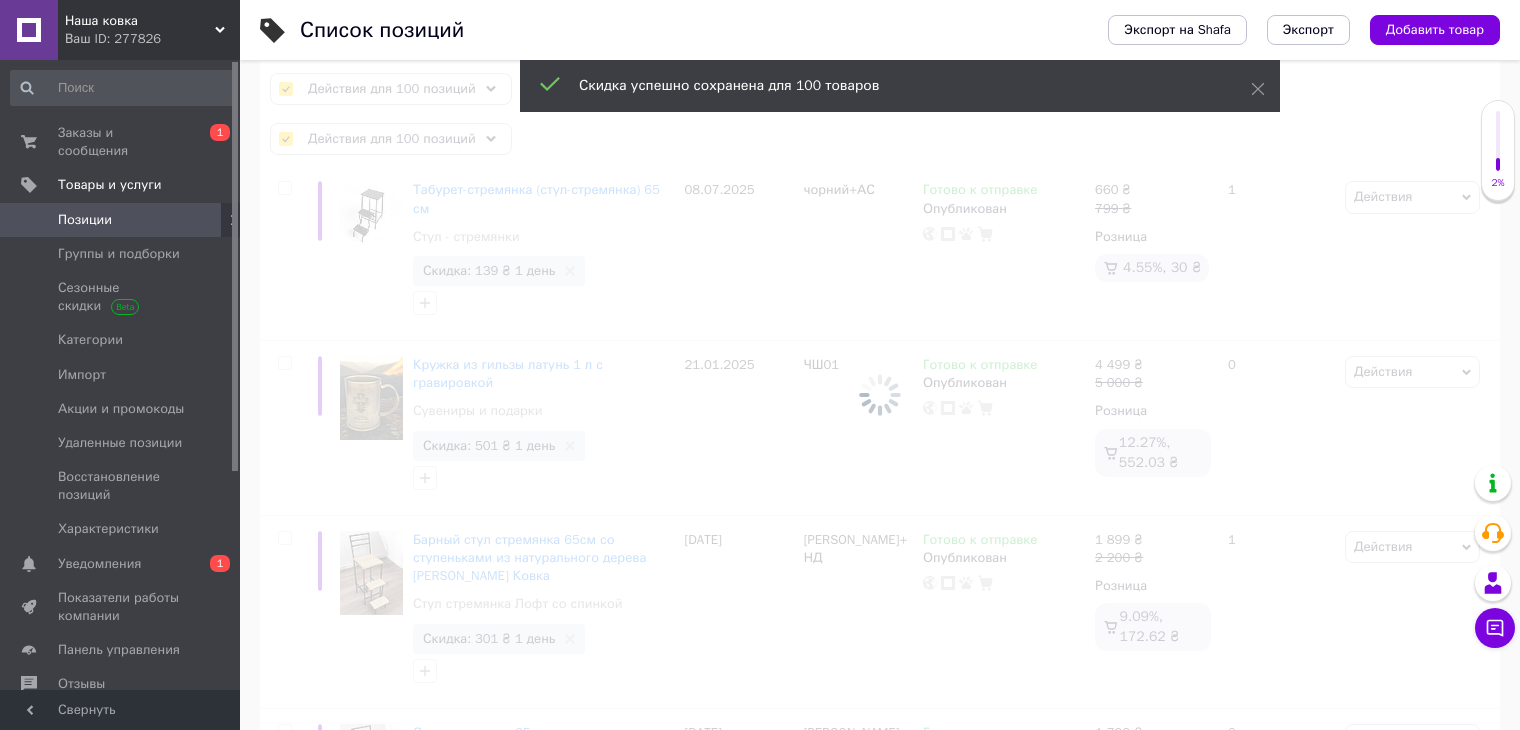 checkbox on "false" 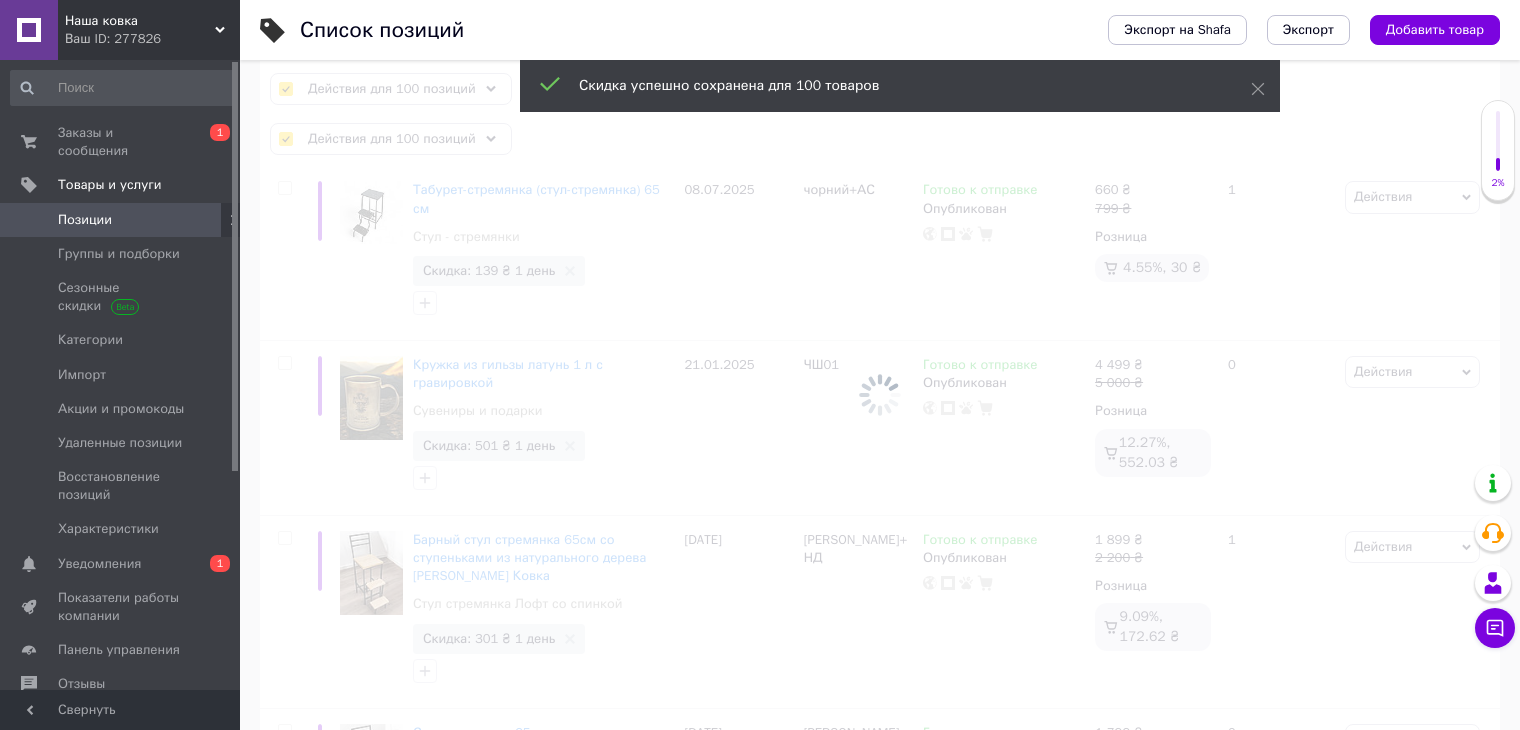 checkbox on "false" 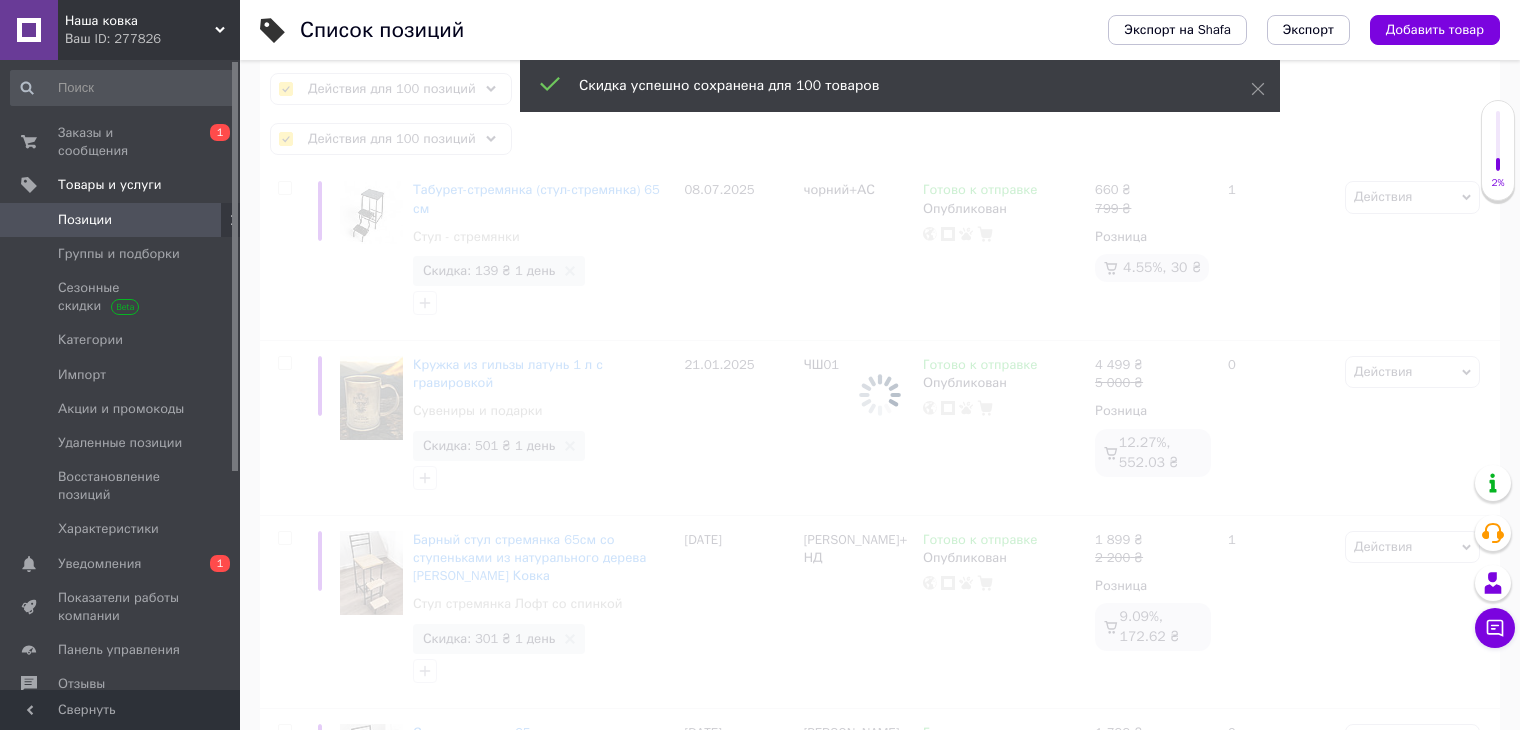 checkbox on "false" 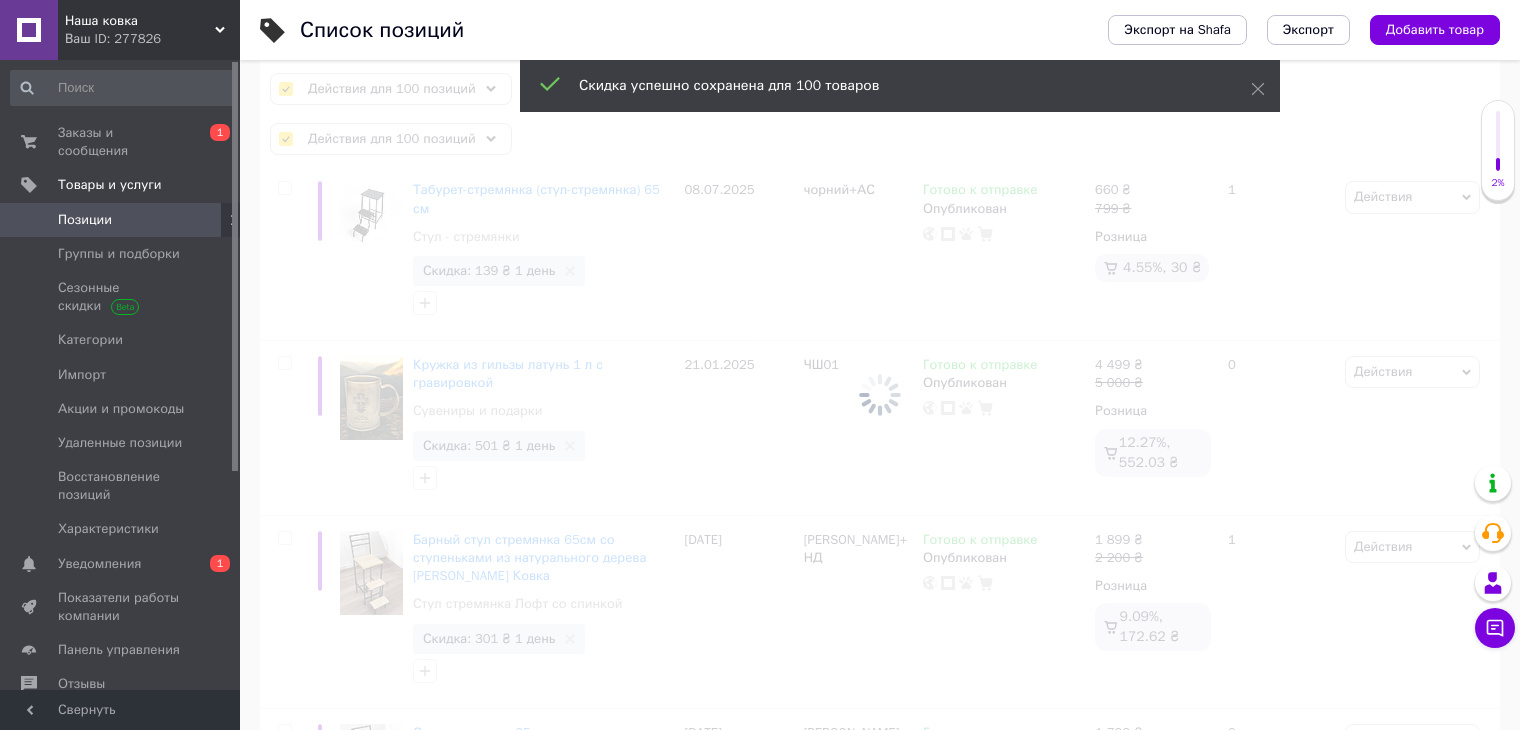 checkbox on "false" 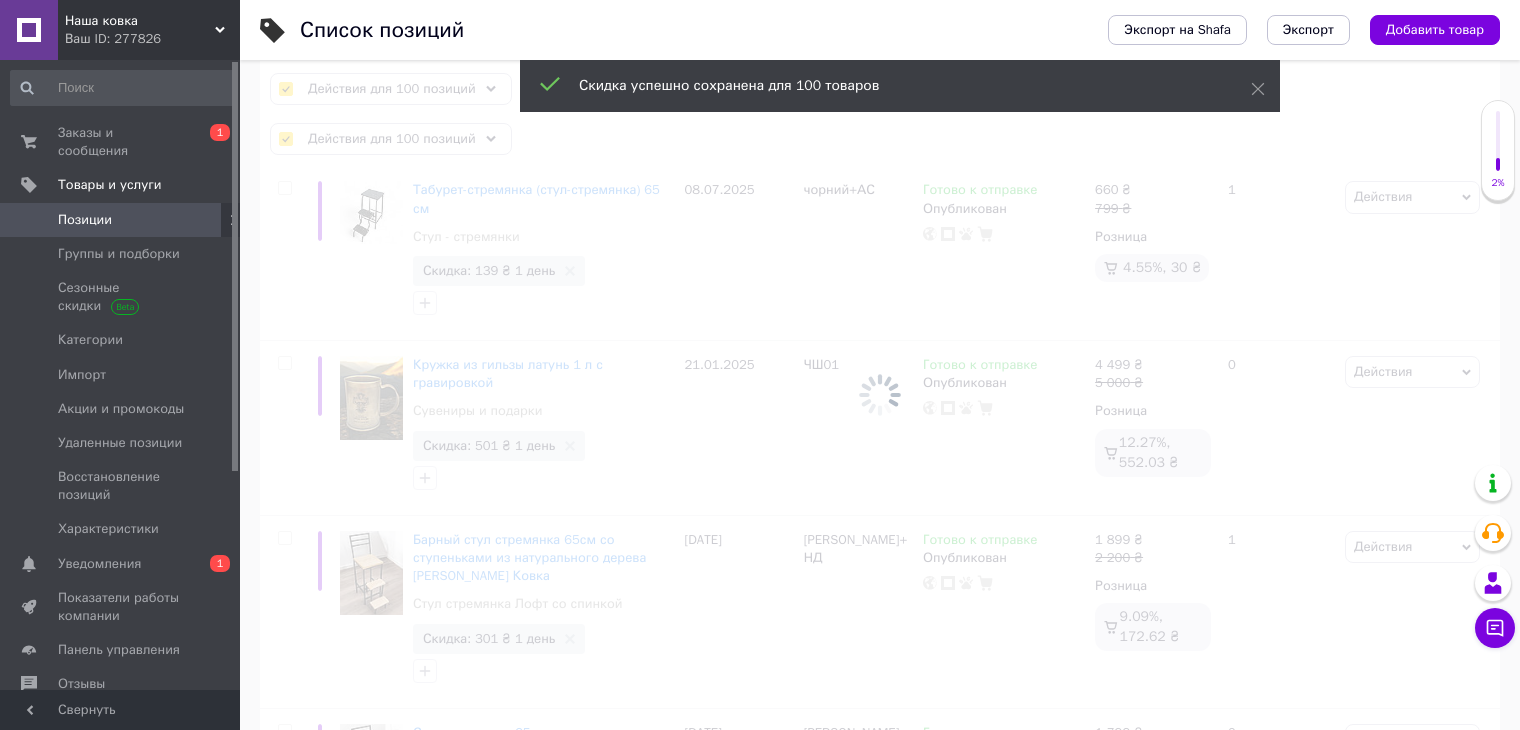 checkbox on "false" 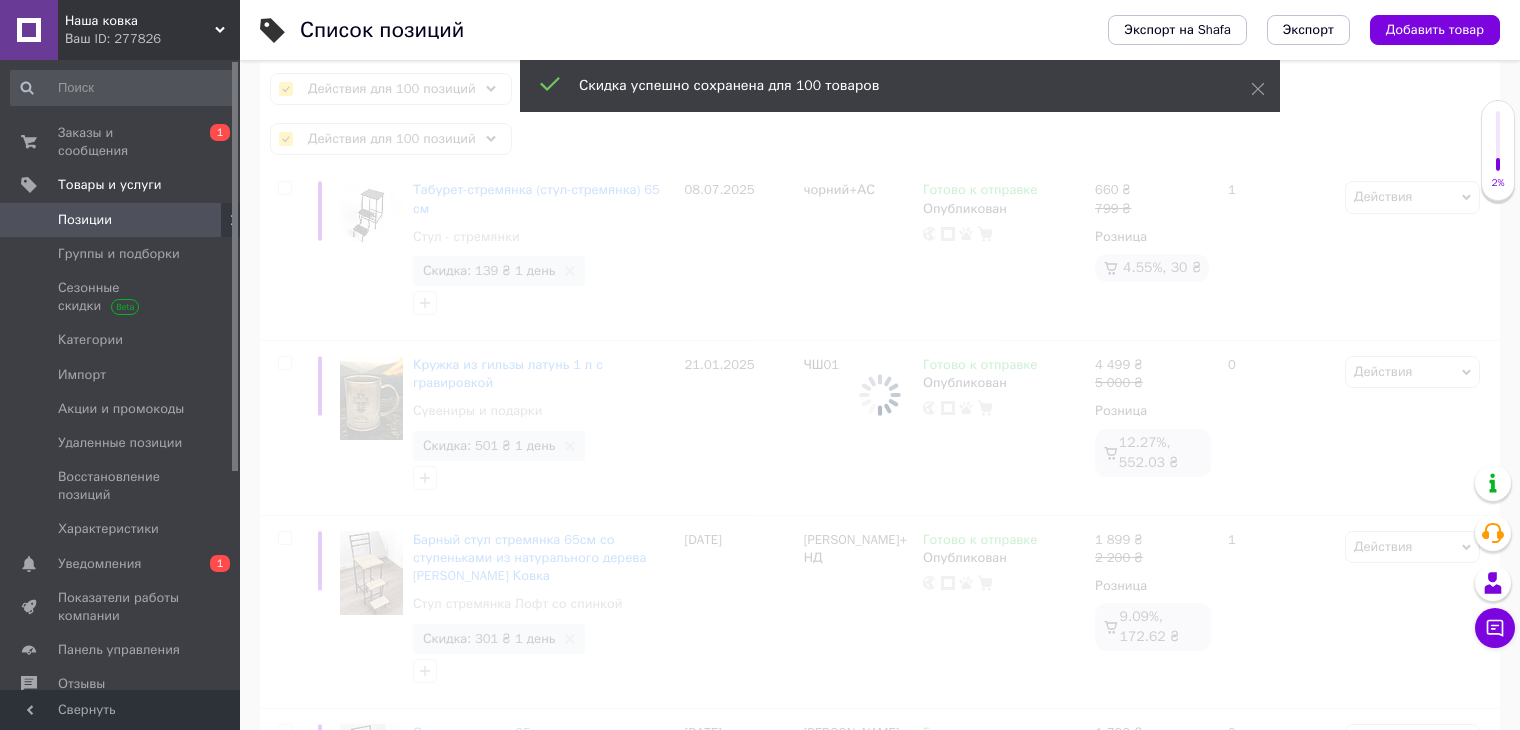 checkbox on "false" 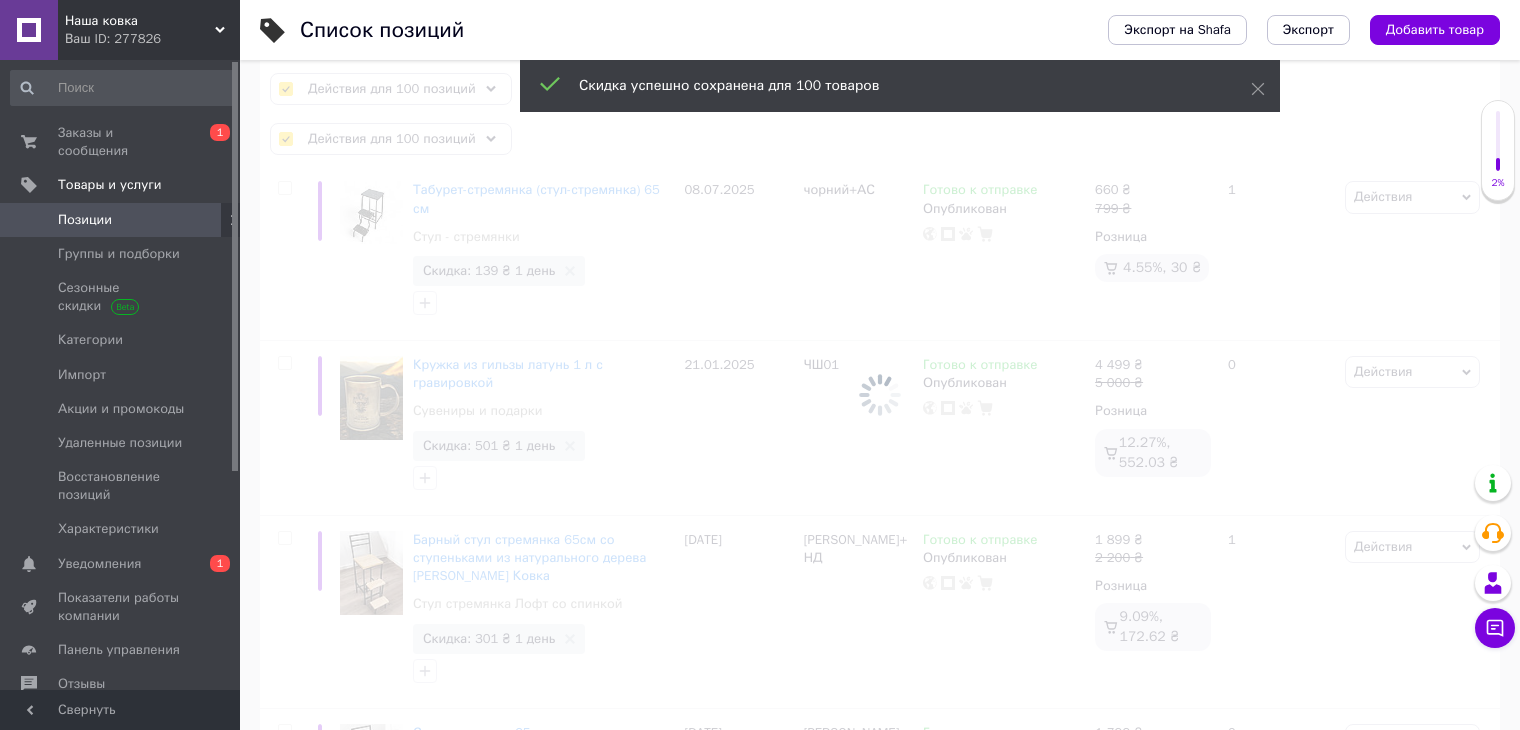 checkbox on "false" 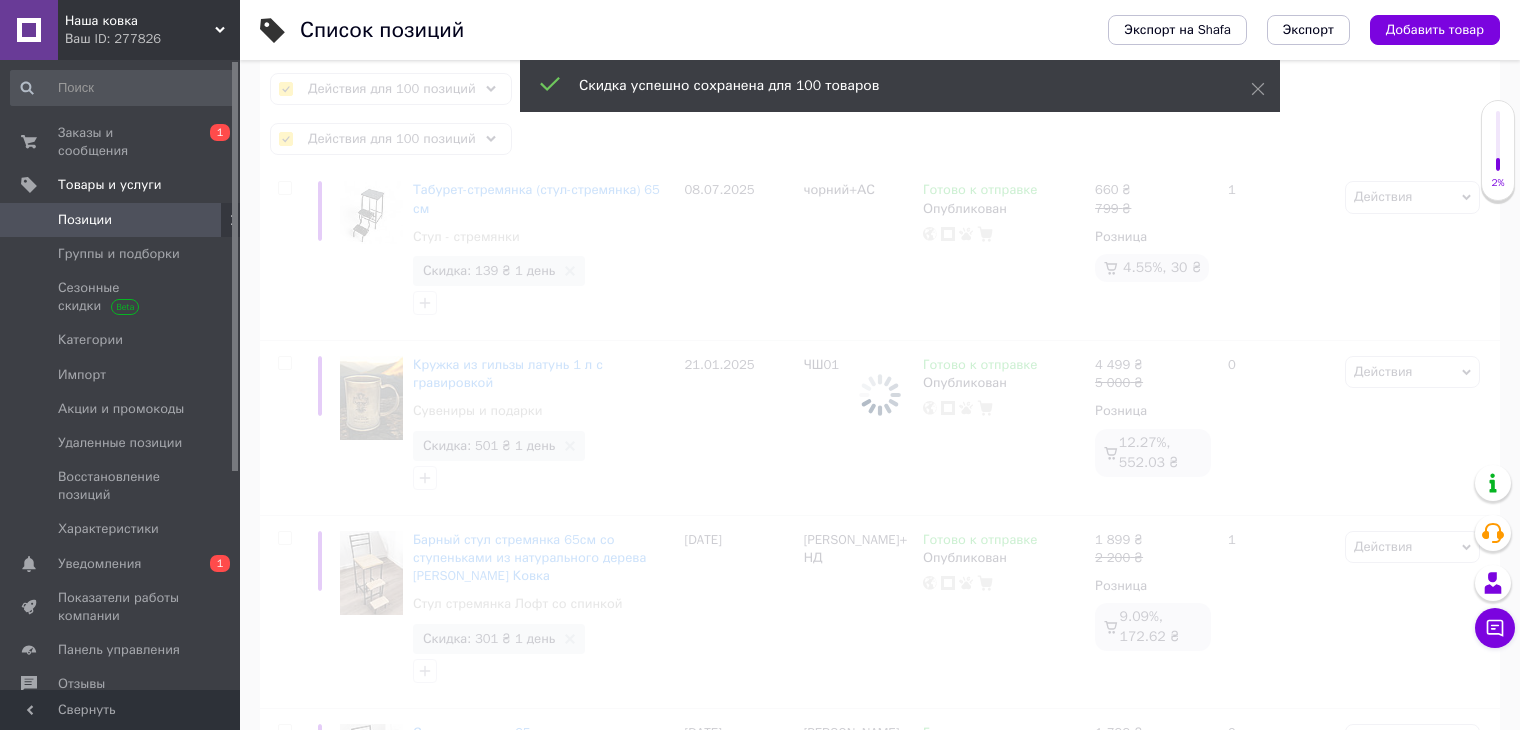 checkbox on "false" 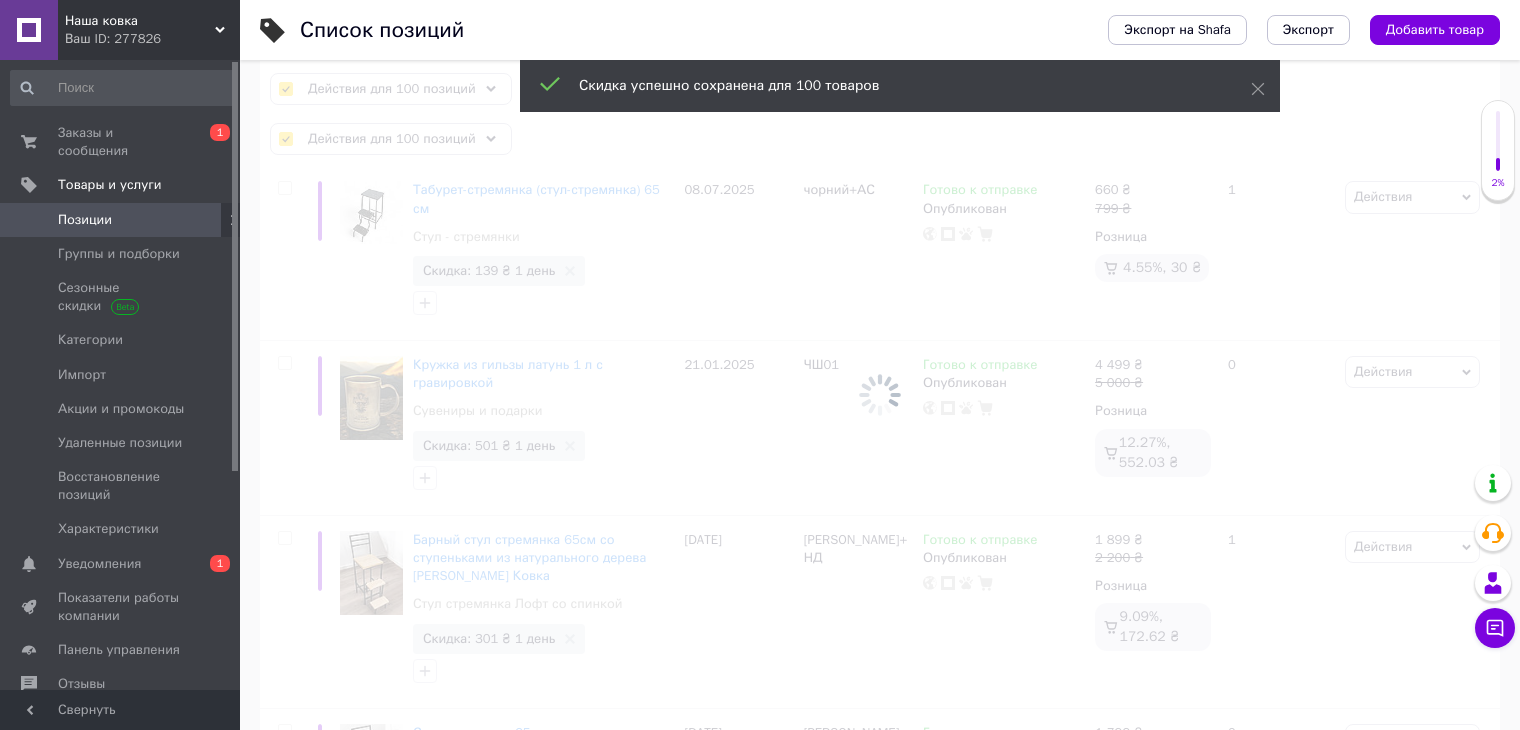checkbox on "false" 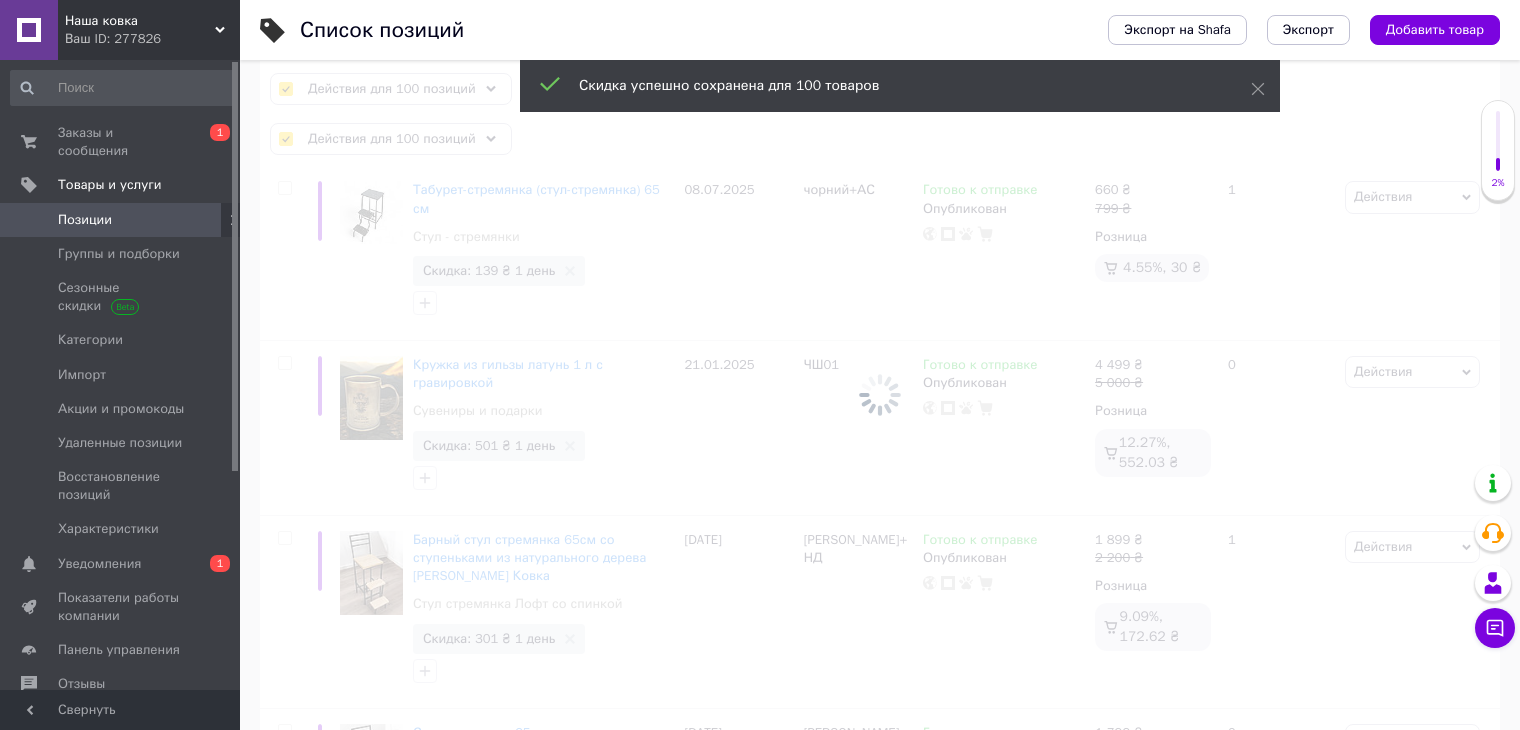 checkbox on "false" 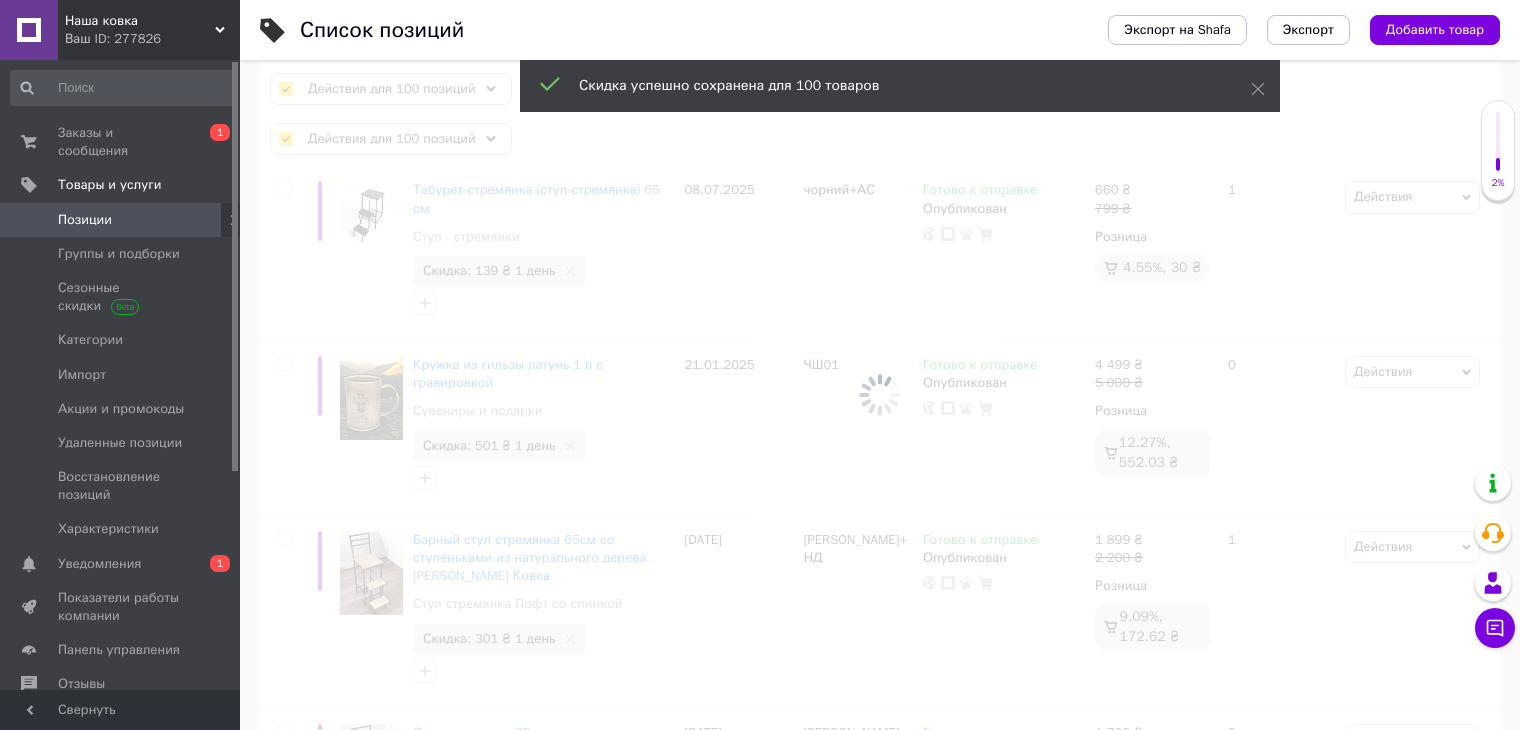 checkbox on "false" 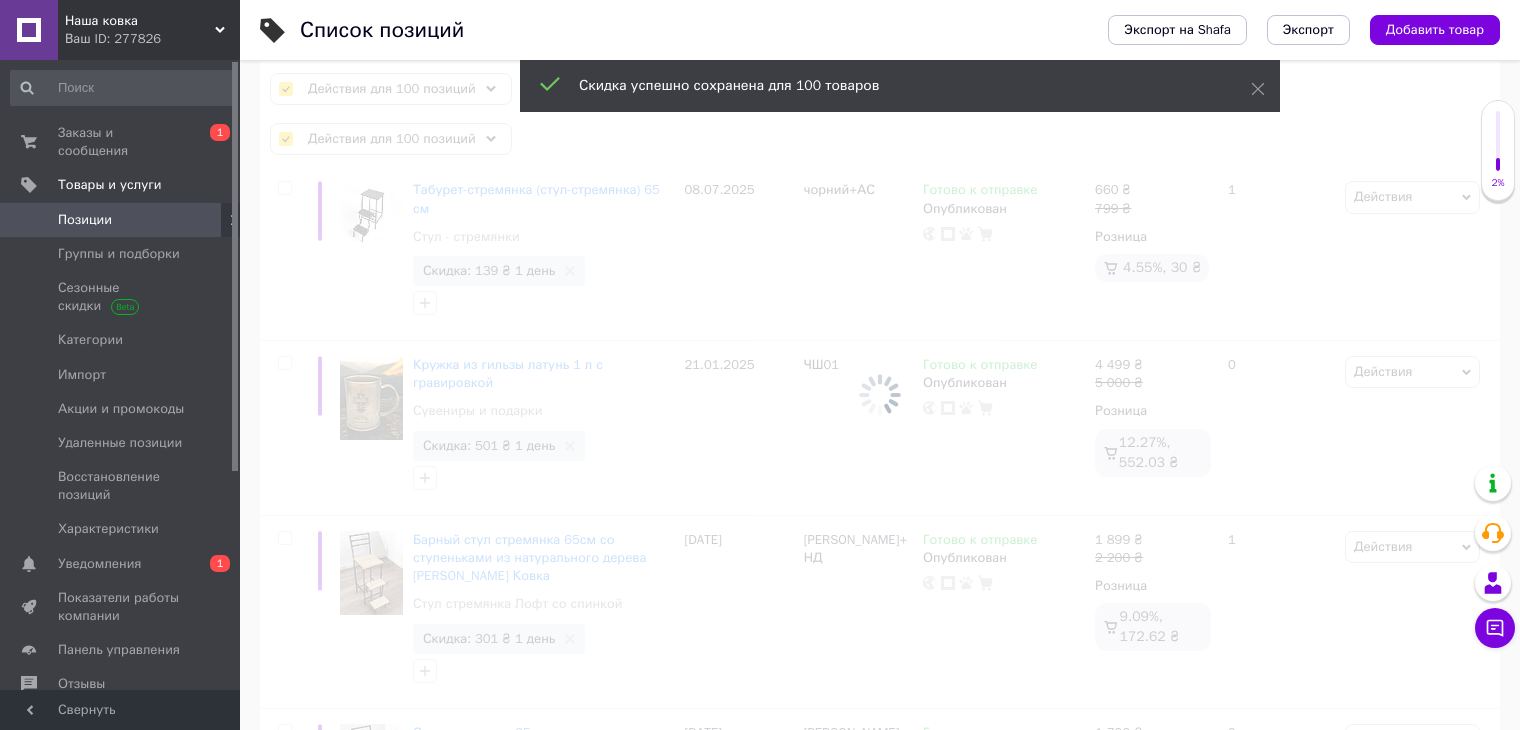 checkbox on "false" 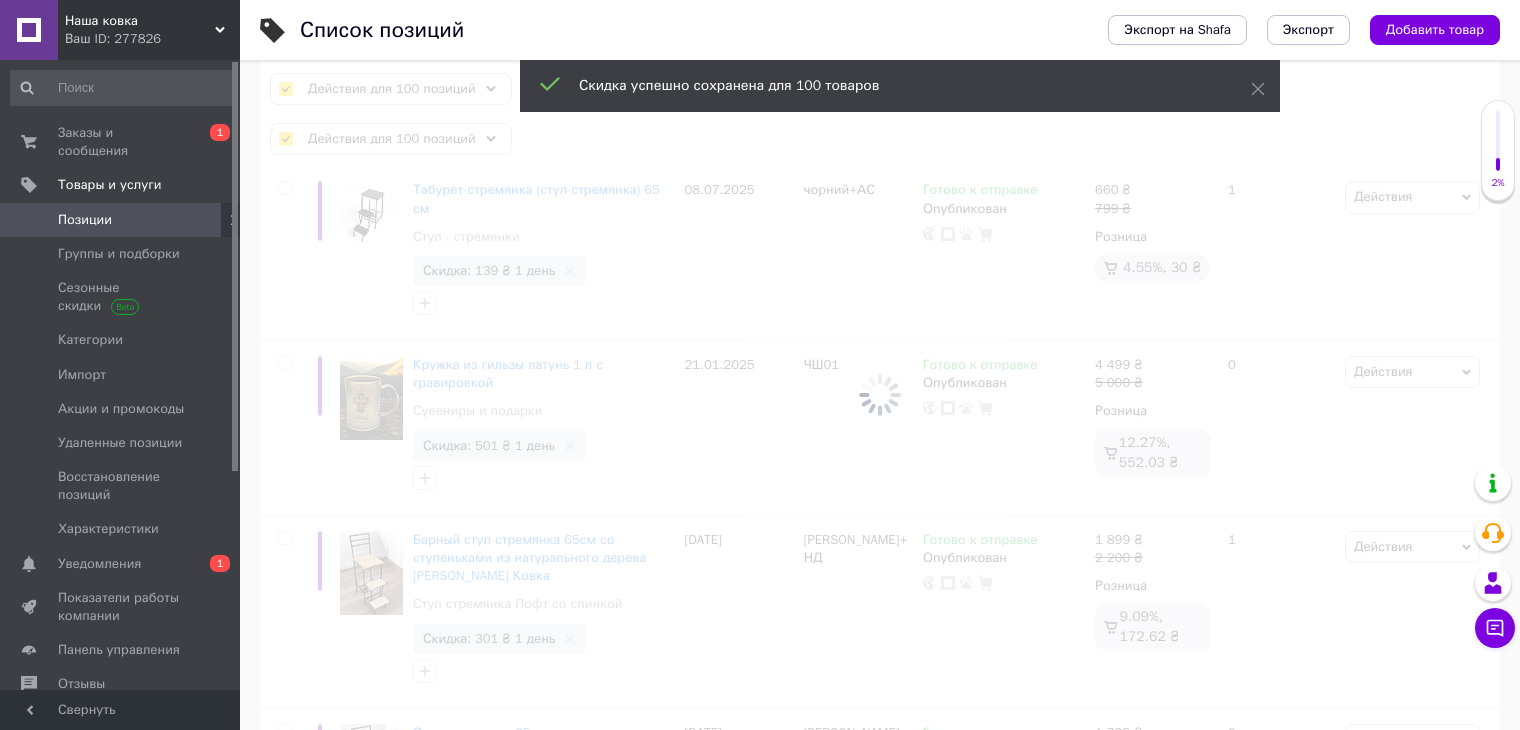 checkbox on "false" 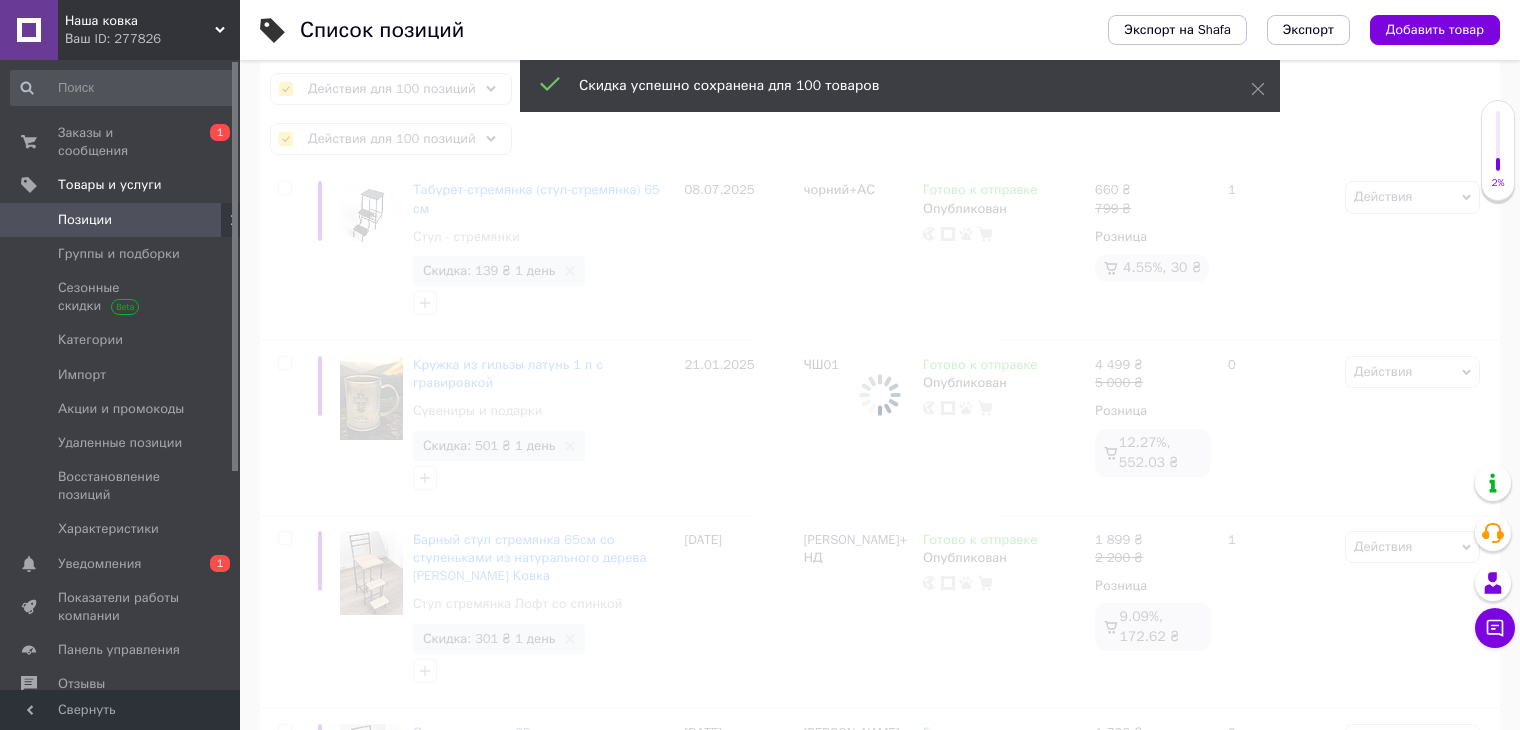 checkbox on "false" 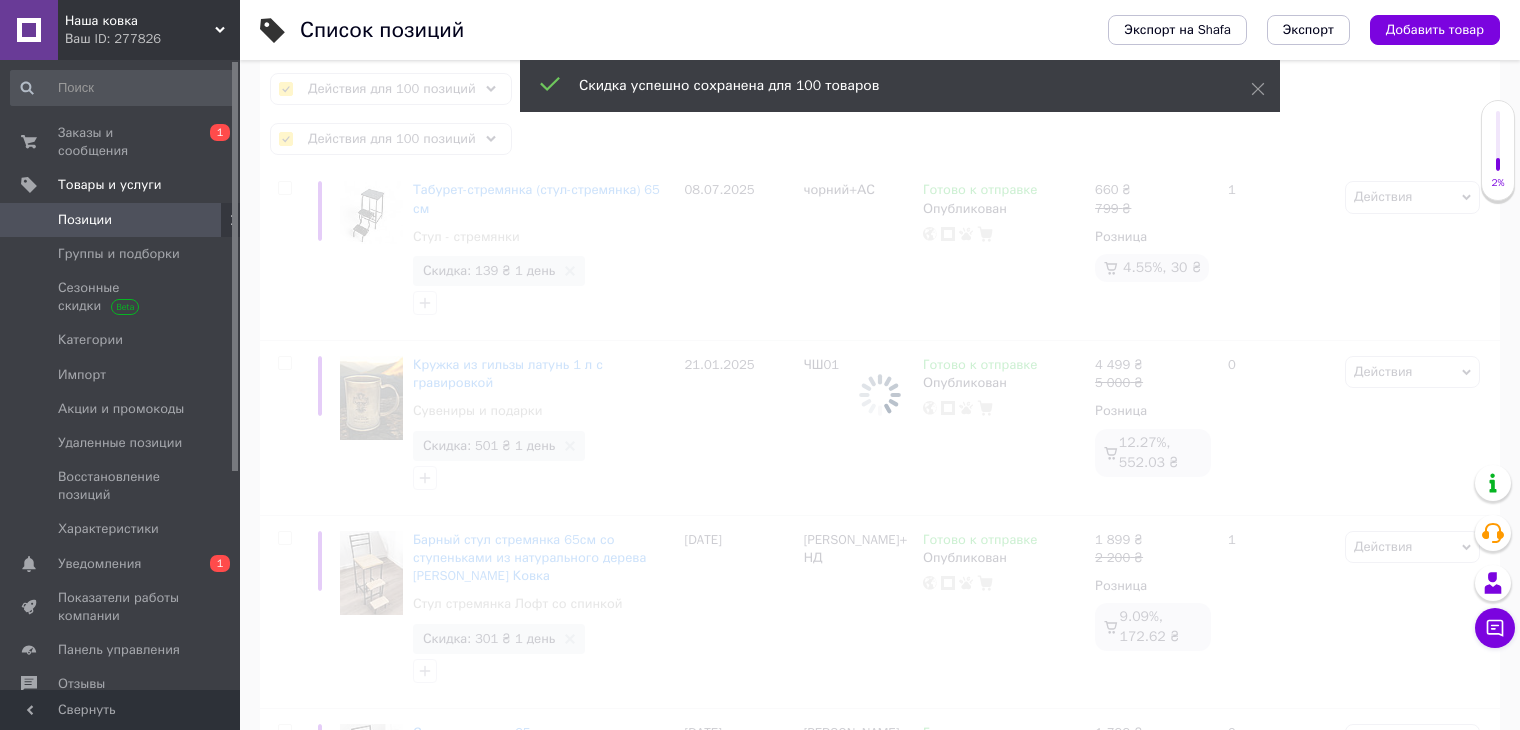 checkbox on "false" 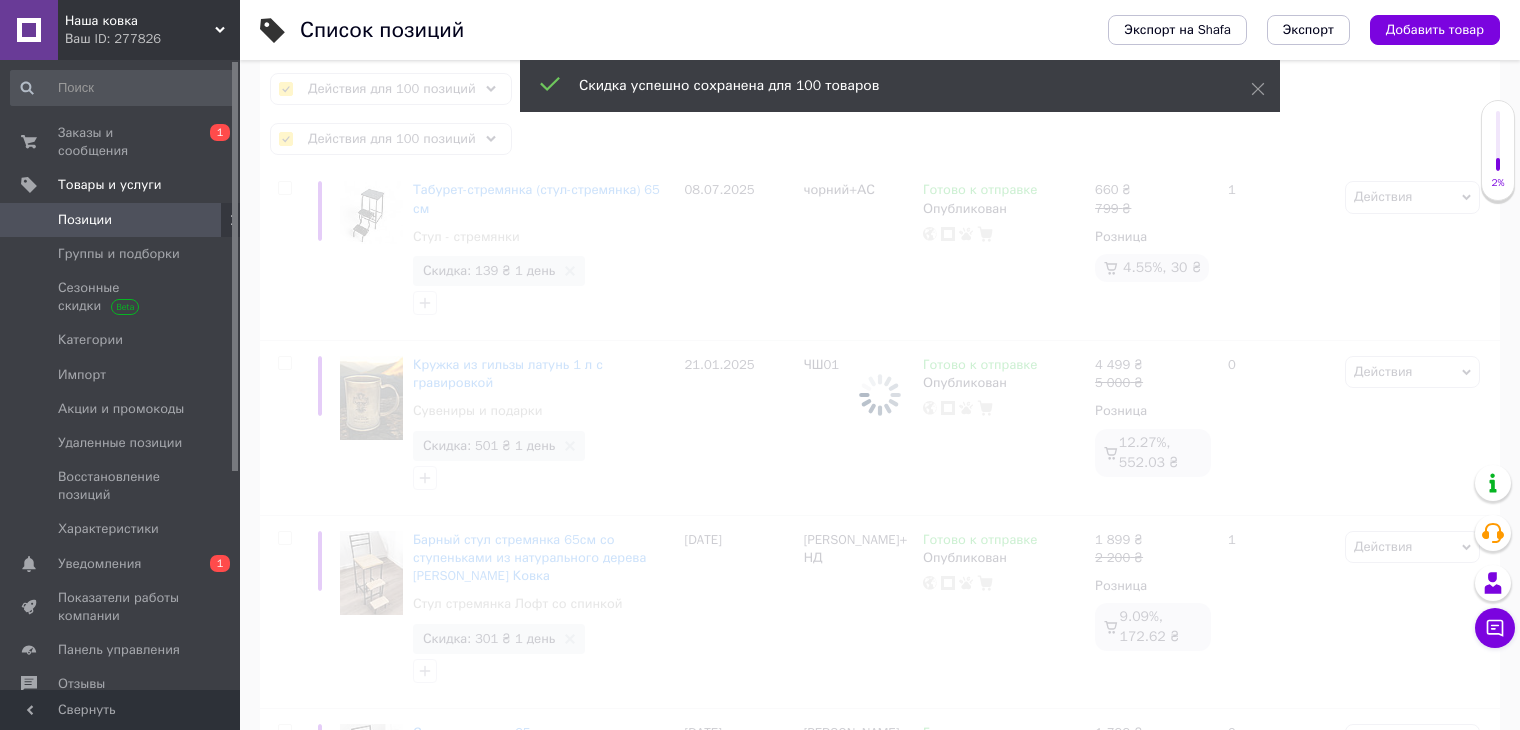 checkbox on "false" 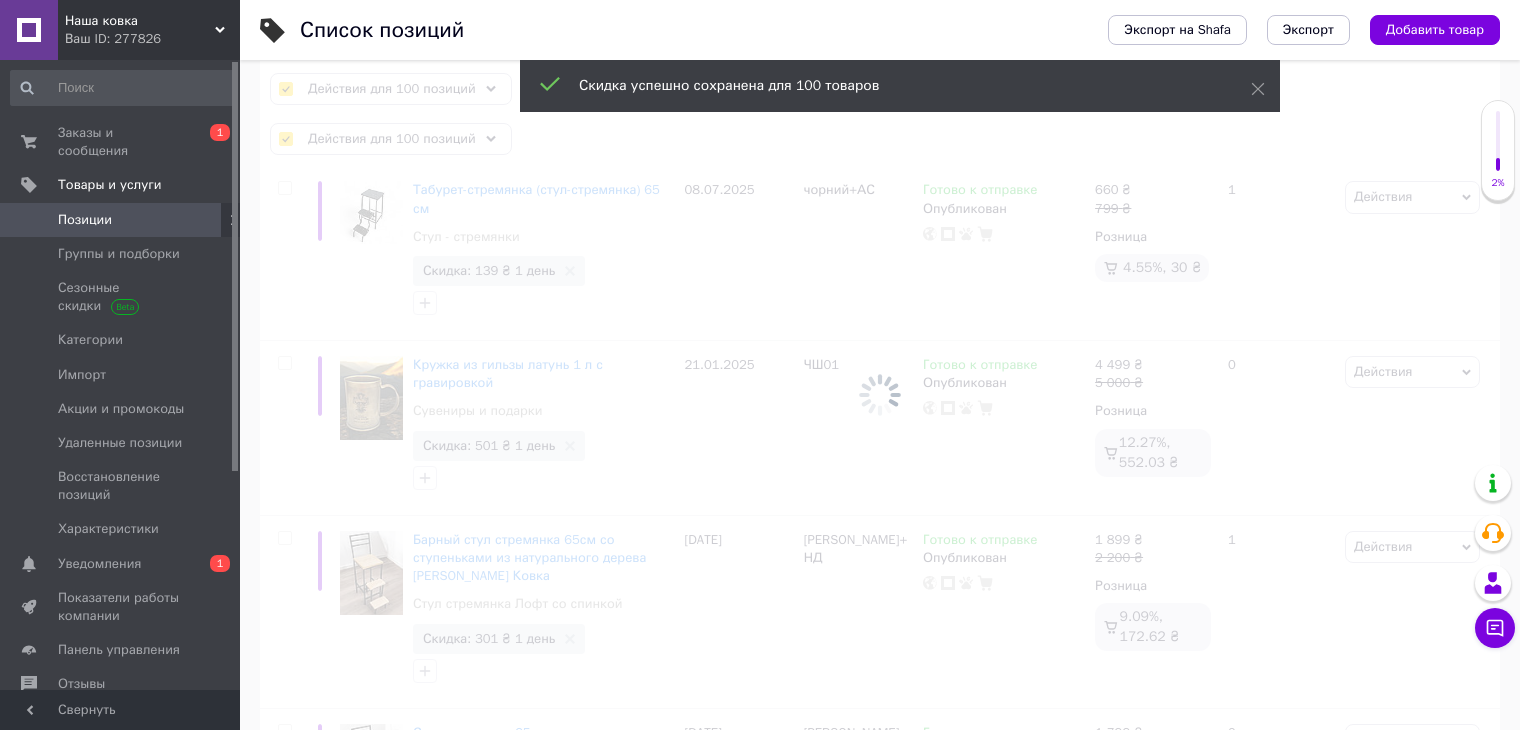 checkbox on "false" 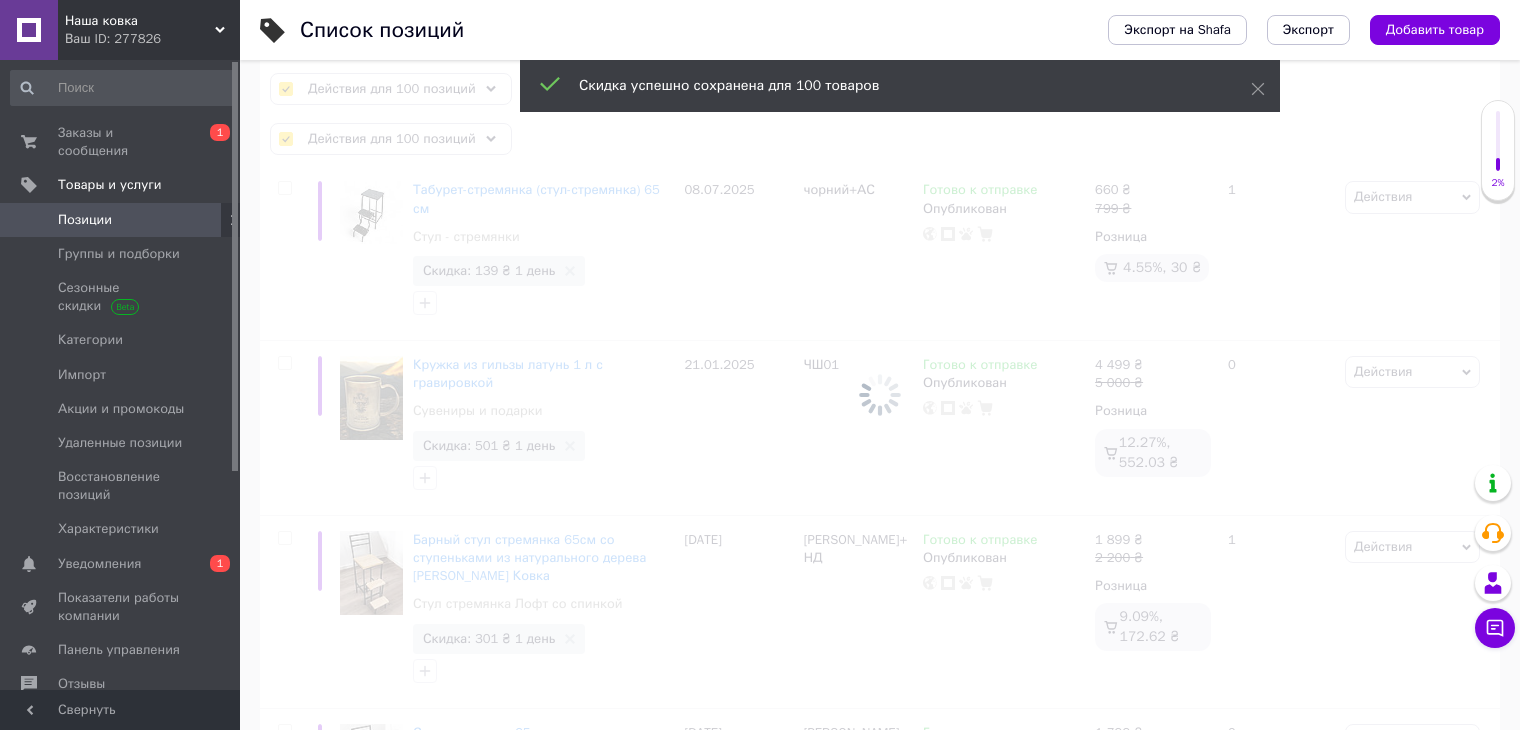 checkbox on "false" 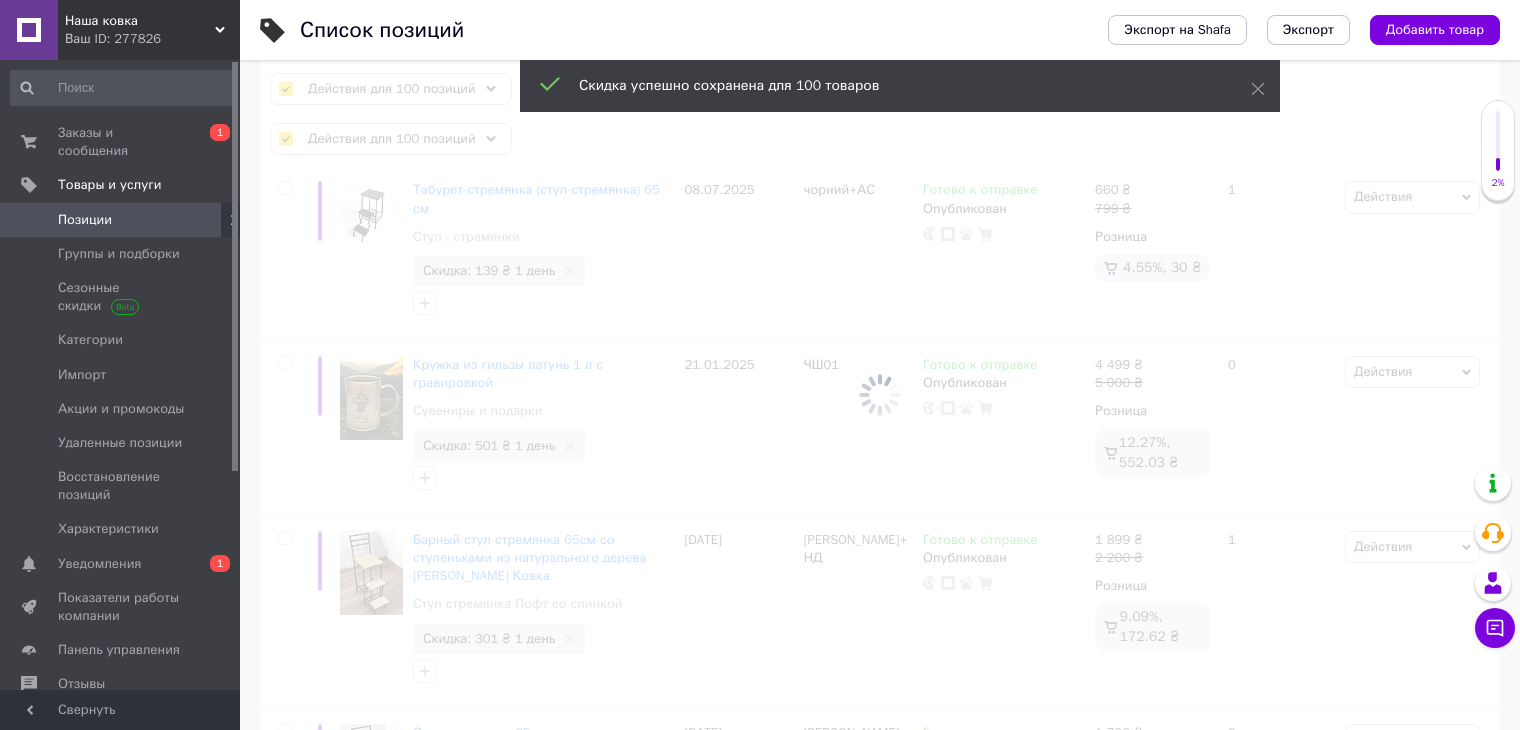 checkbox on "false" 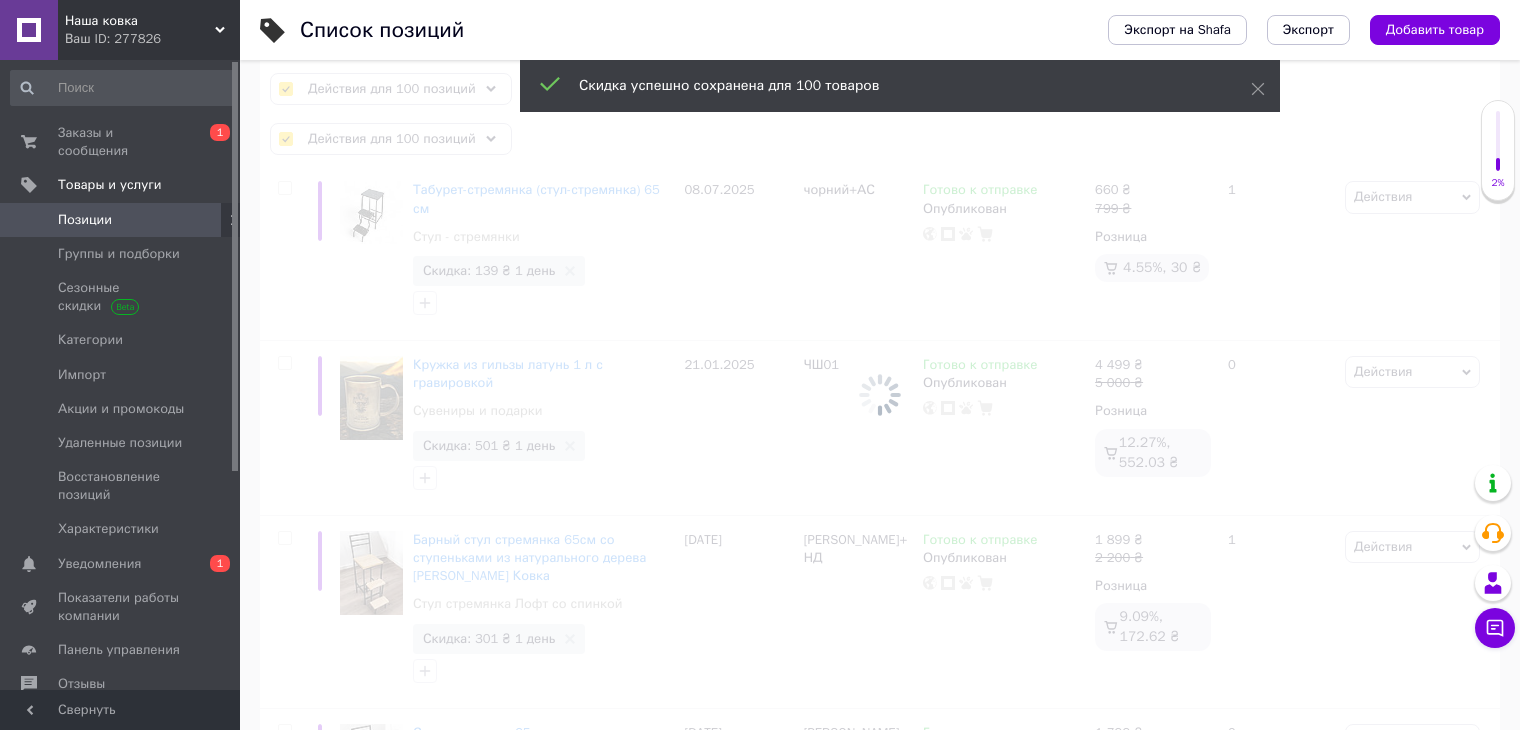 checkbox on "false" 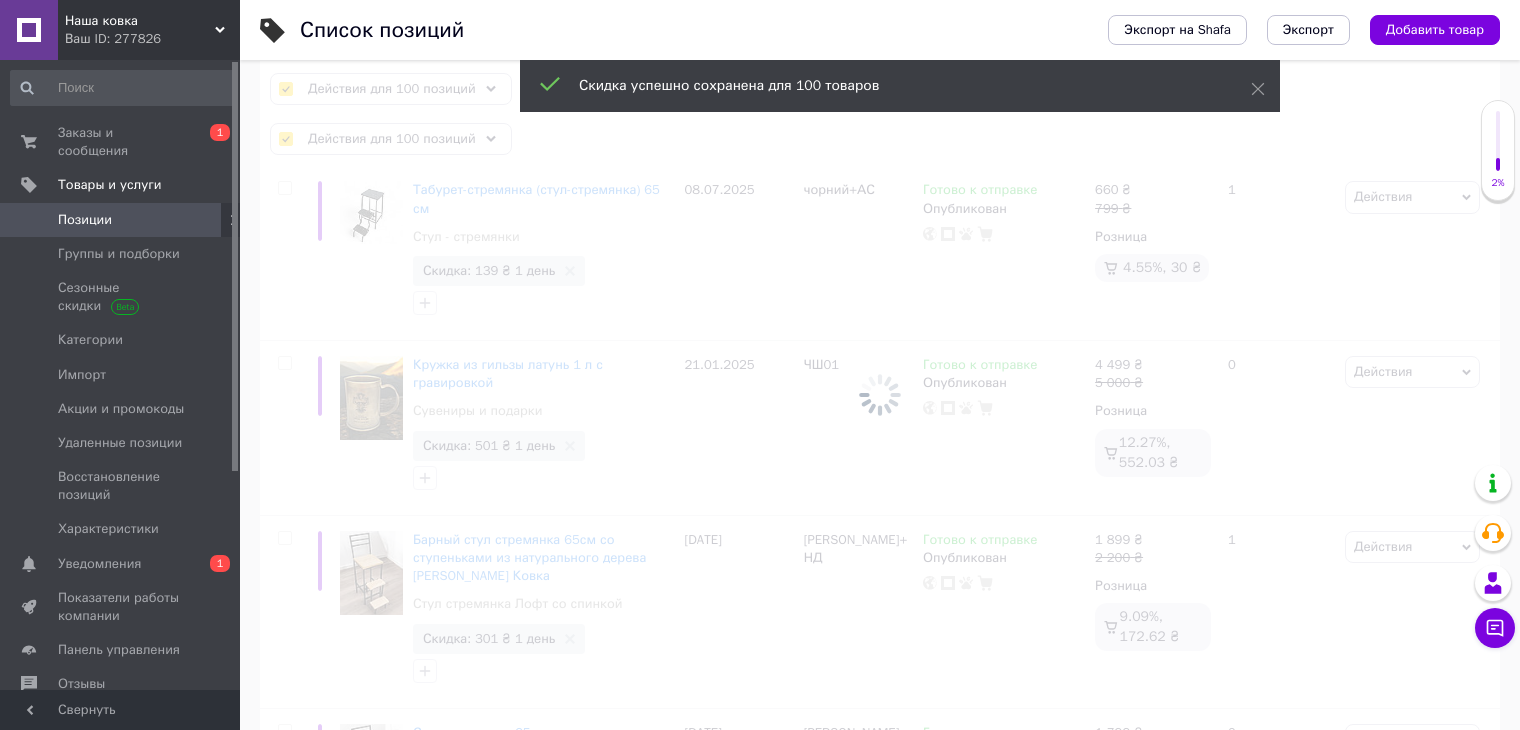 checkbox on "false" 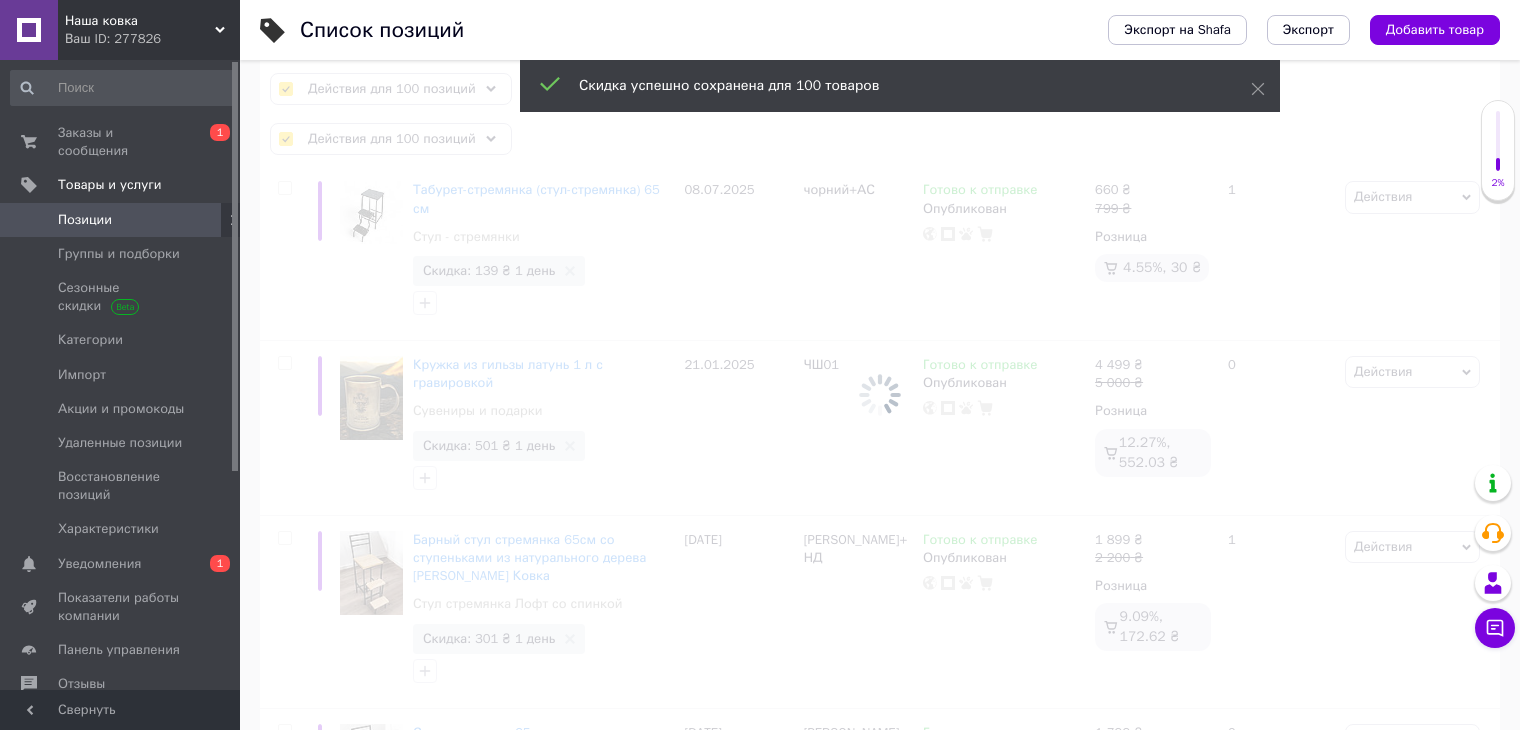 checkbox on "false" 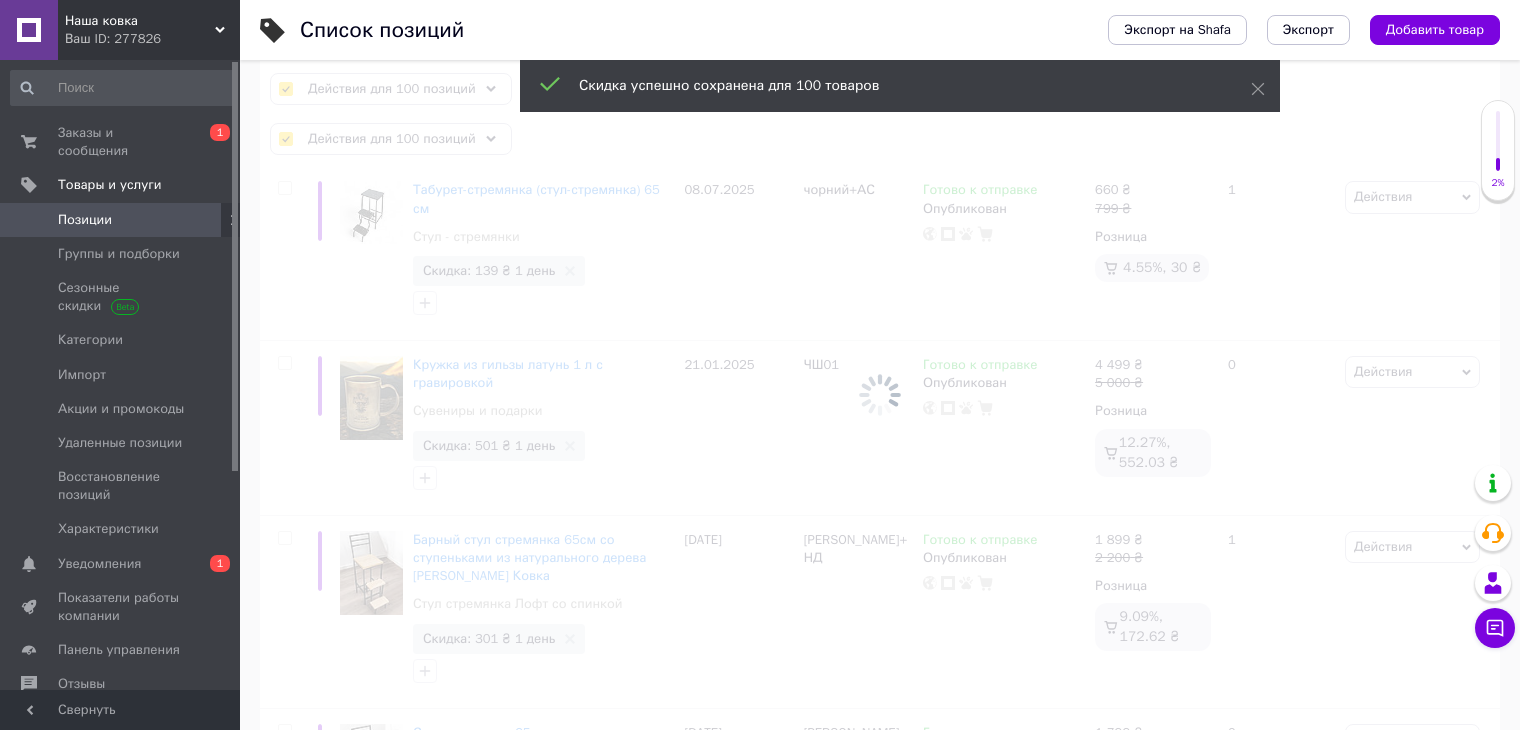 checkbox on "false" 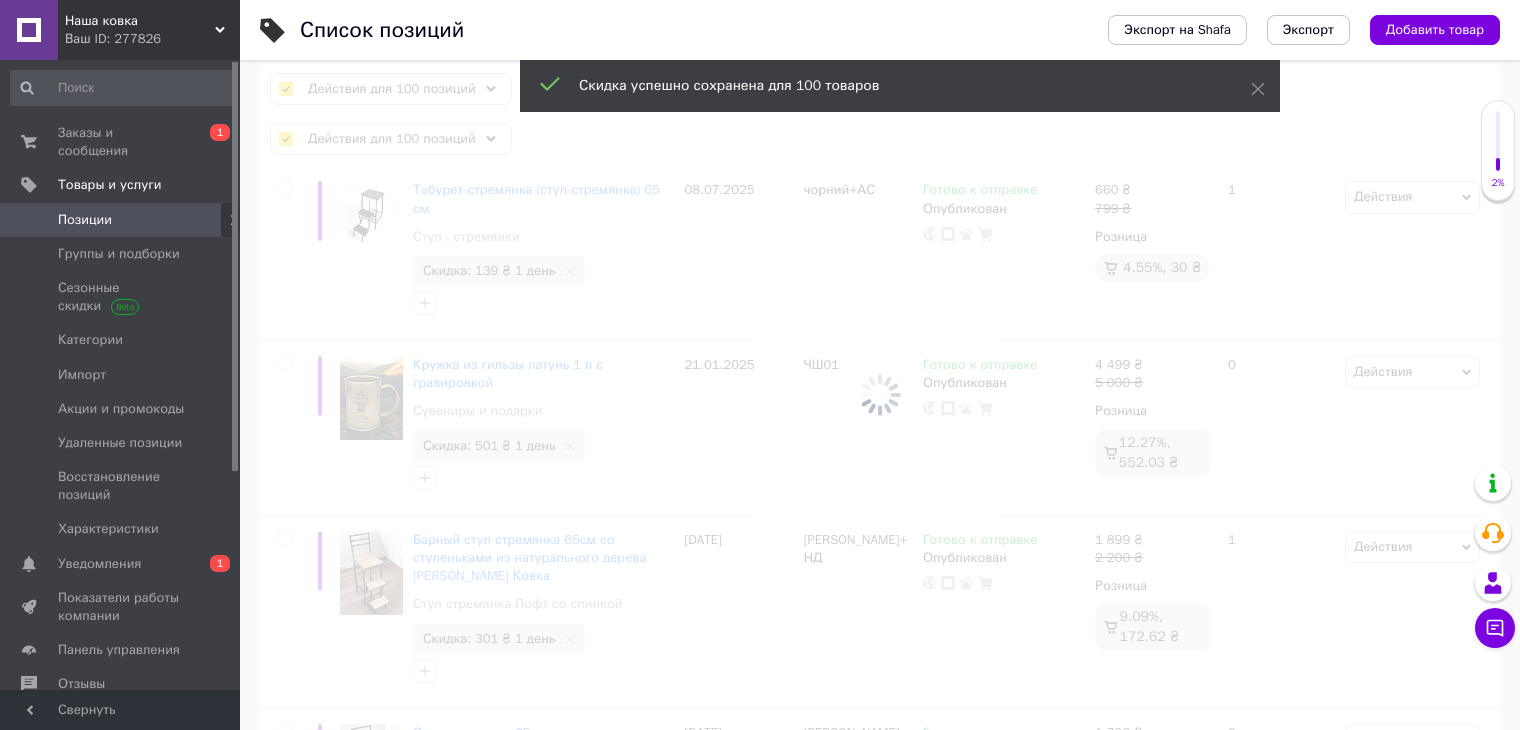 checkbox on "false" 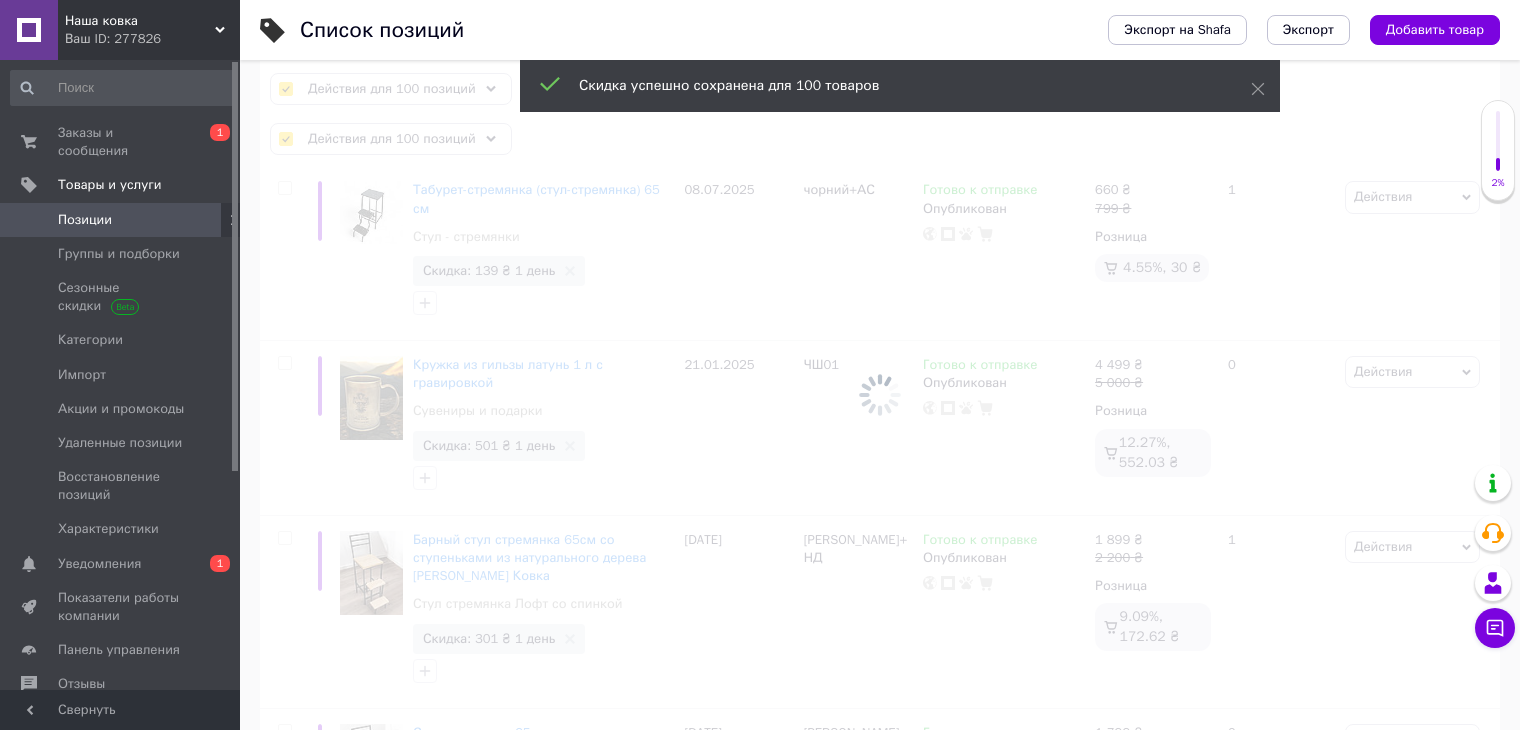 checkbox on "false" 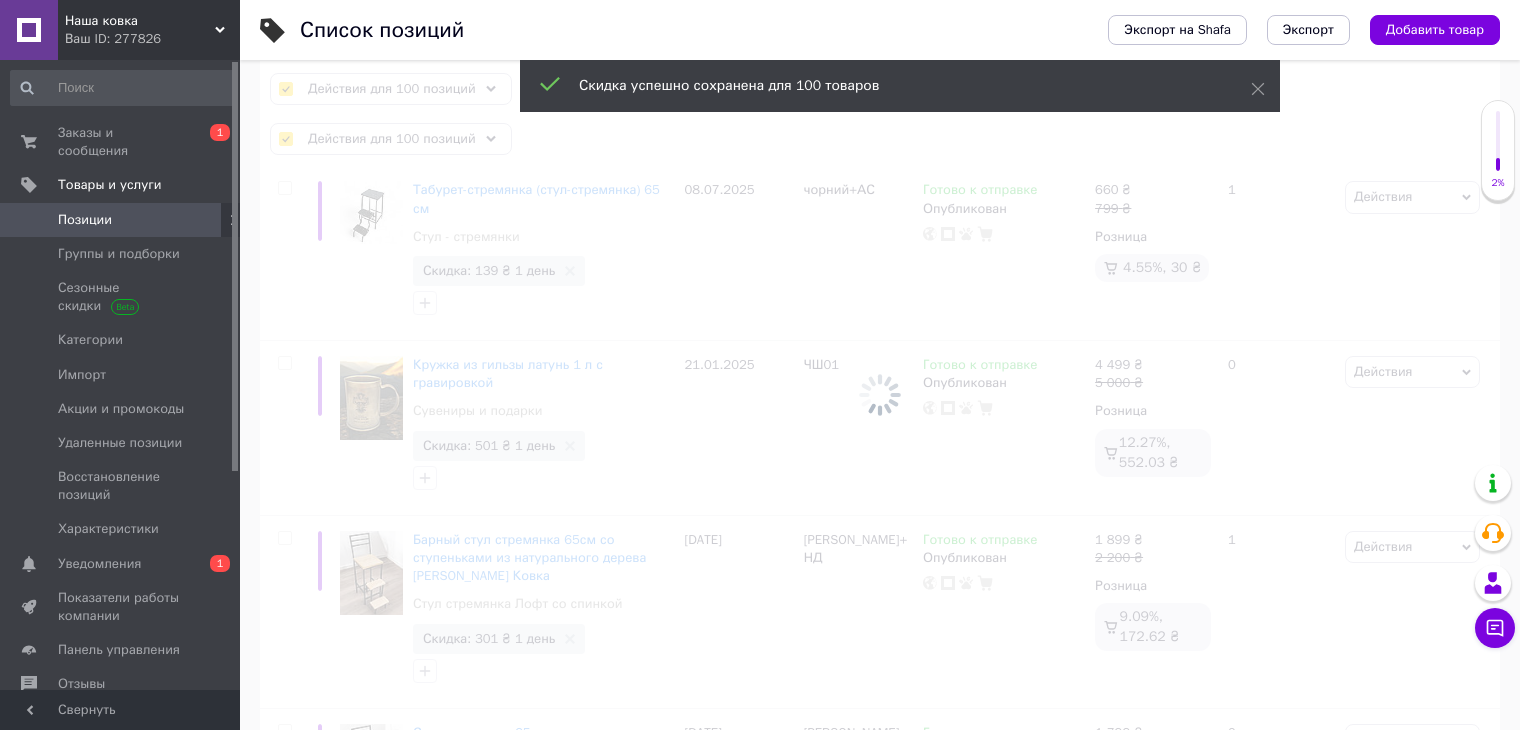 checkbox on "false" 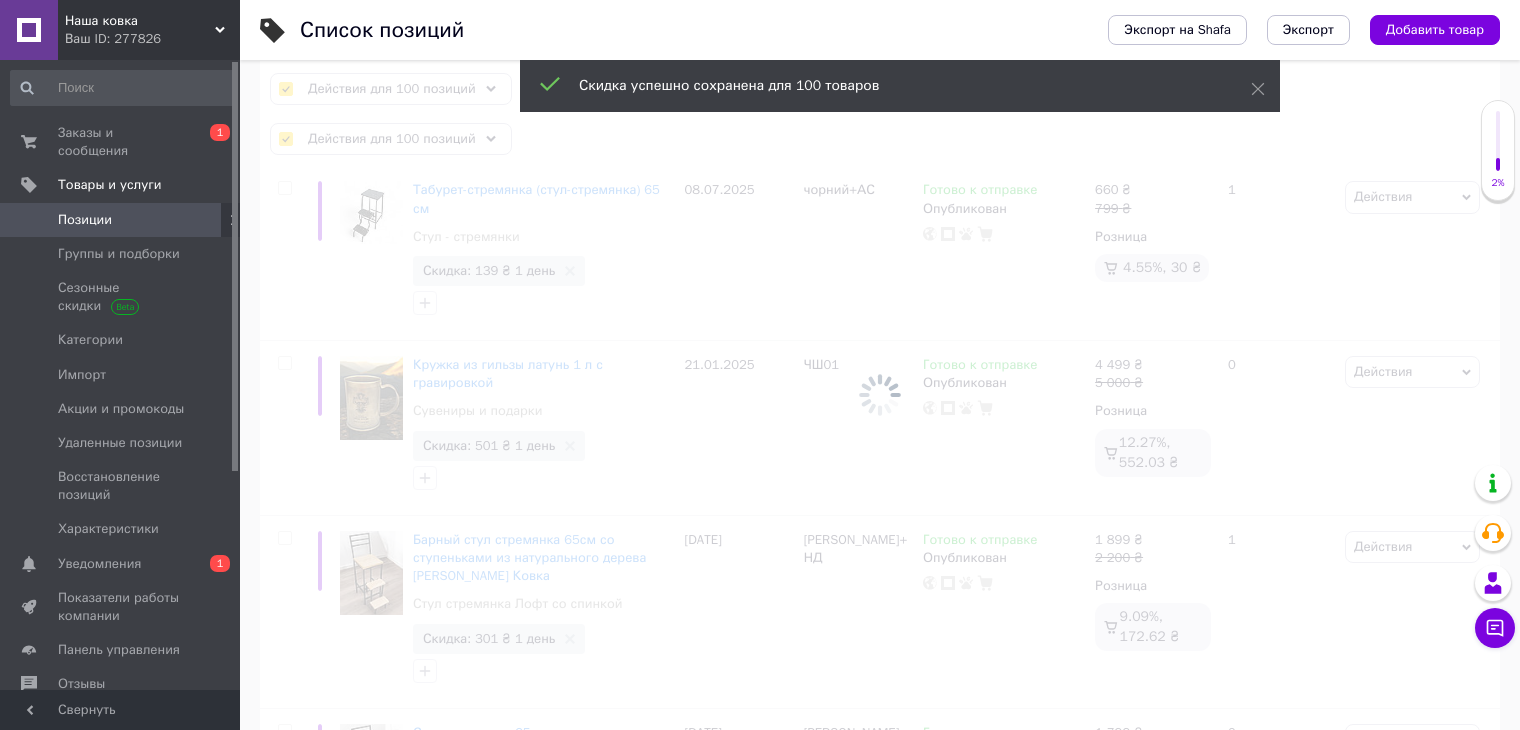 checkbox on "false" 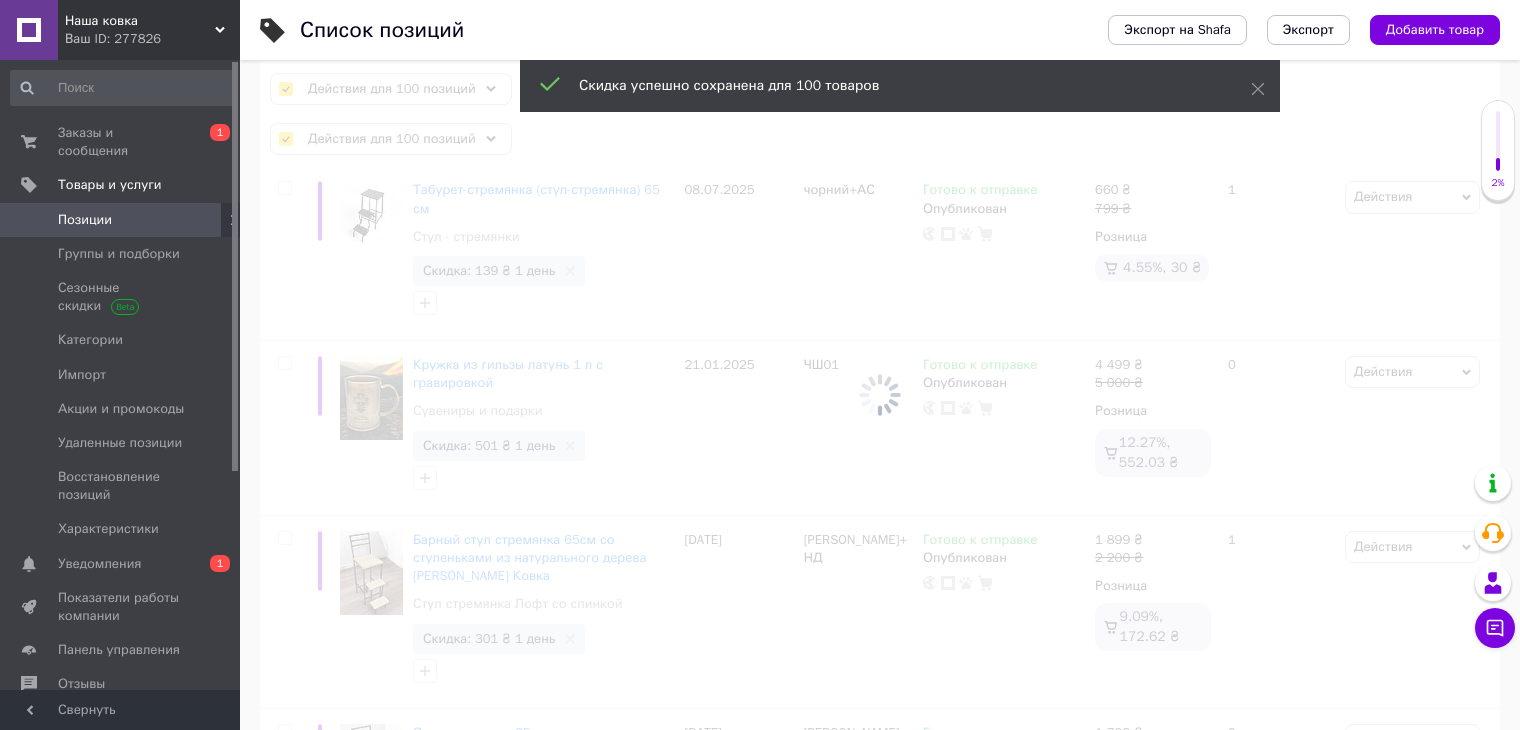 checkbox on "false" 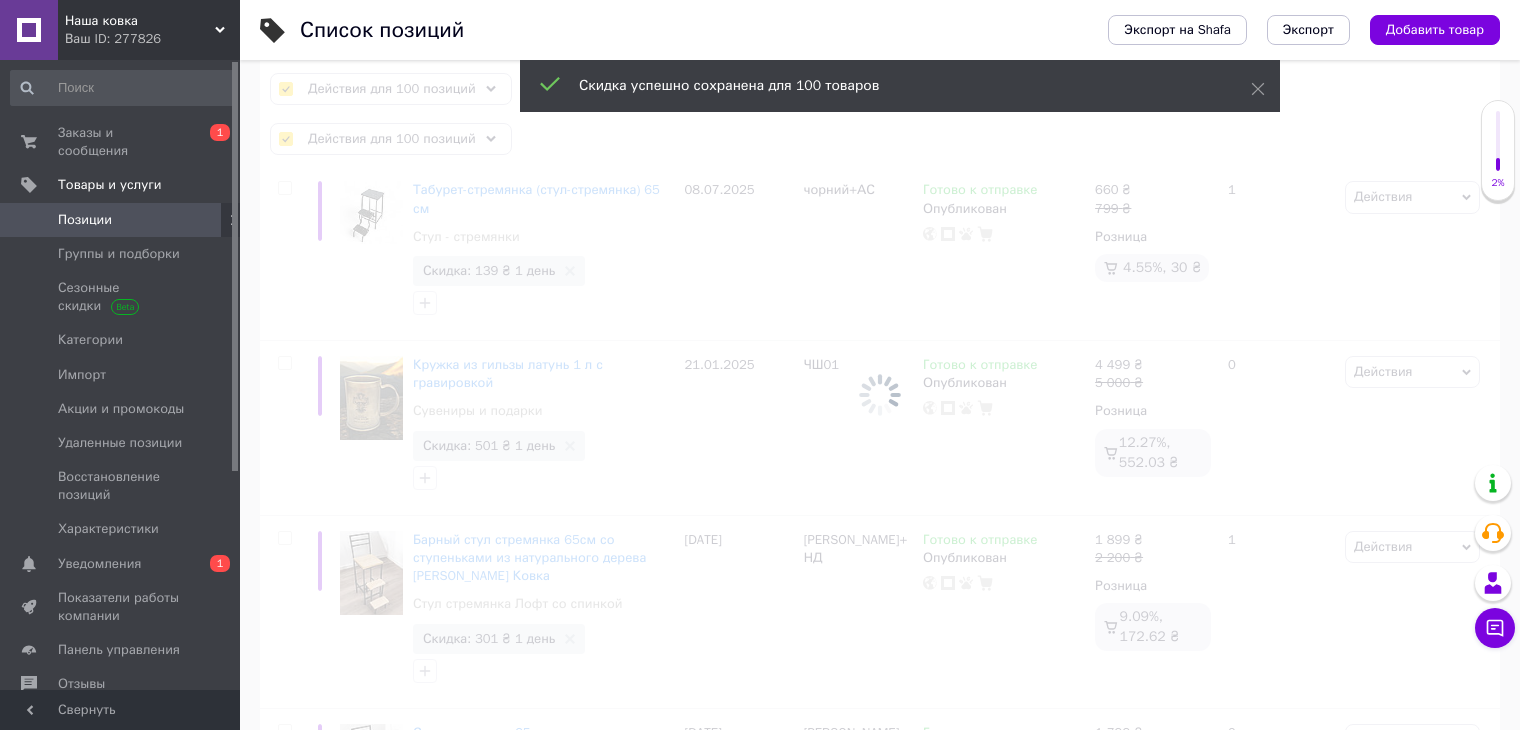 checkbox on "false" 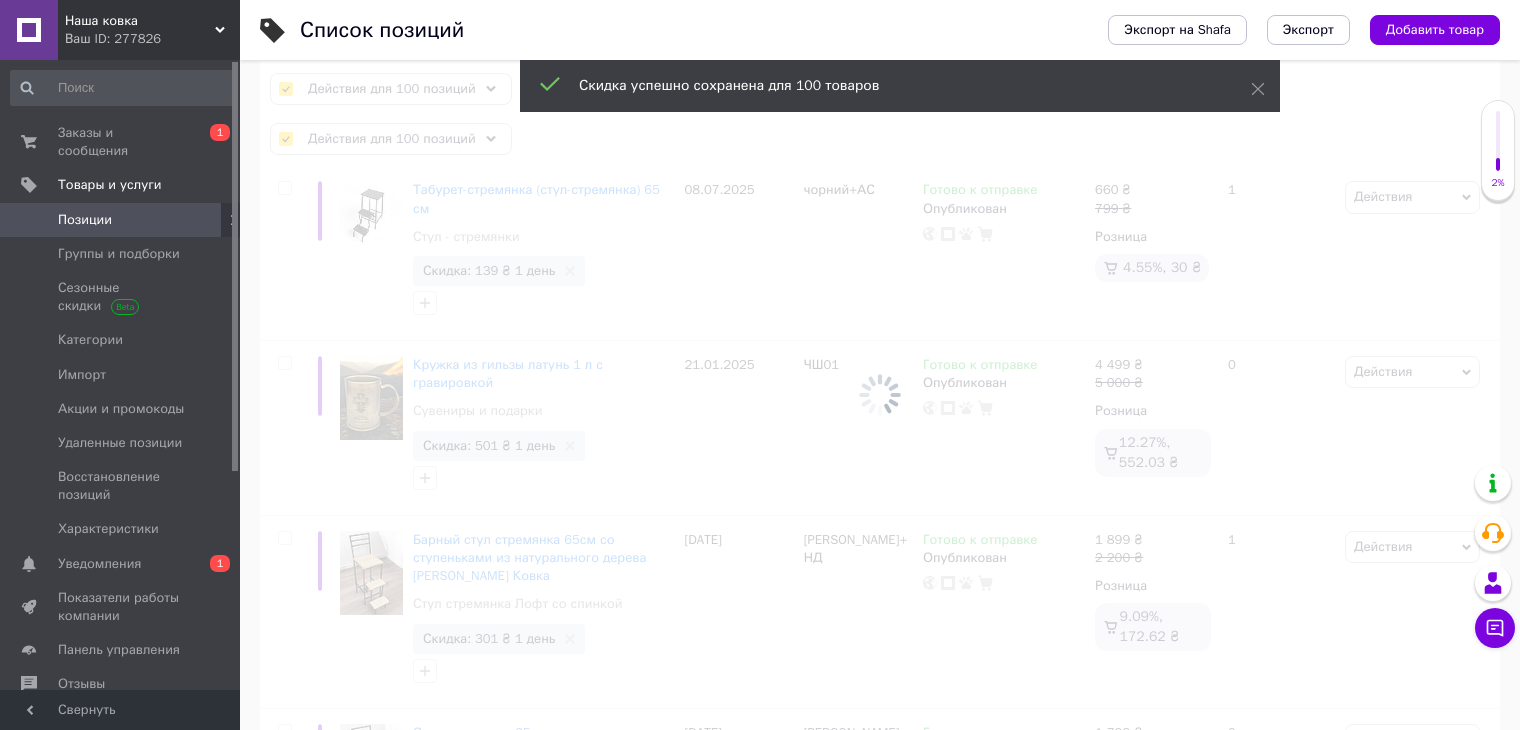 checkbox on "false" 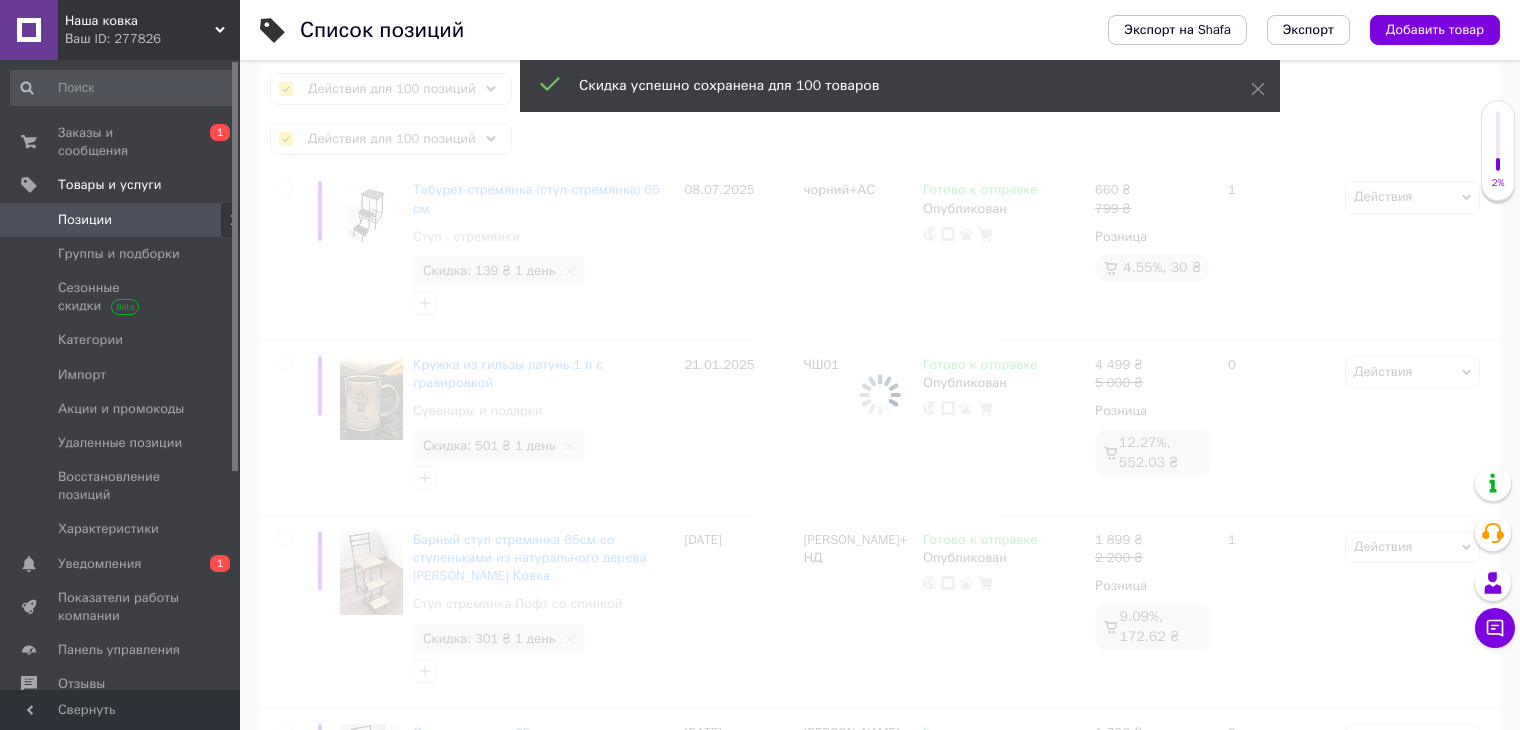 checkbox on "false" 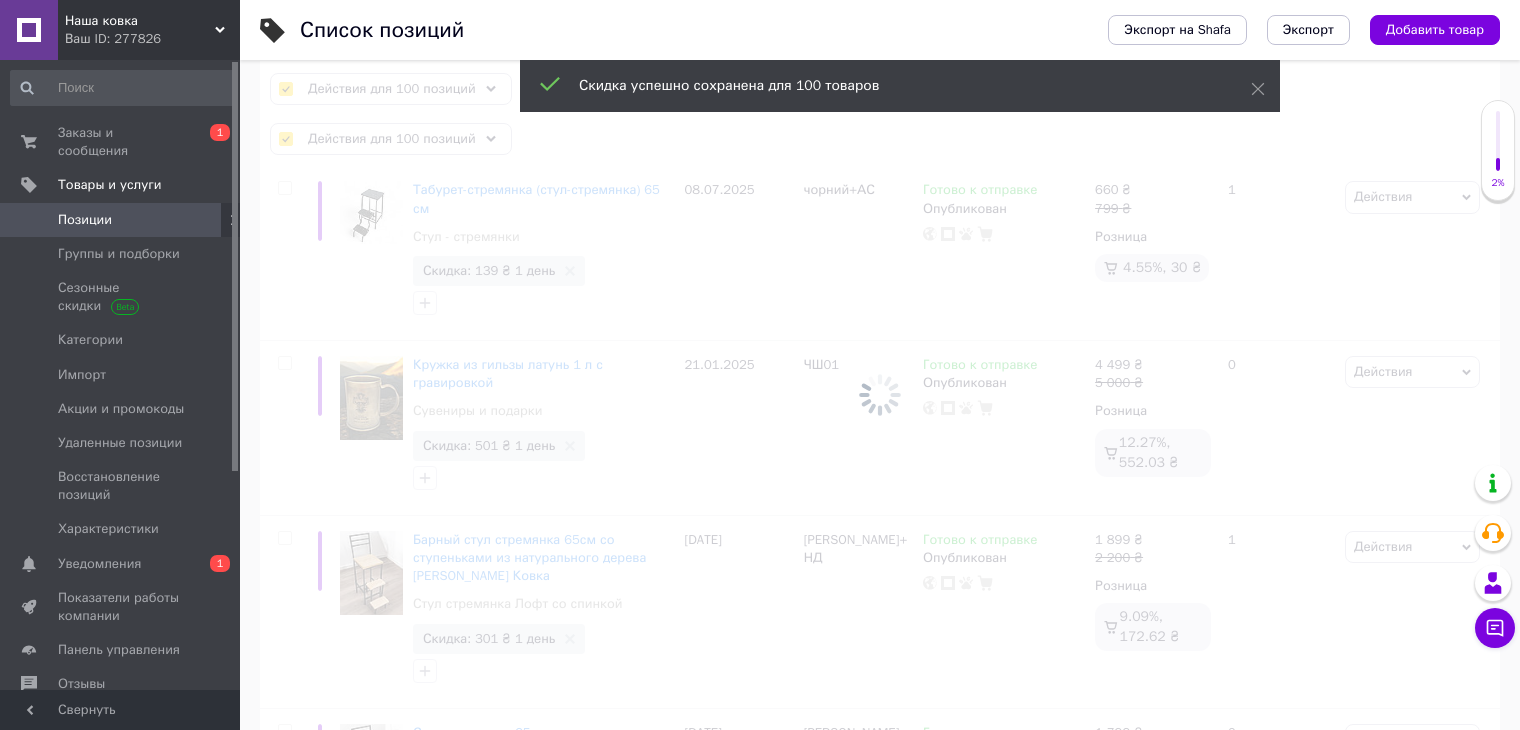 checkbox on "false" 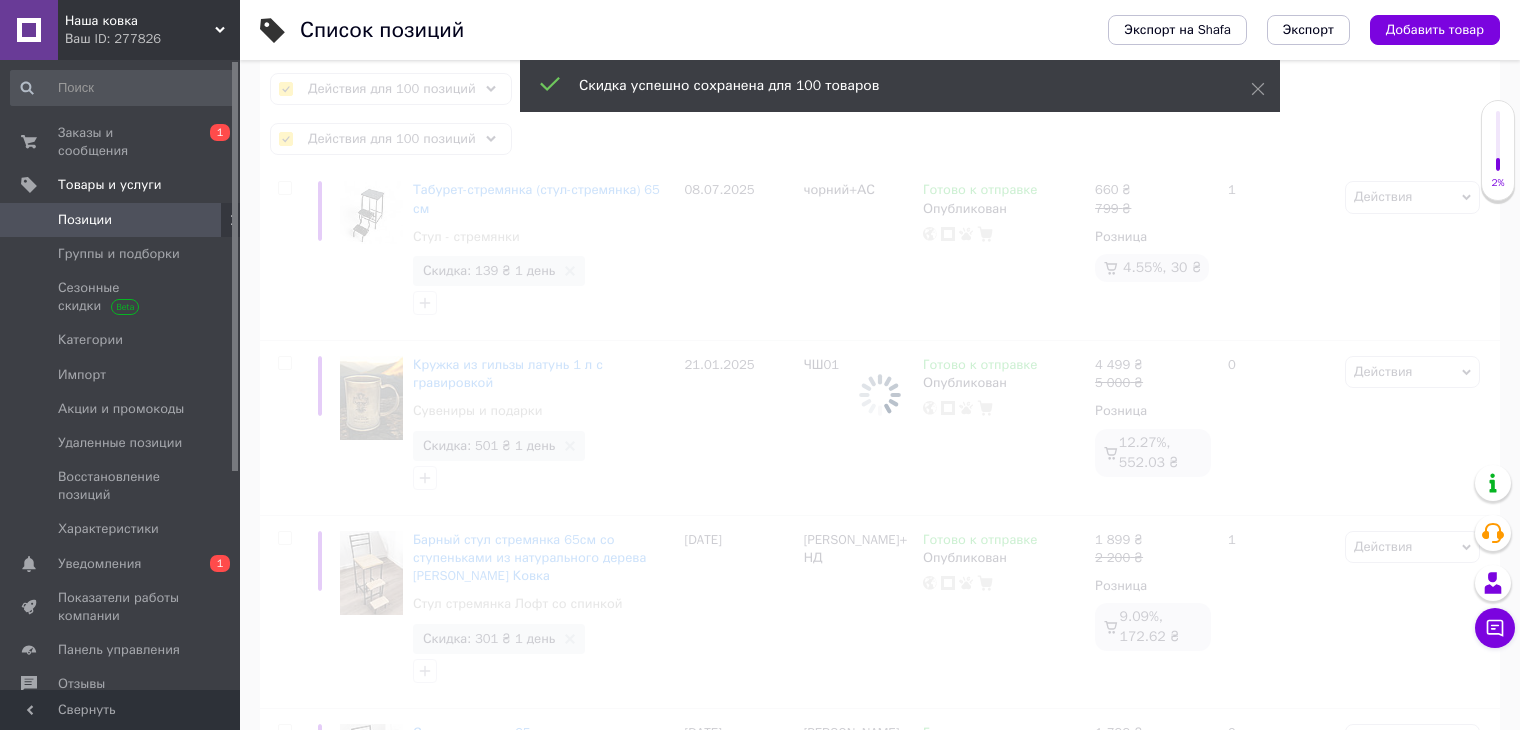 checkbox on "false" 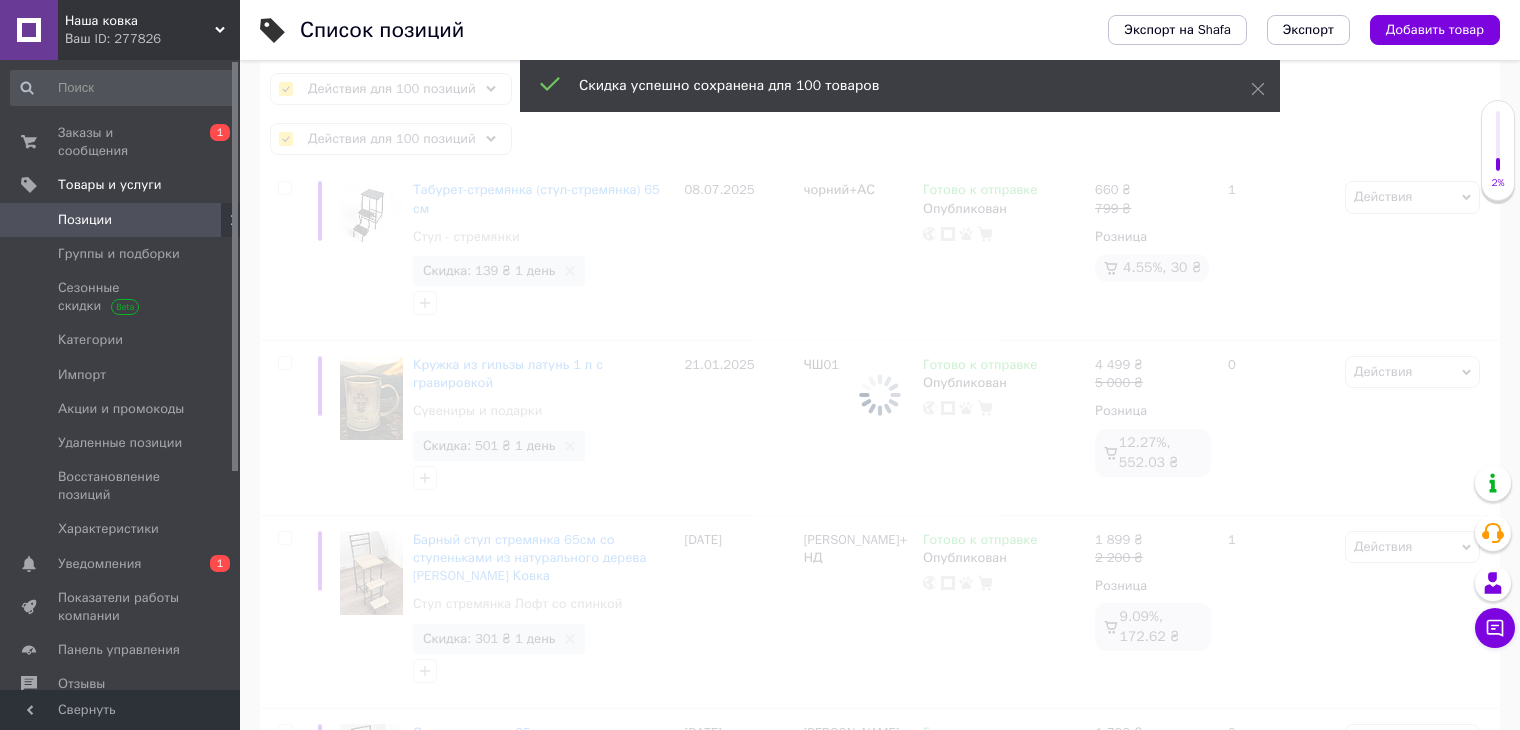 checkbox on "false" 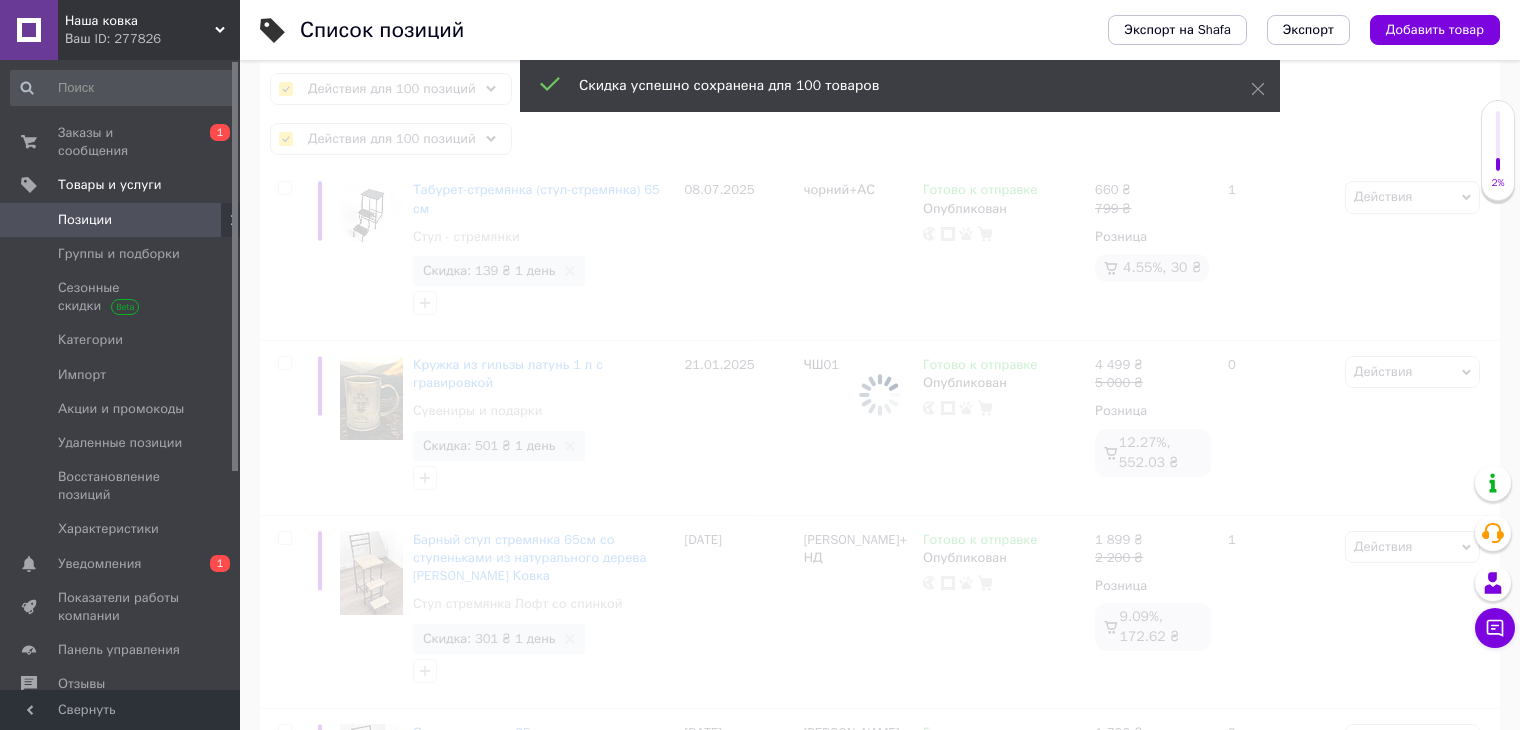 checkbox on "false" 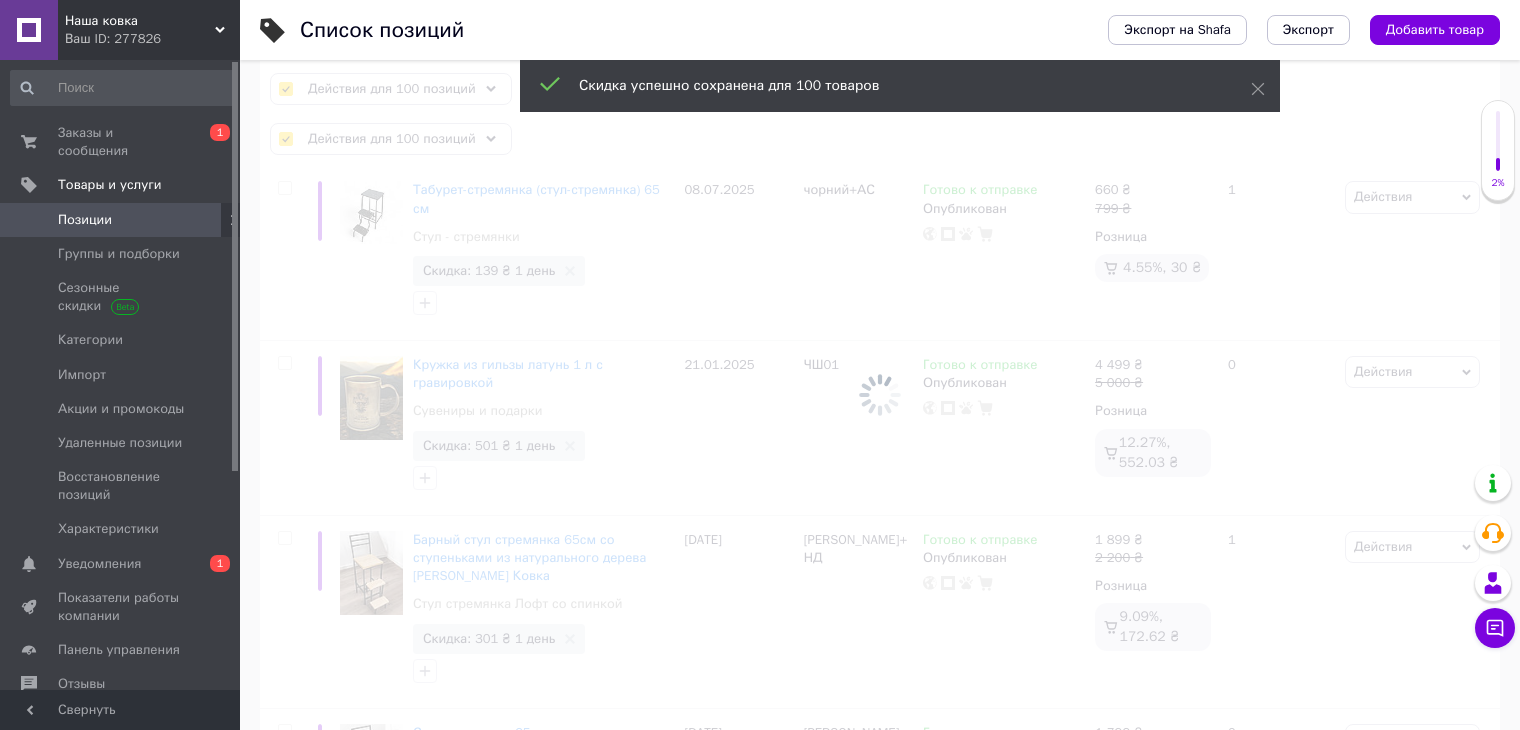 checkbox on "false" 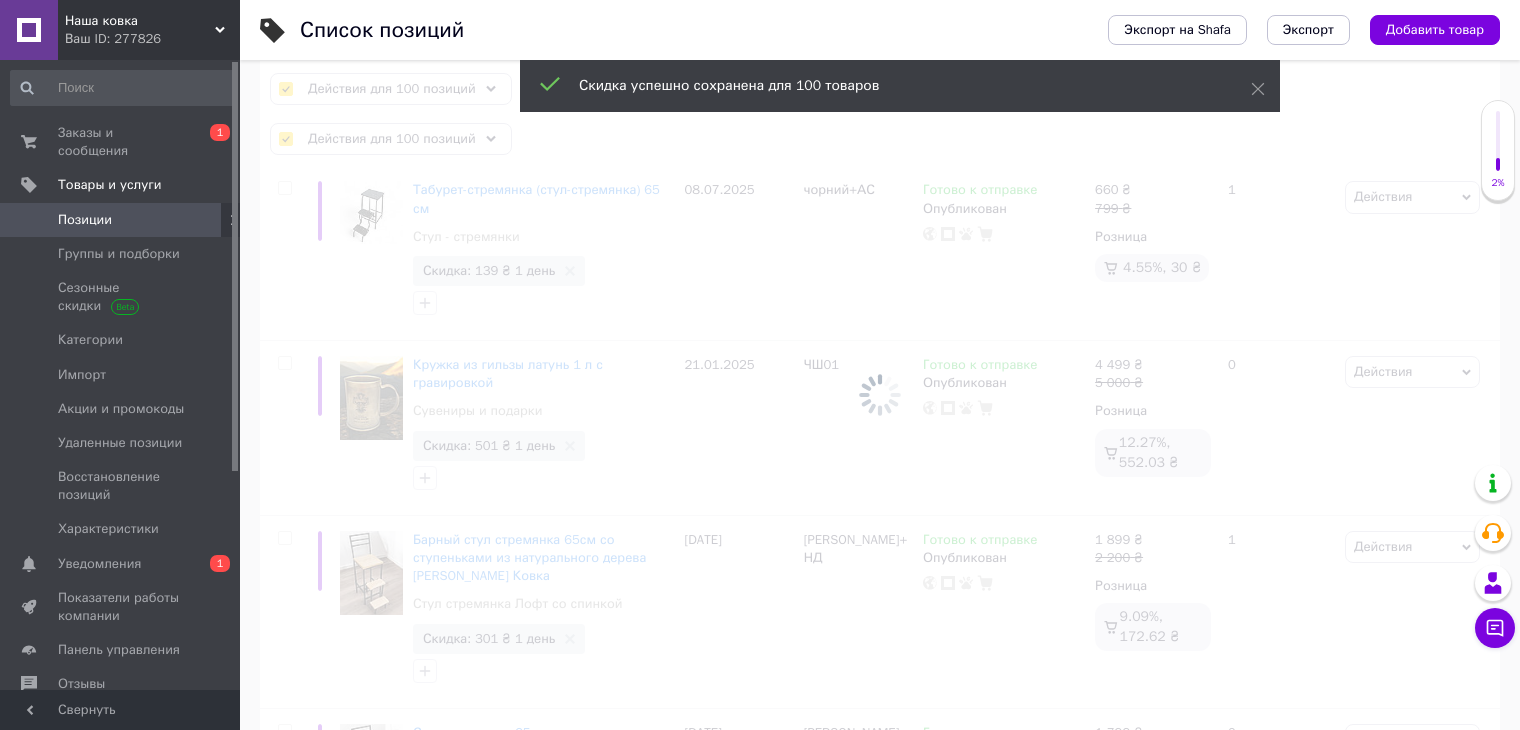 checkbox on "false" 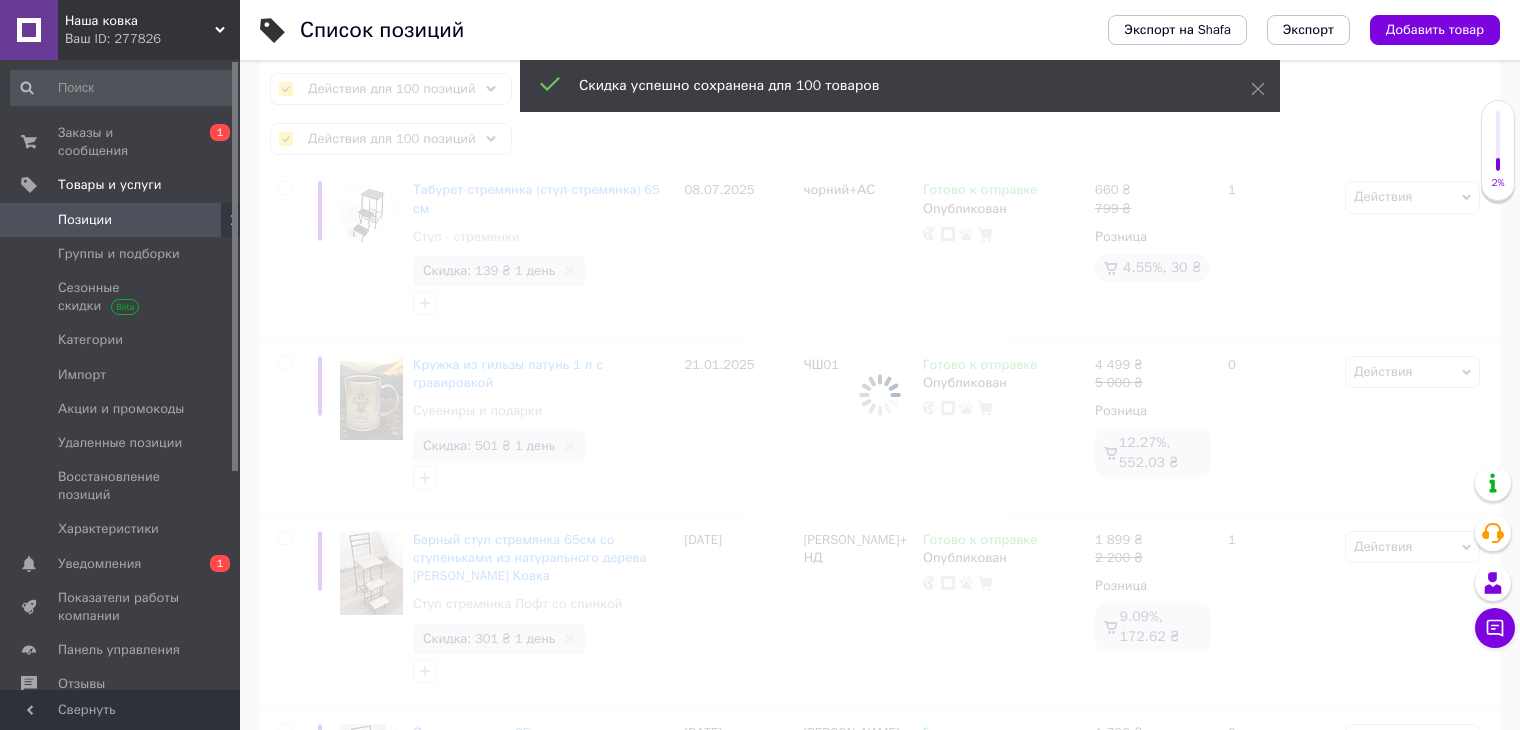 checkbox on "false" 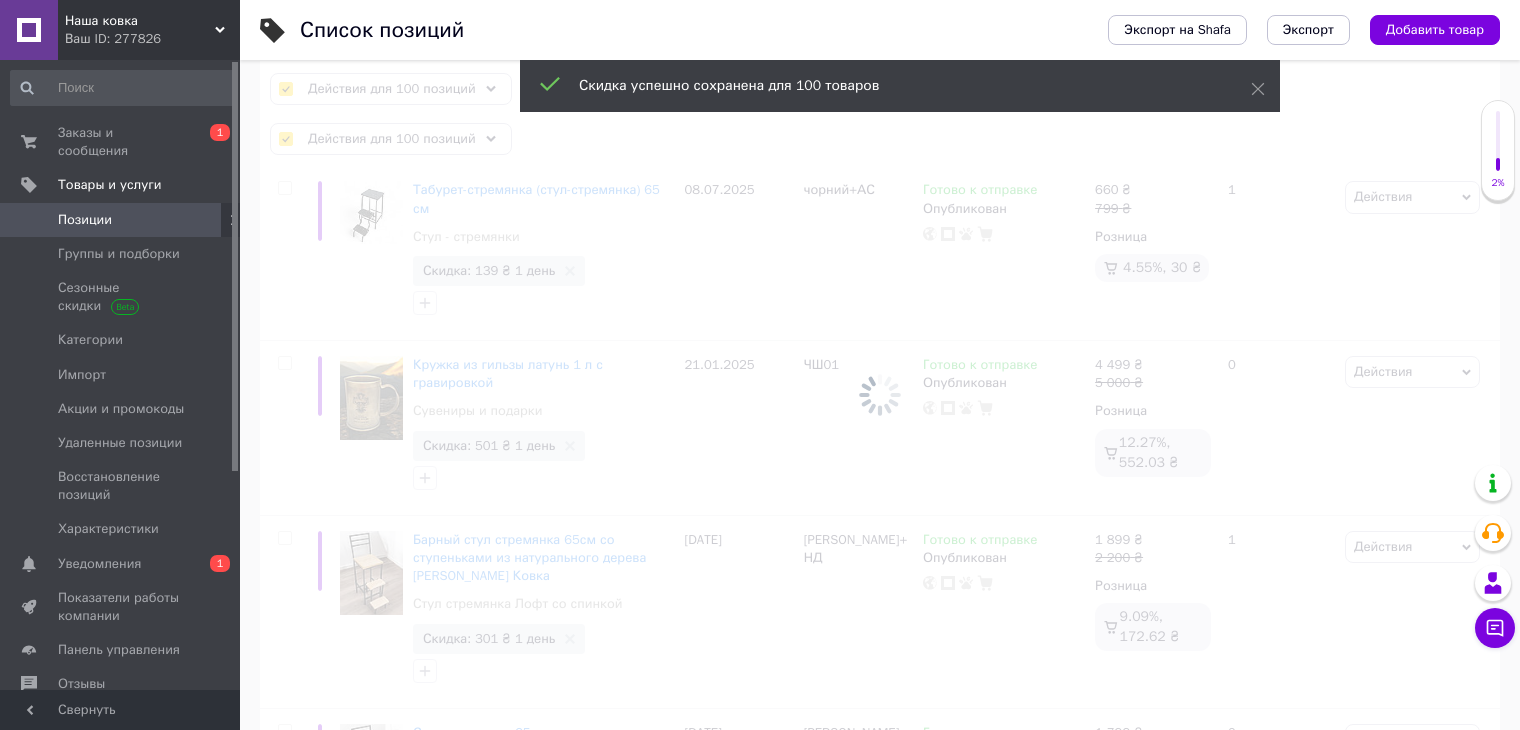 checkbox on "false" 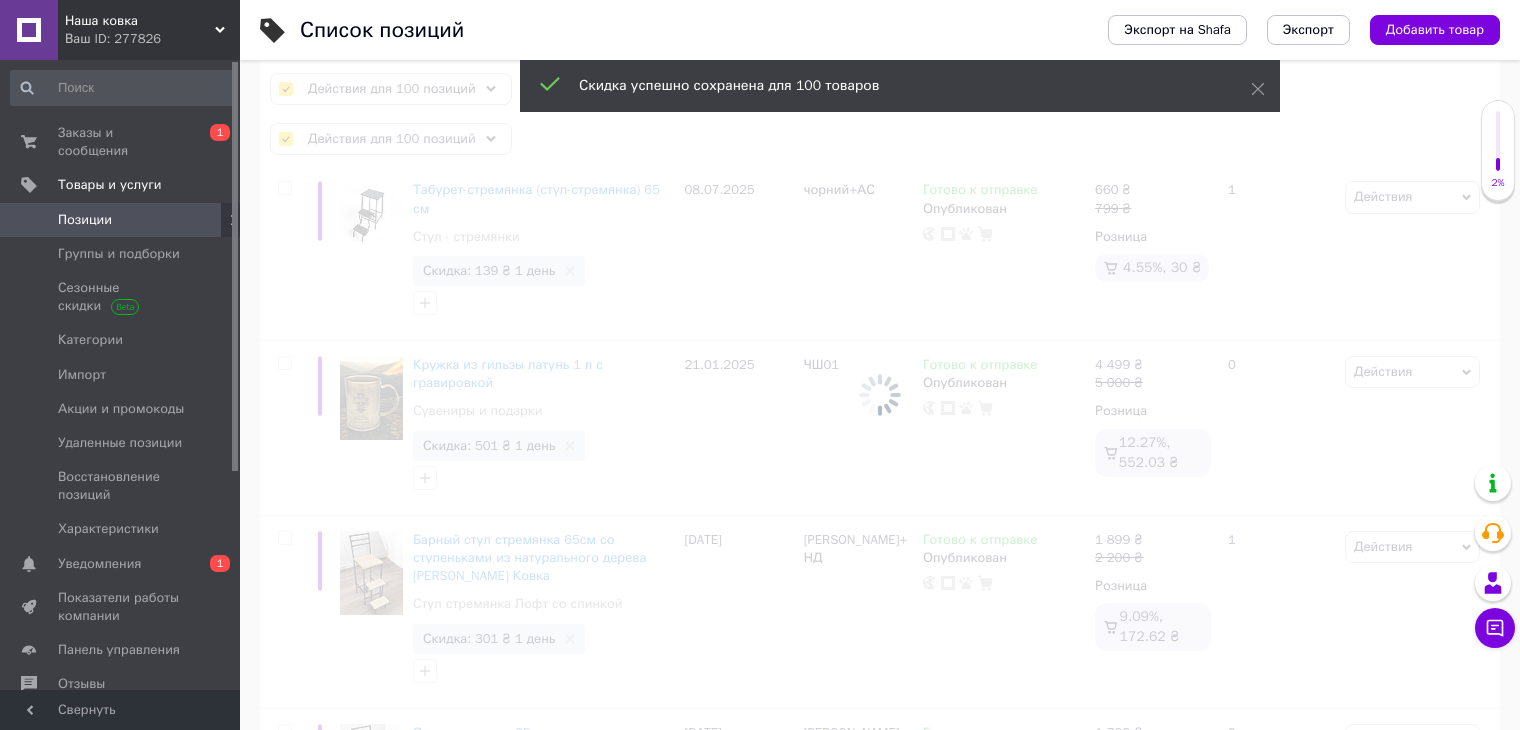 checkbox on "false" 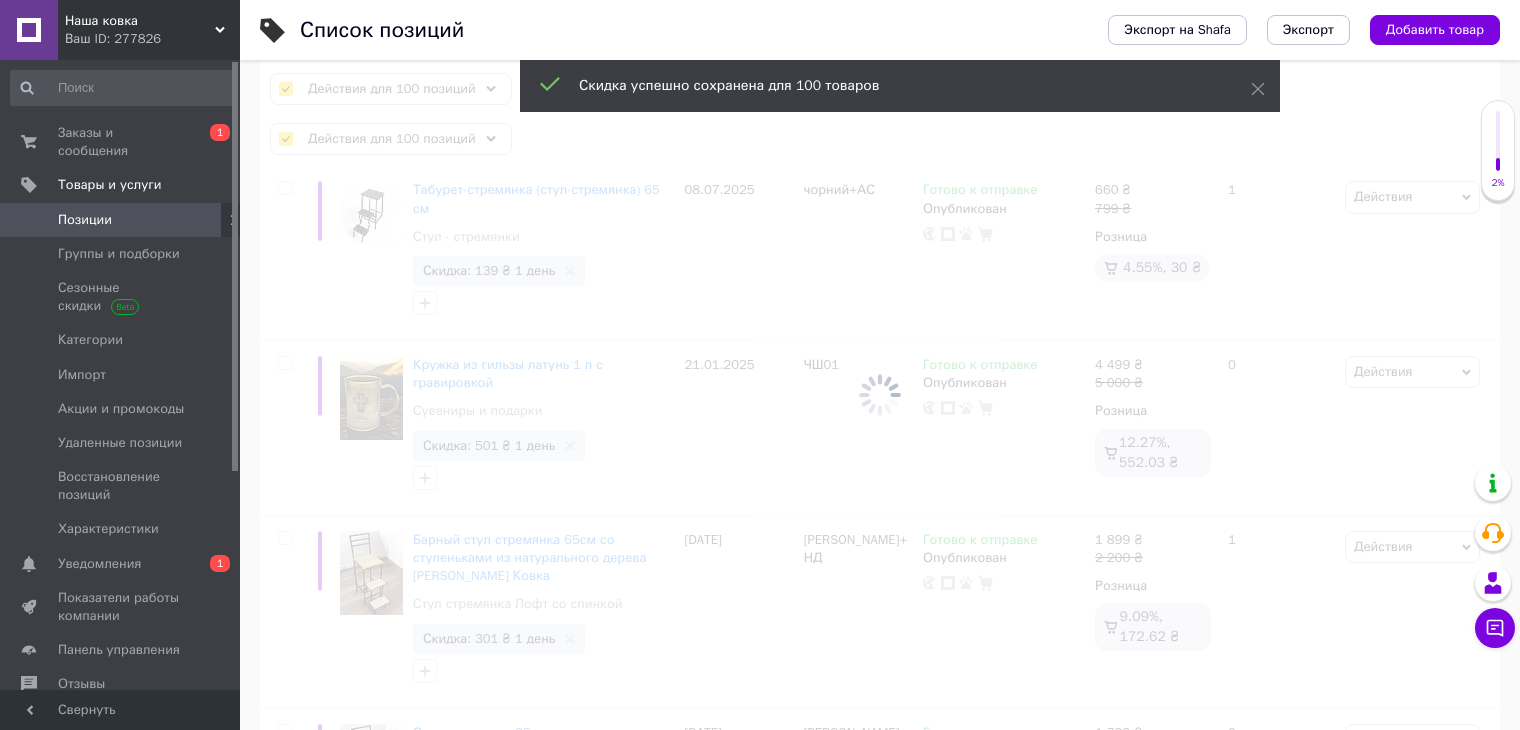 checkbox on "false" 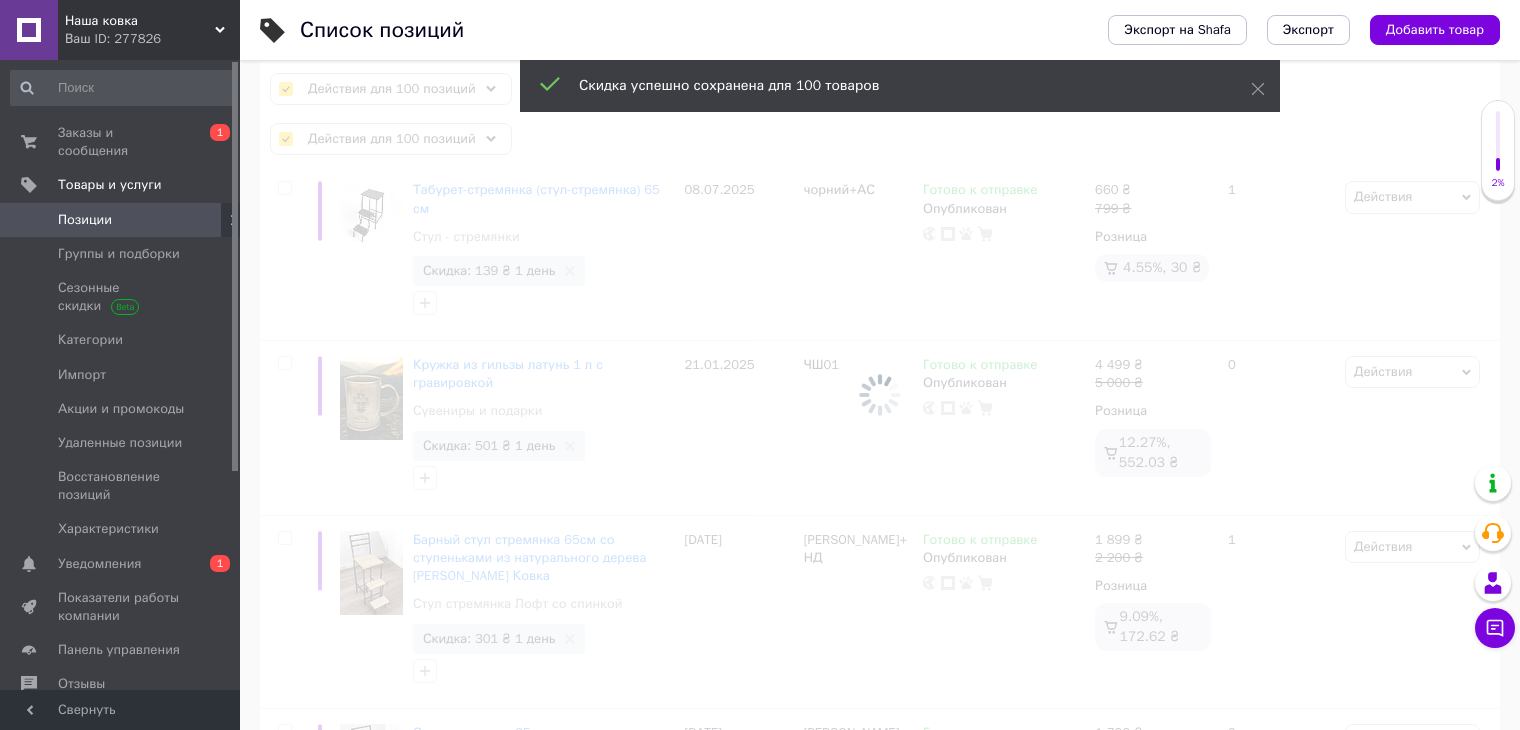 checkbox on "false" 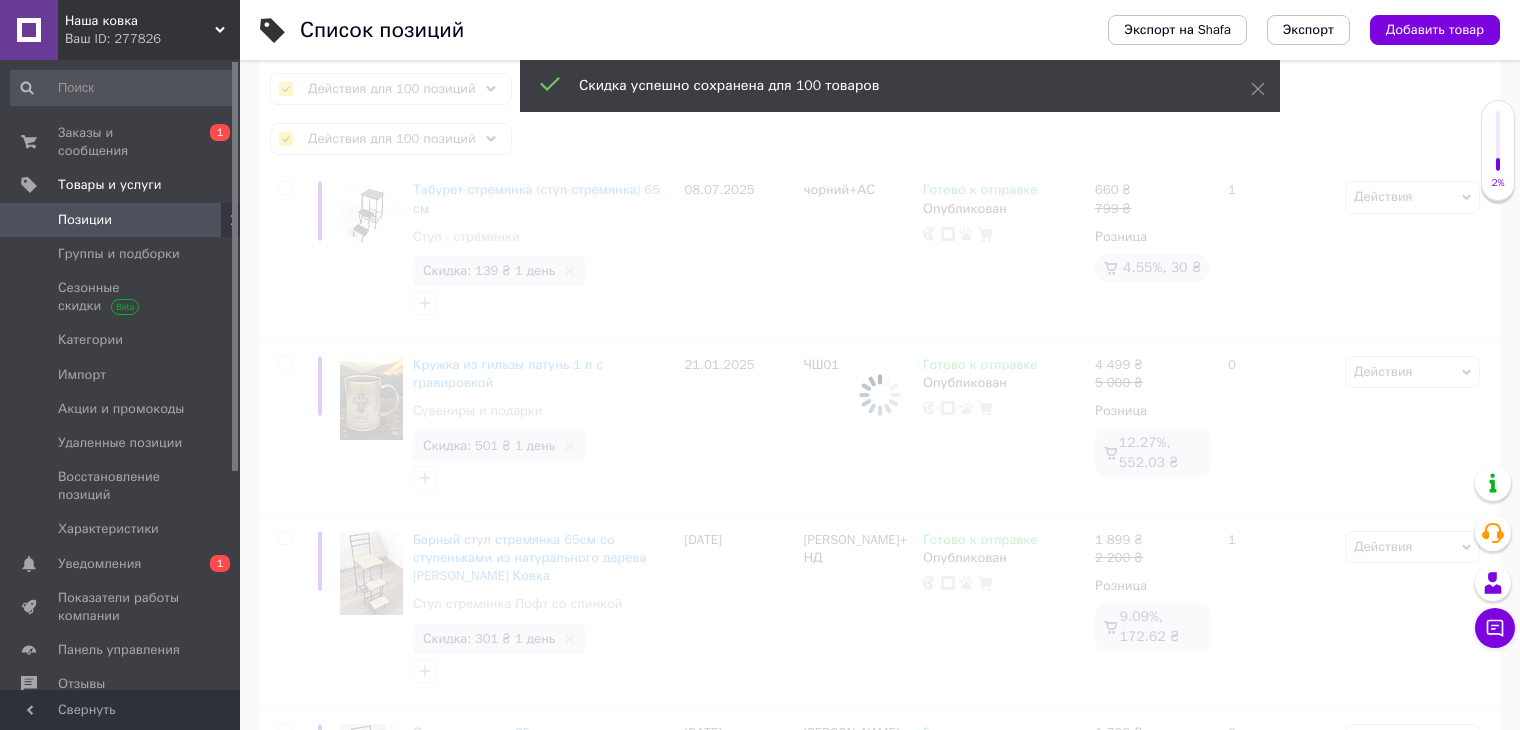 checkbox on "false" 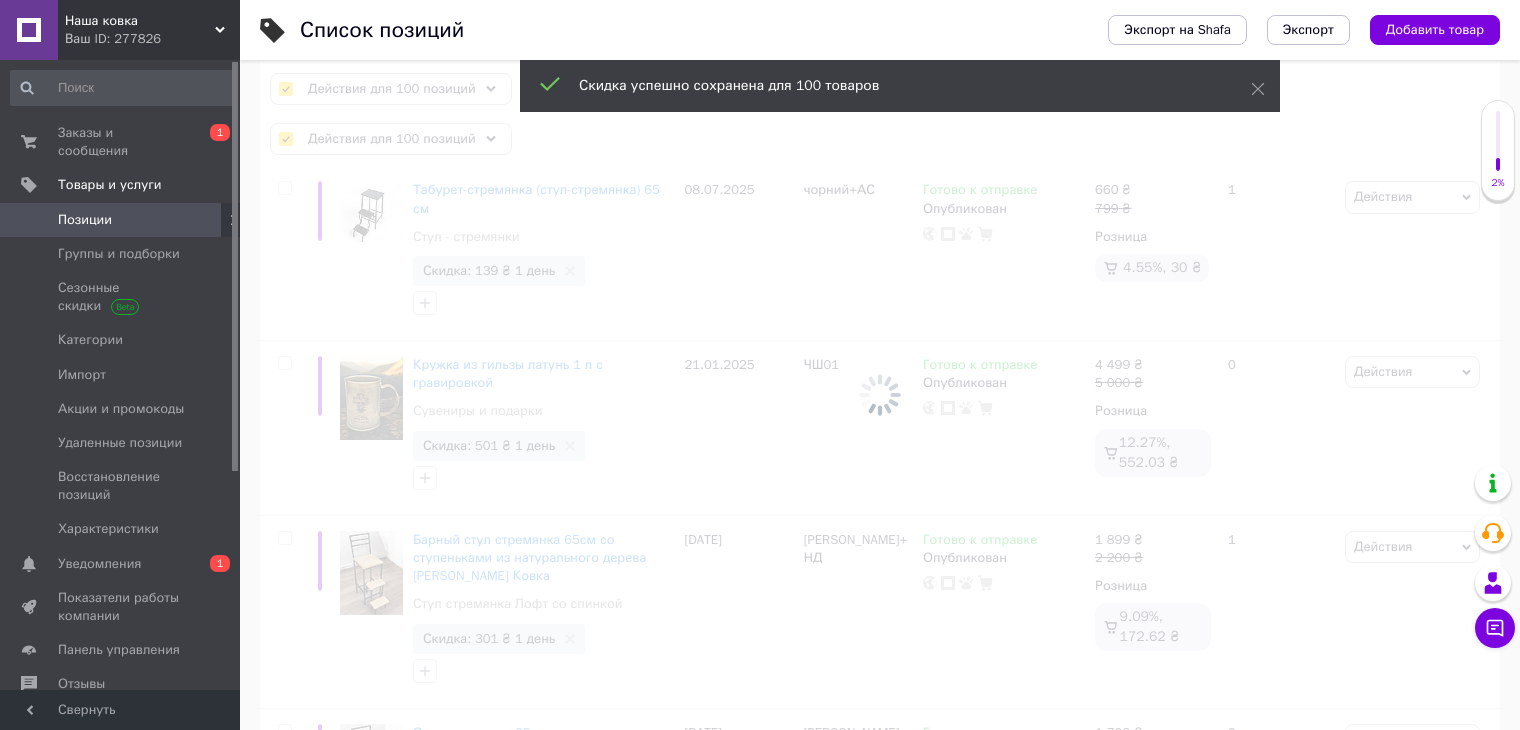 checkbox on "false" 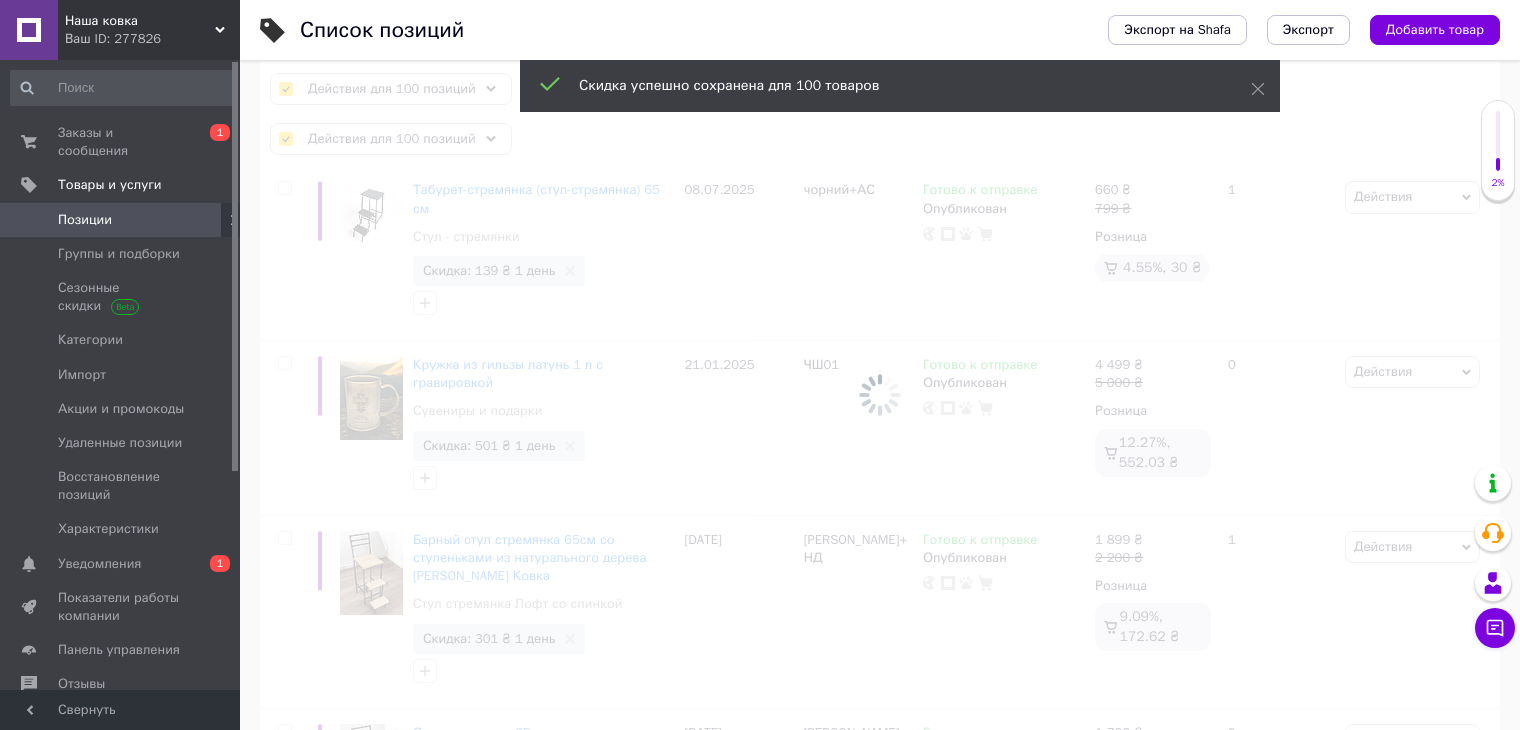checkbox on "false" 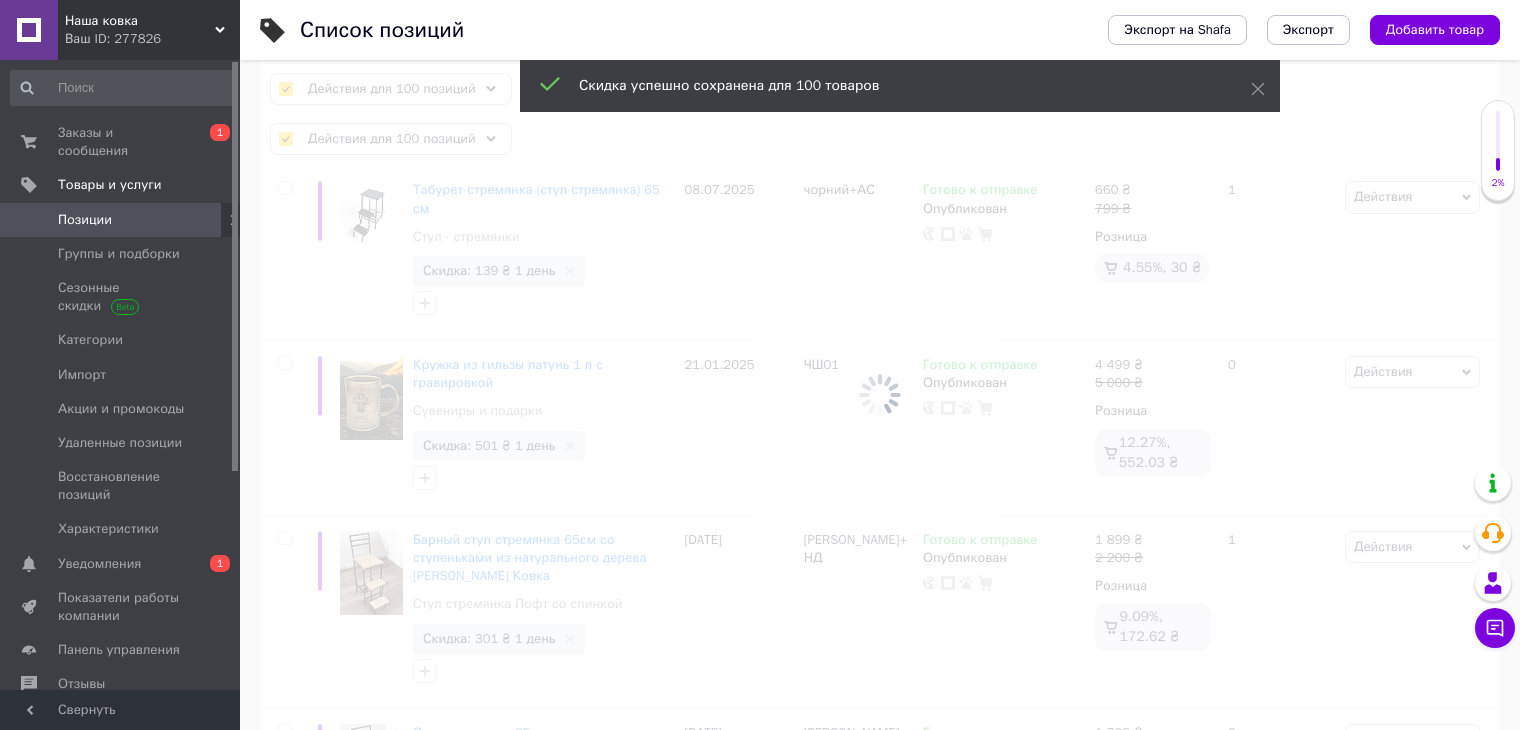 checkbox on "false" 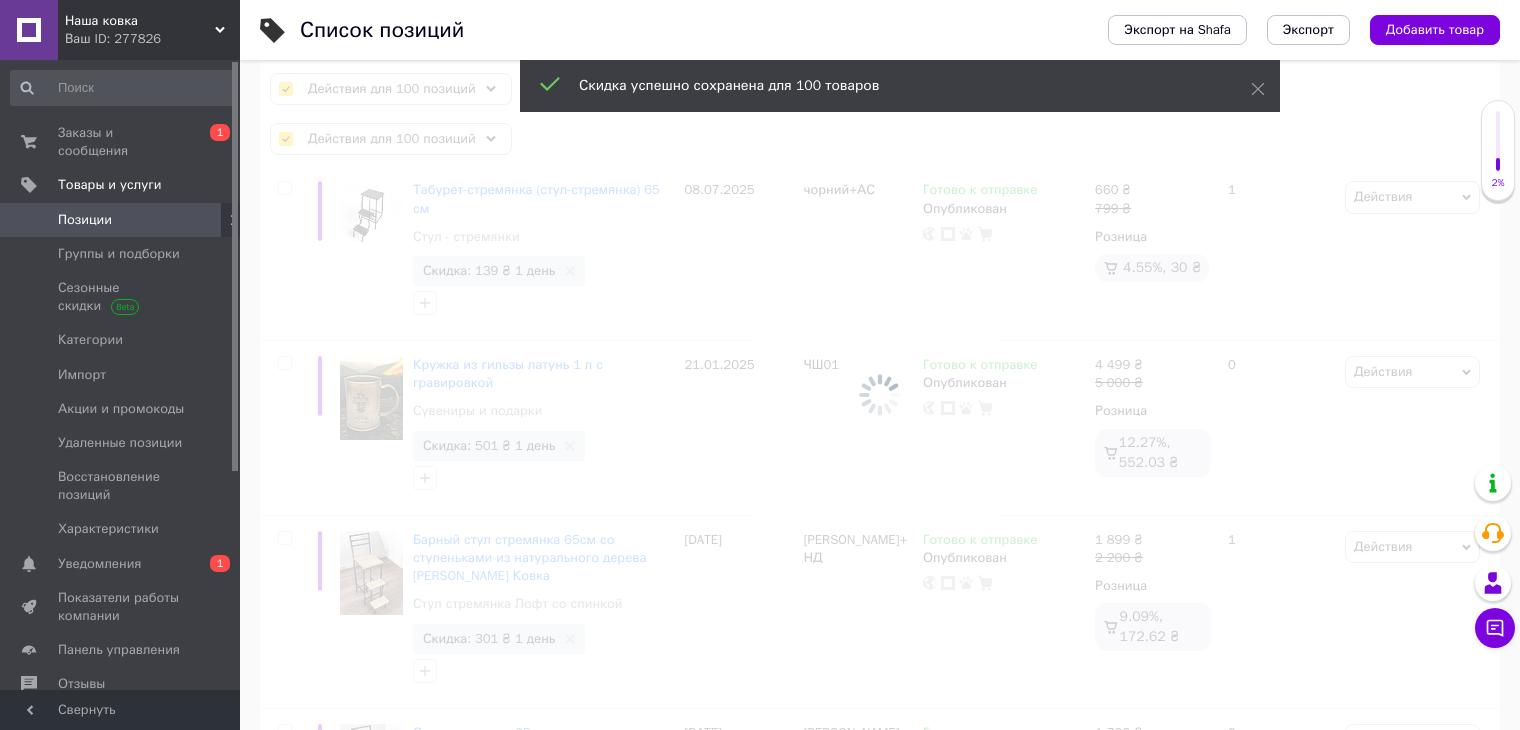 checkbox on "false" 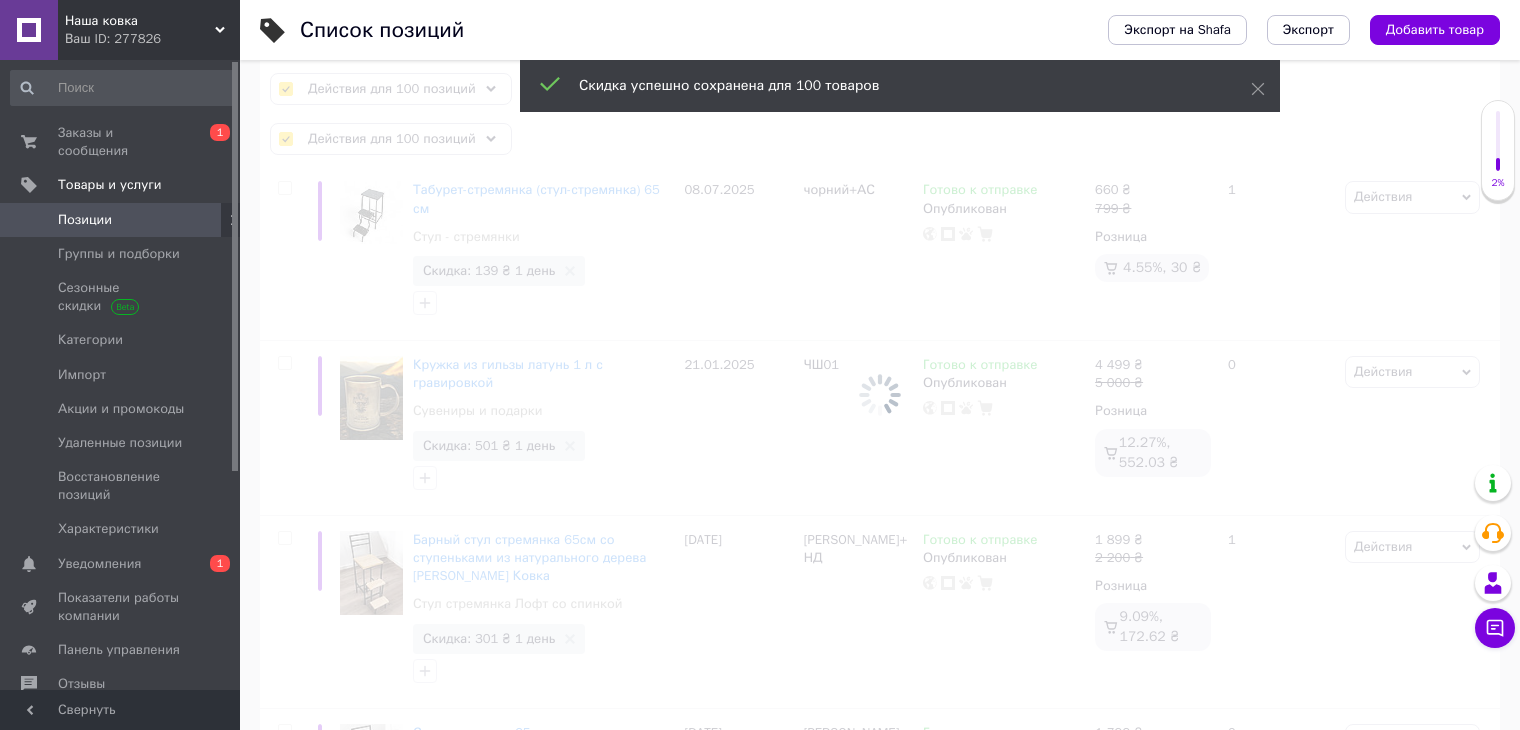 checkbox on "false" 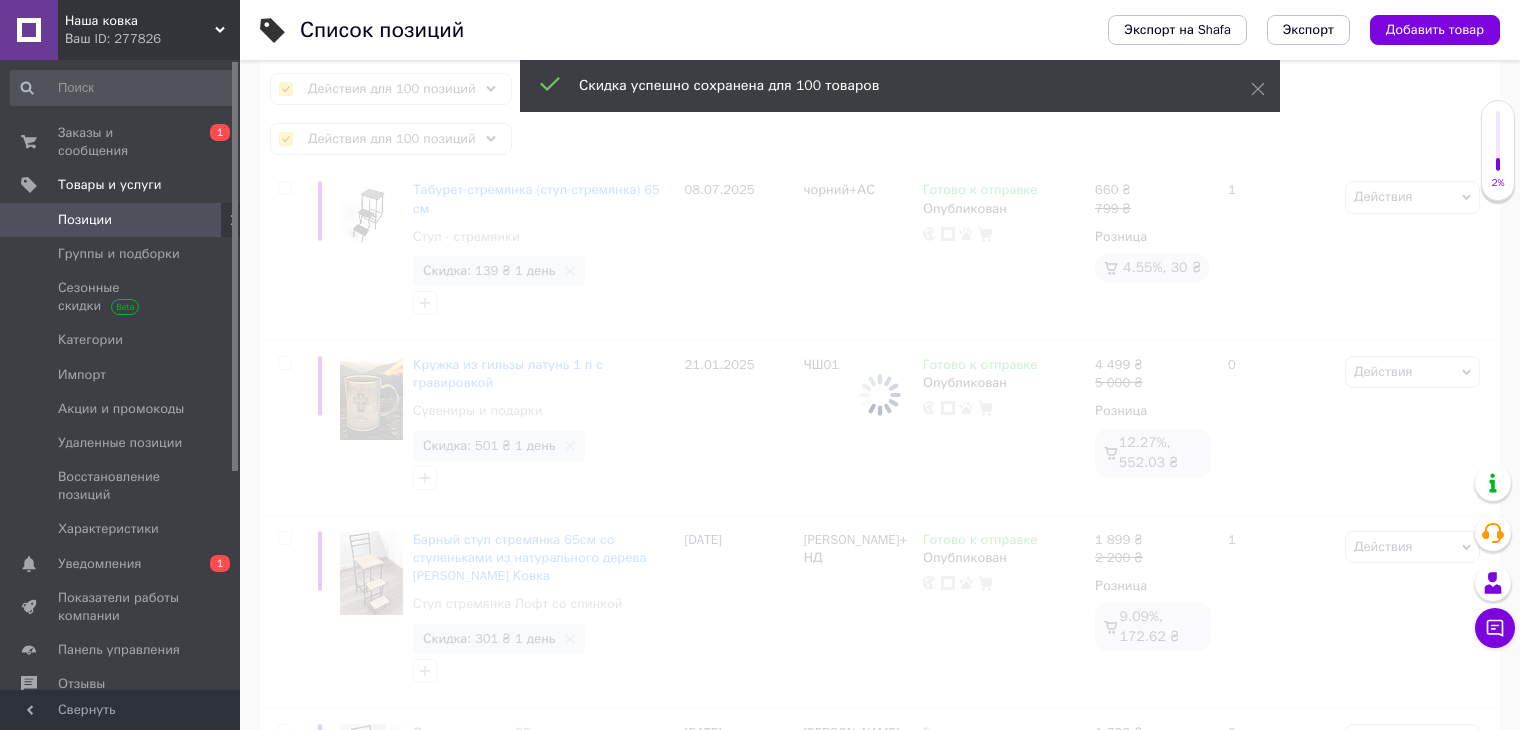 checkbox on "false" 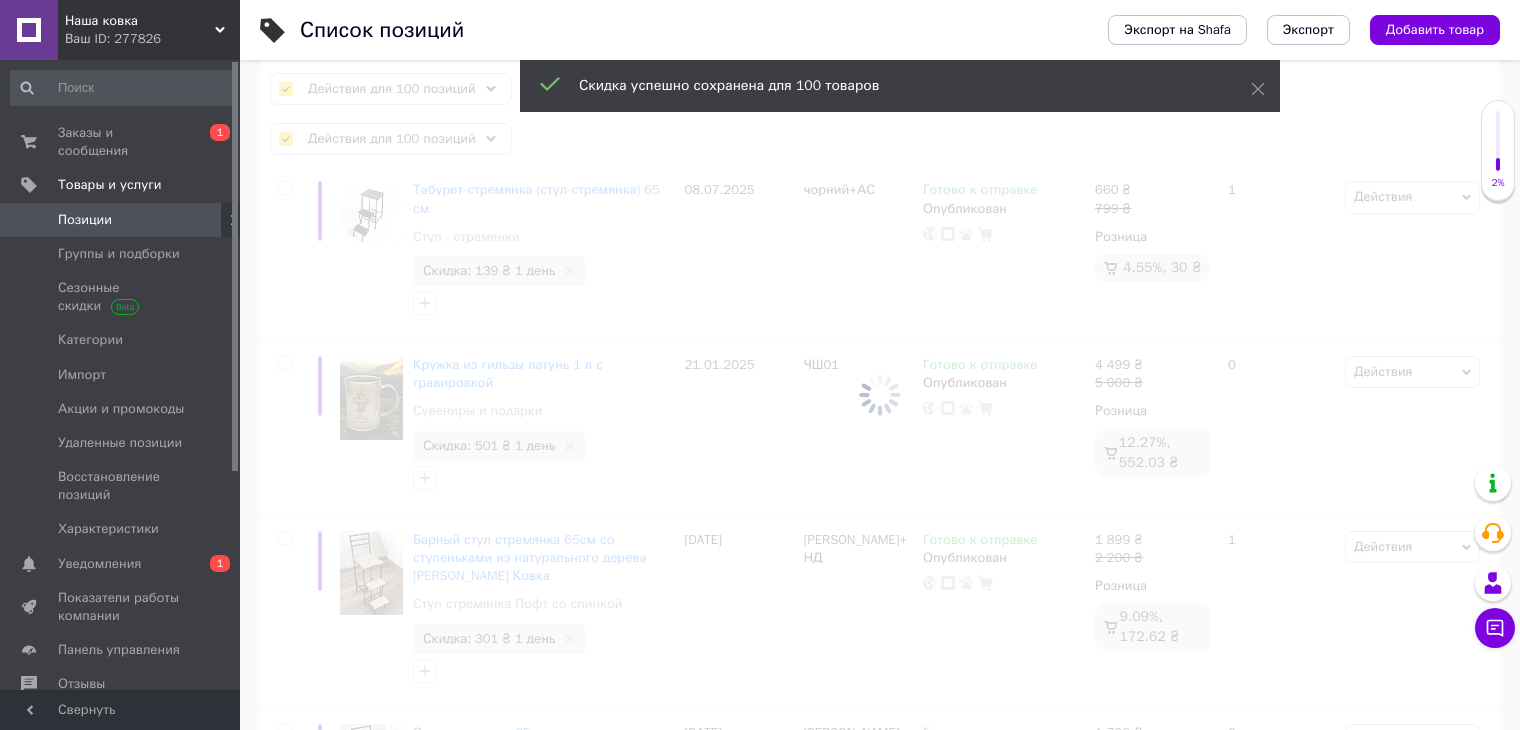 checkbox on "false" 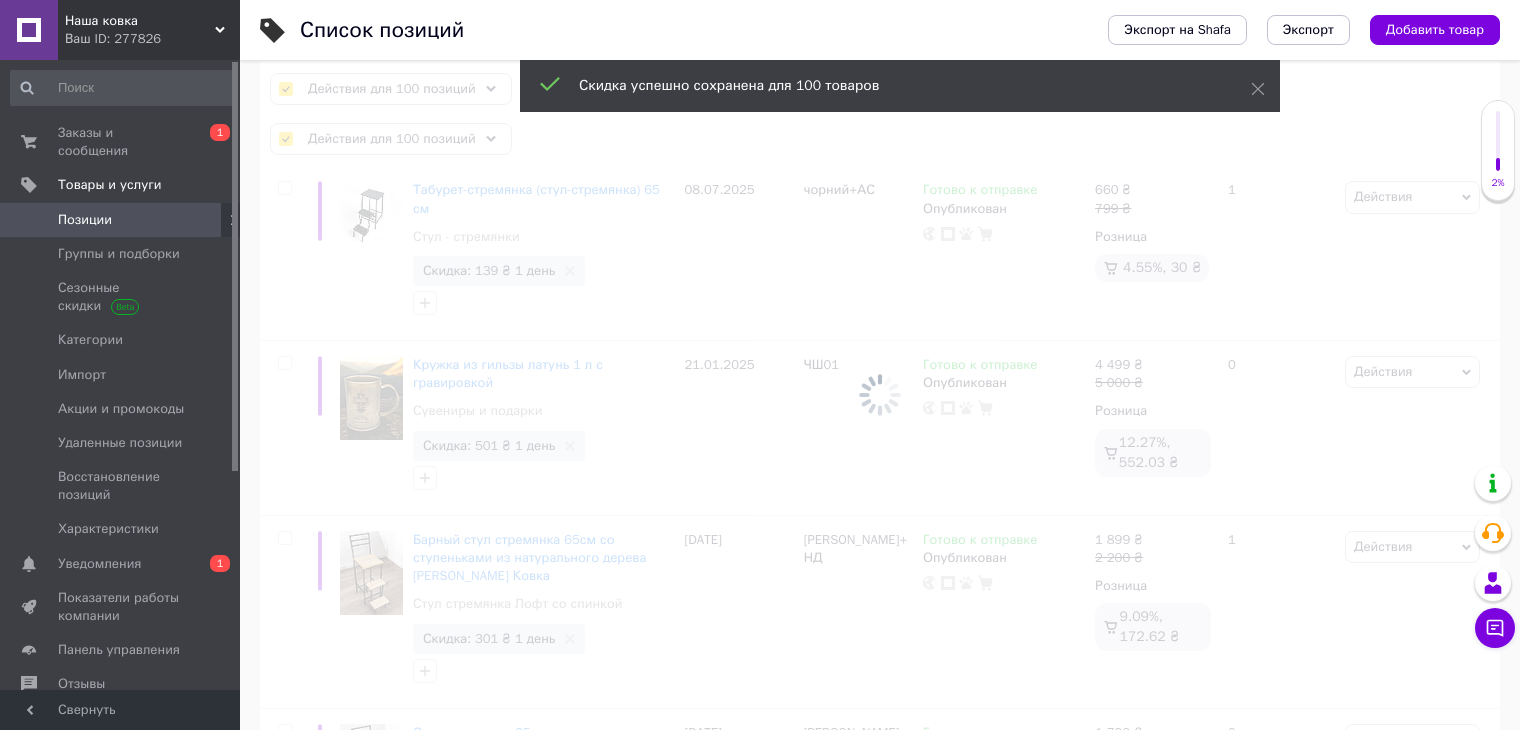 checkbox on "false" 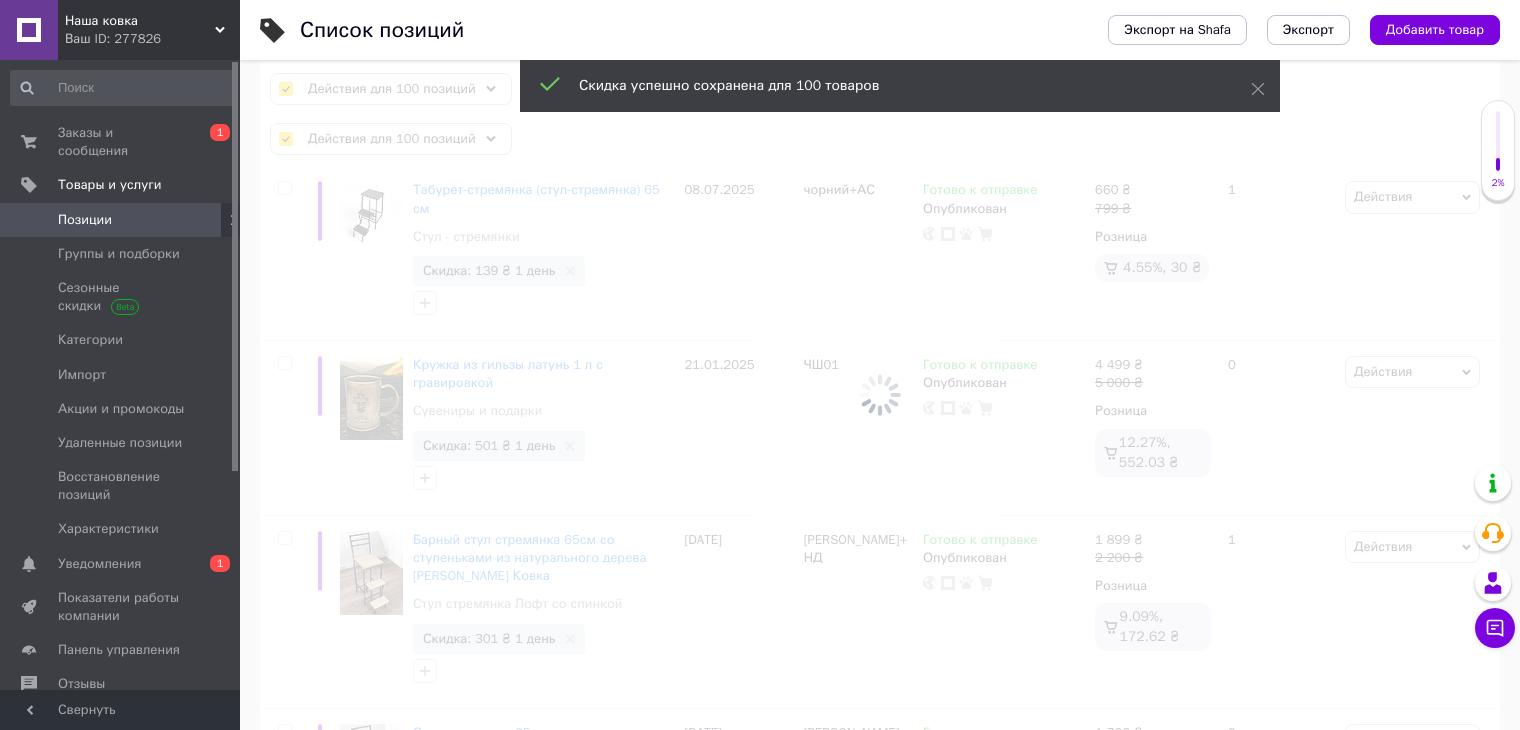 checkbox on "false" 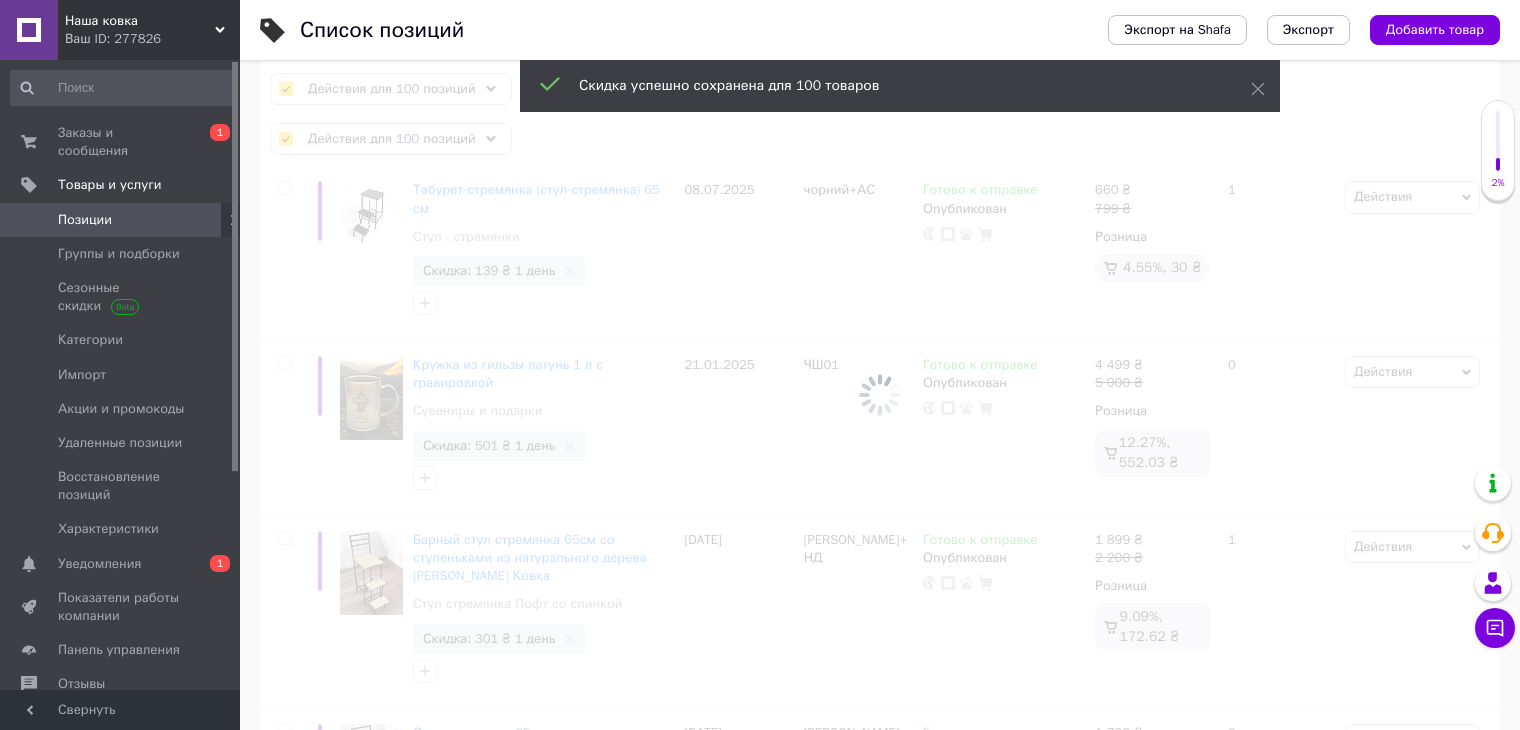 checkbox on "false" 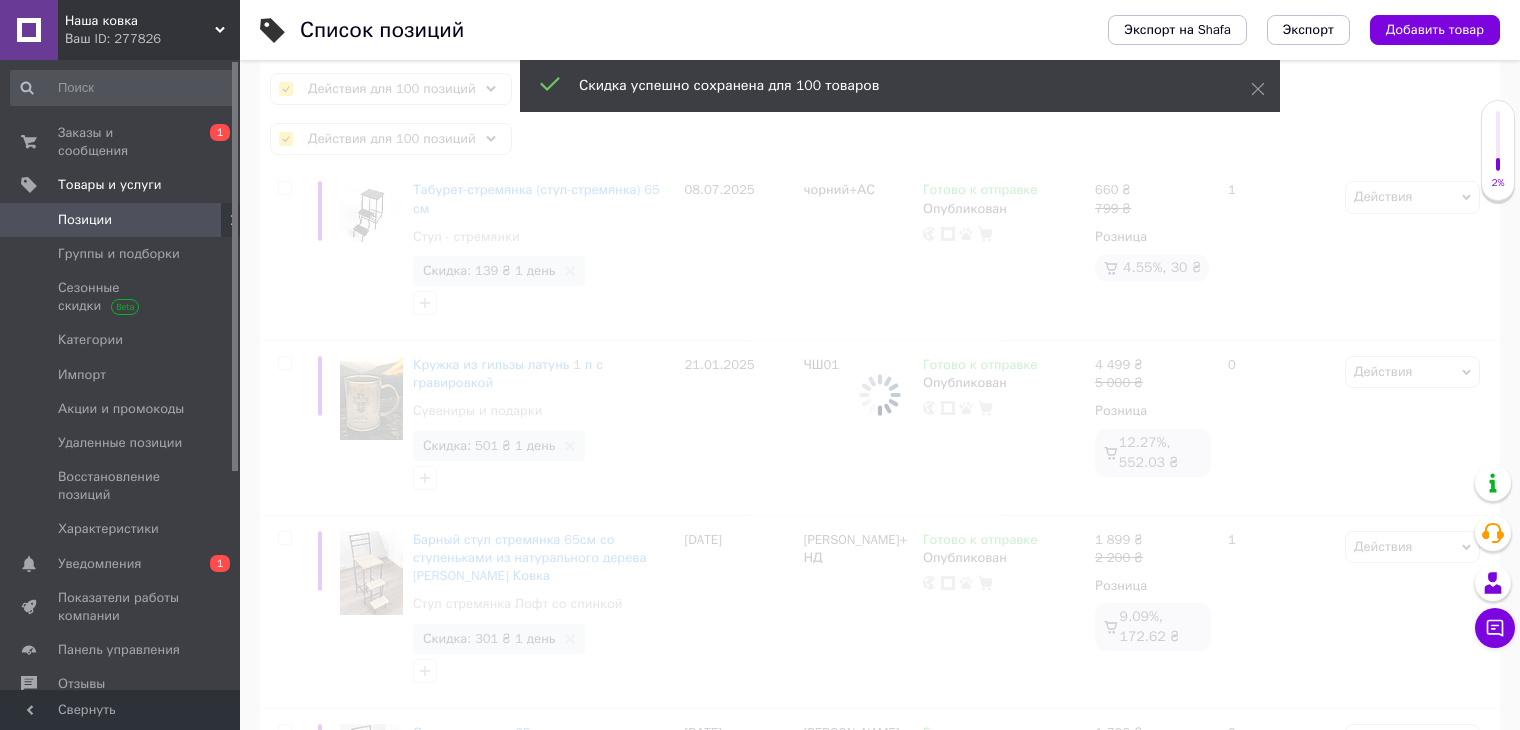 checkbox on "false" 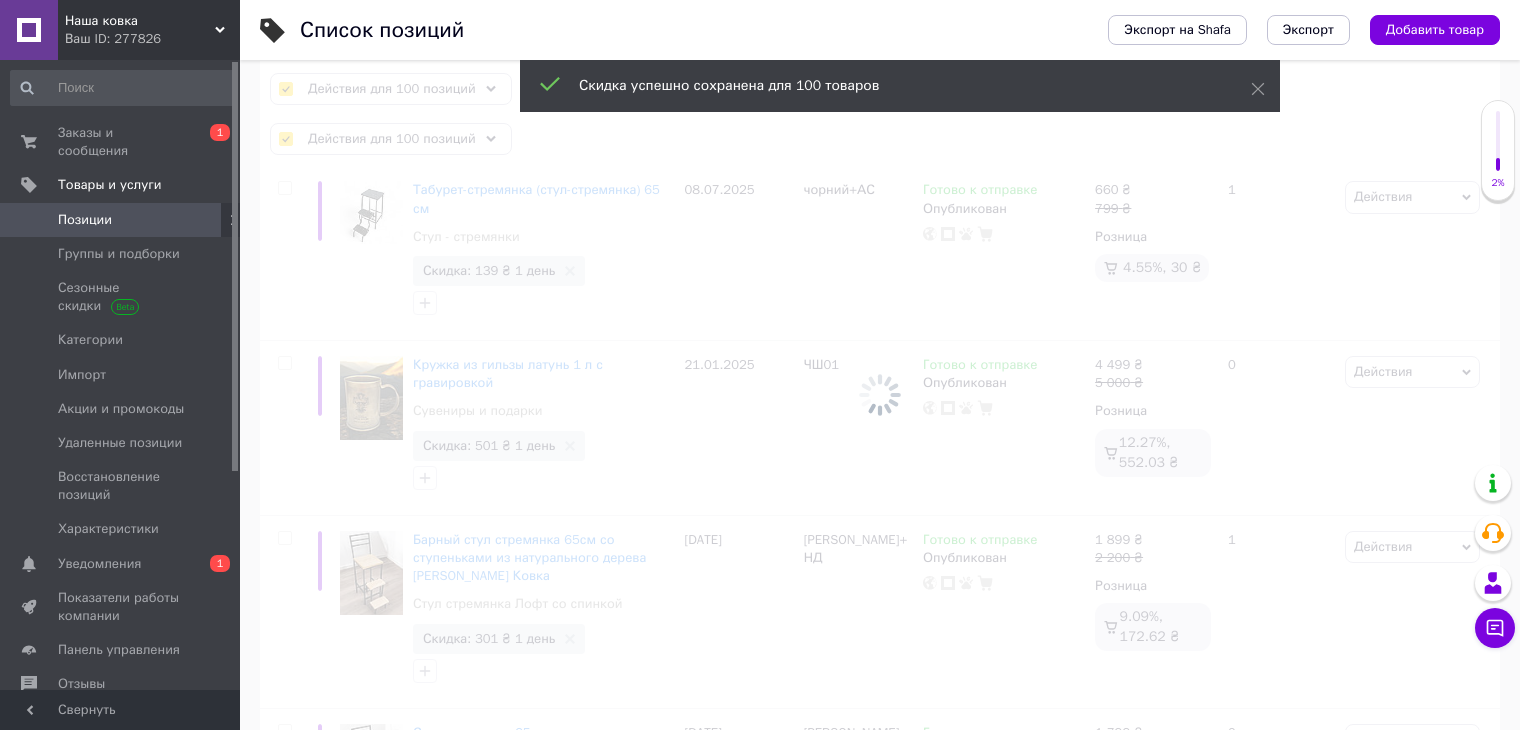 checkbox on "false" 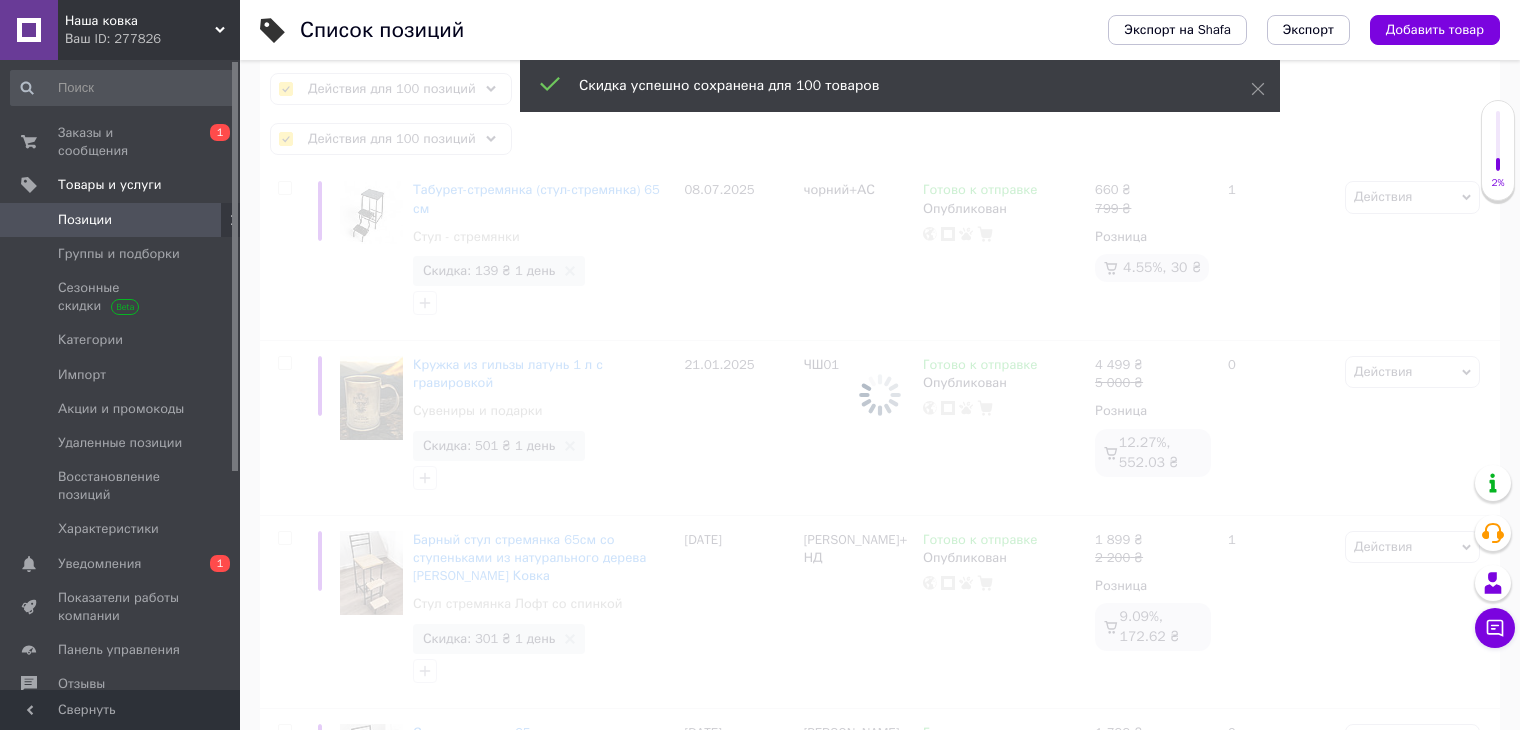 checkbox on "false" 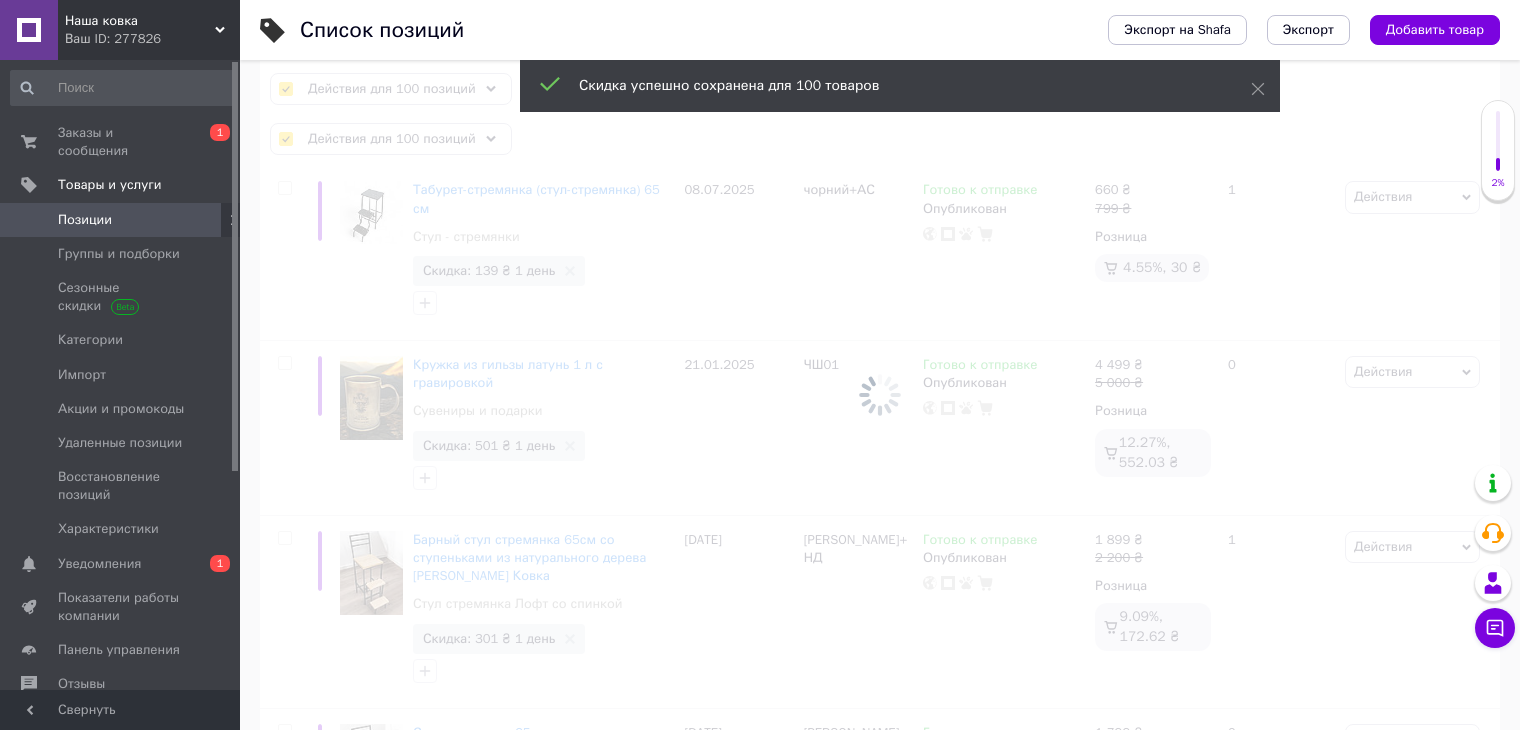 checkbox on "false" 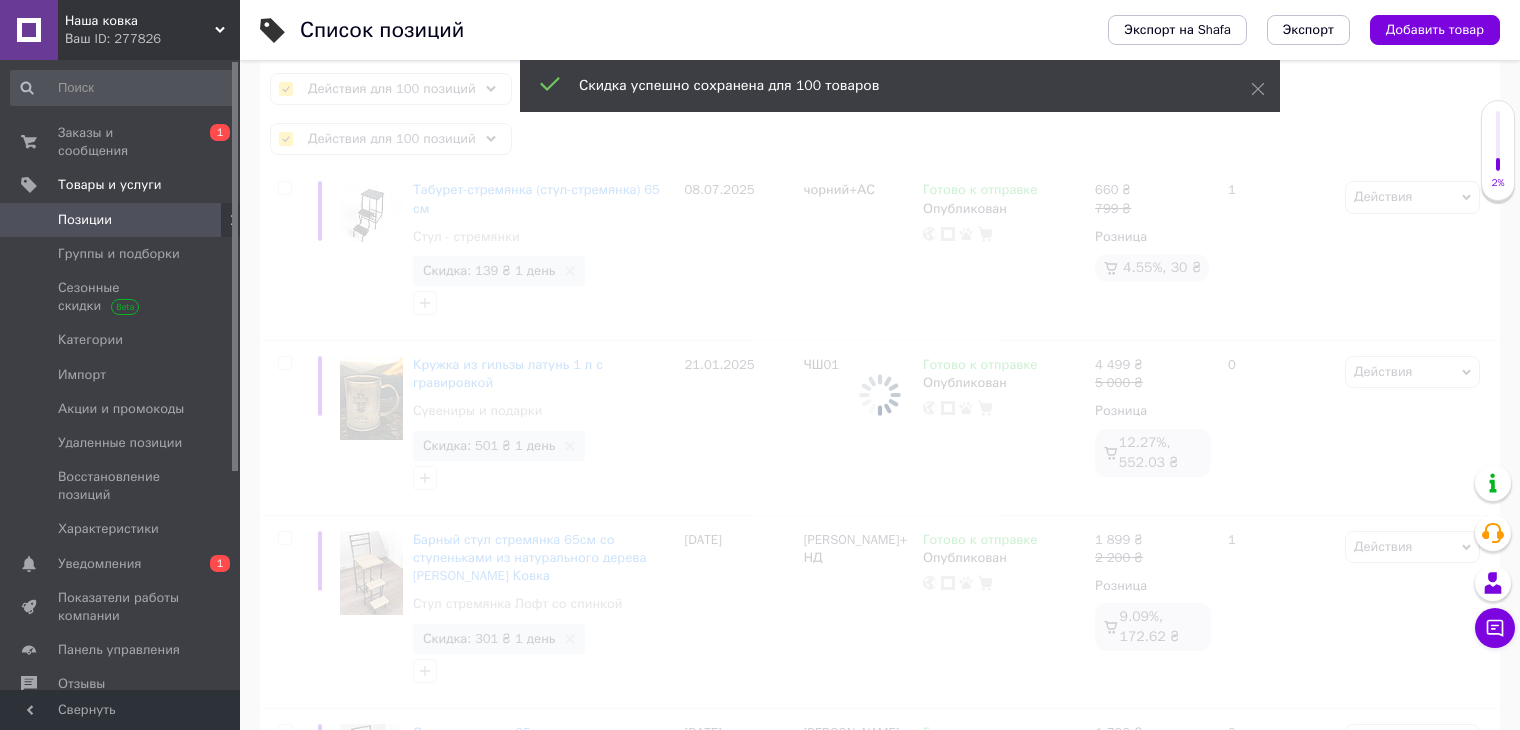 checkbox on "false" 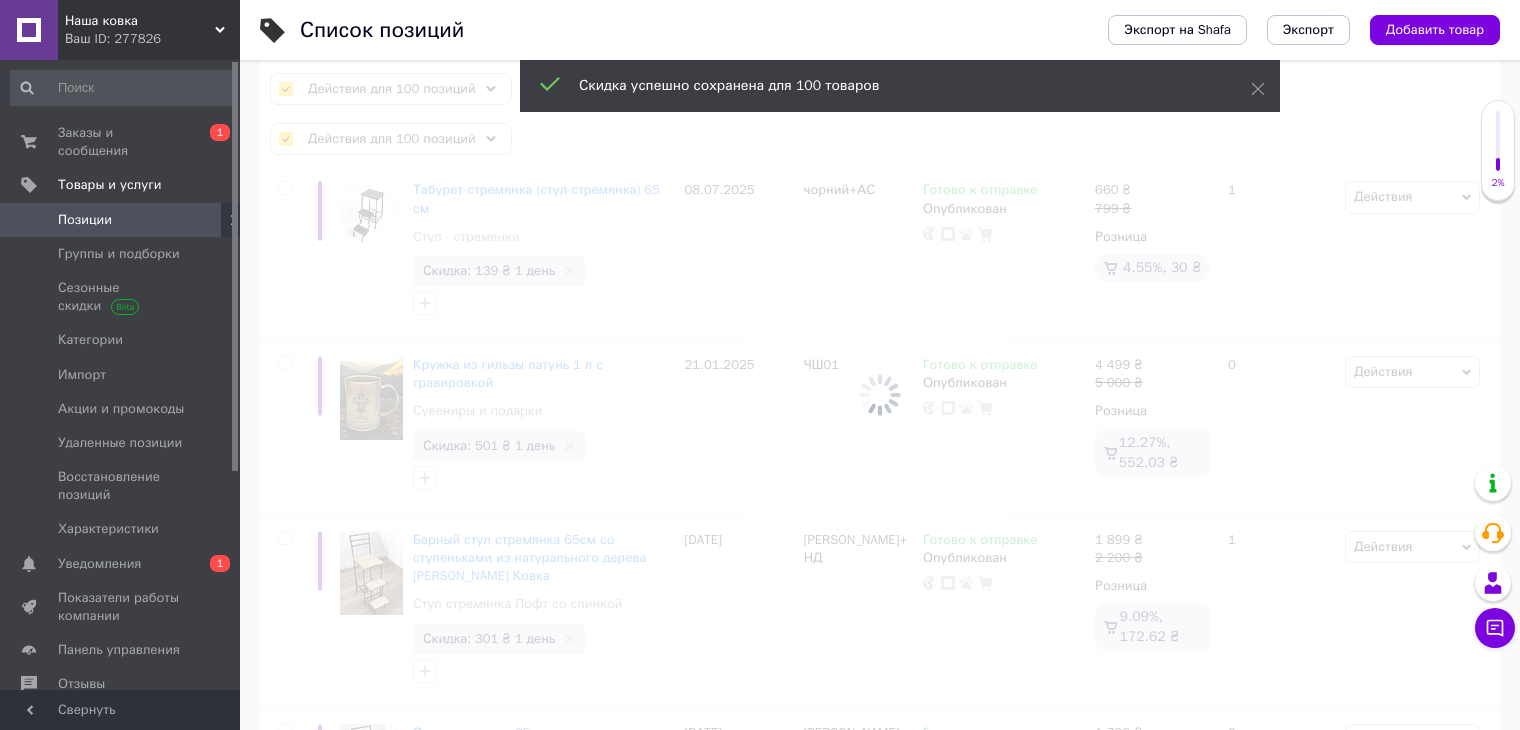 checkbox on "false" 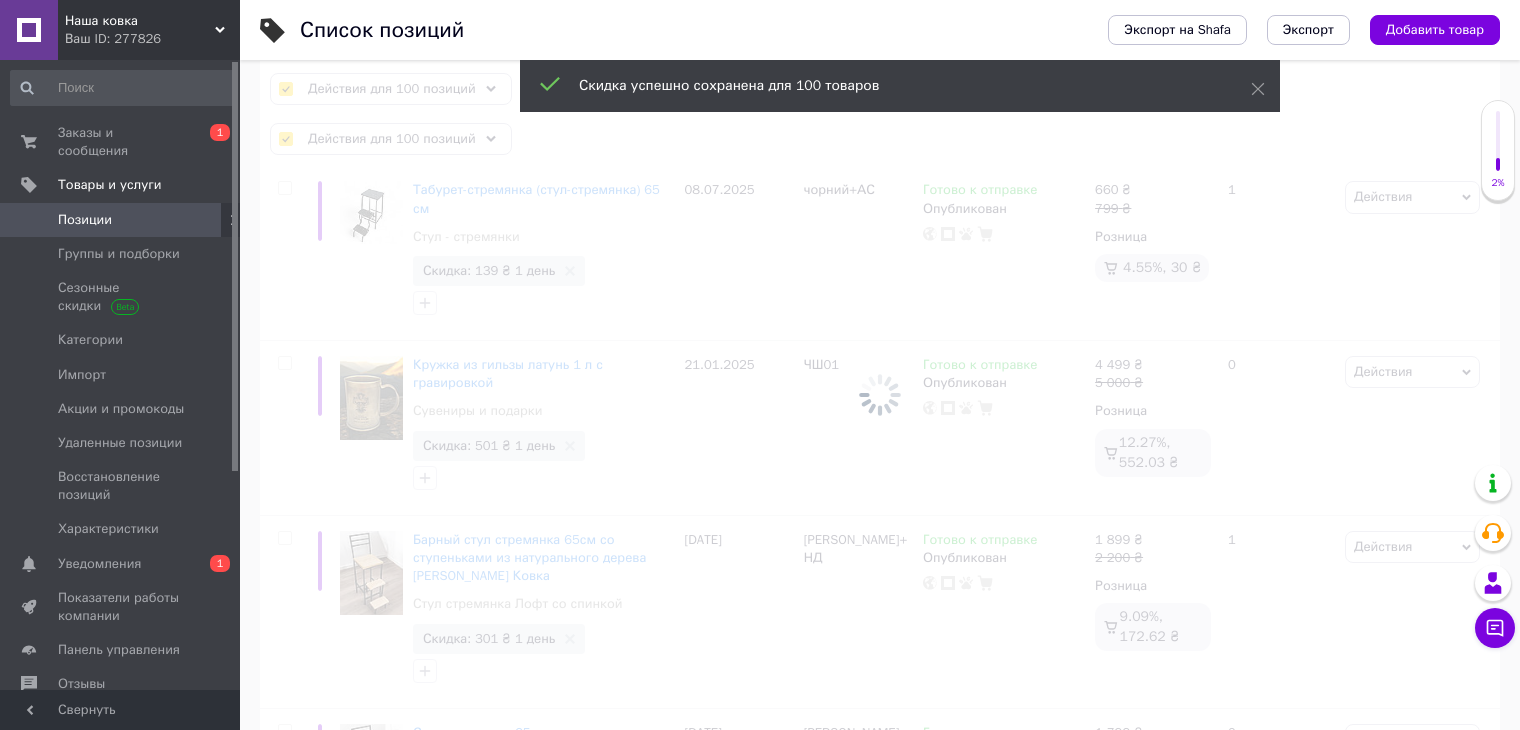 checkbox on "false" 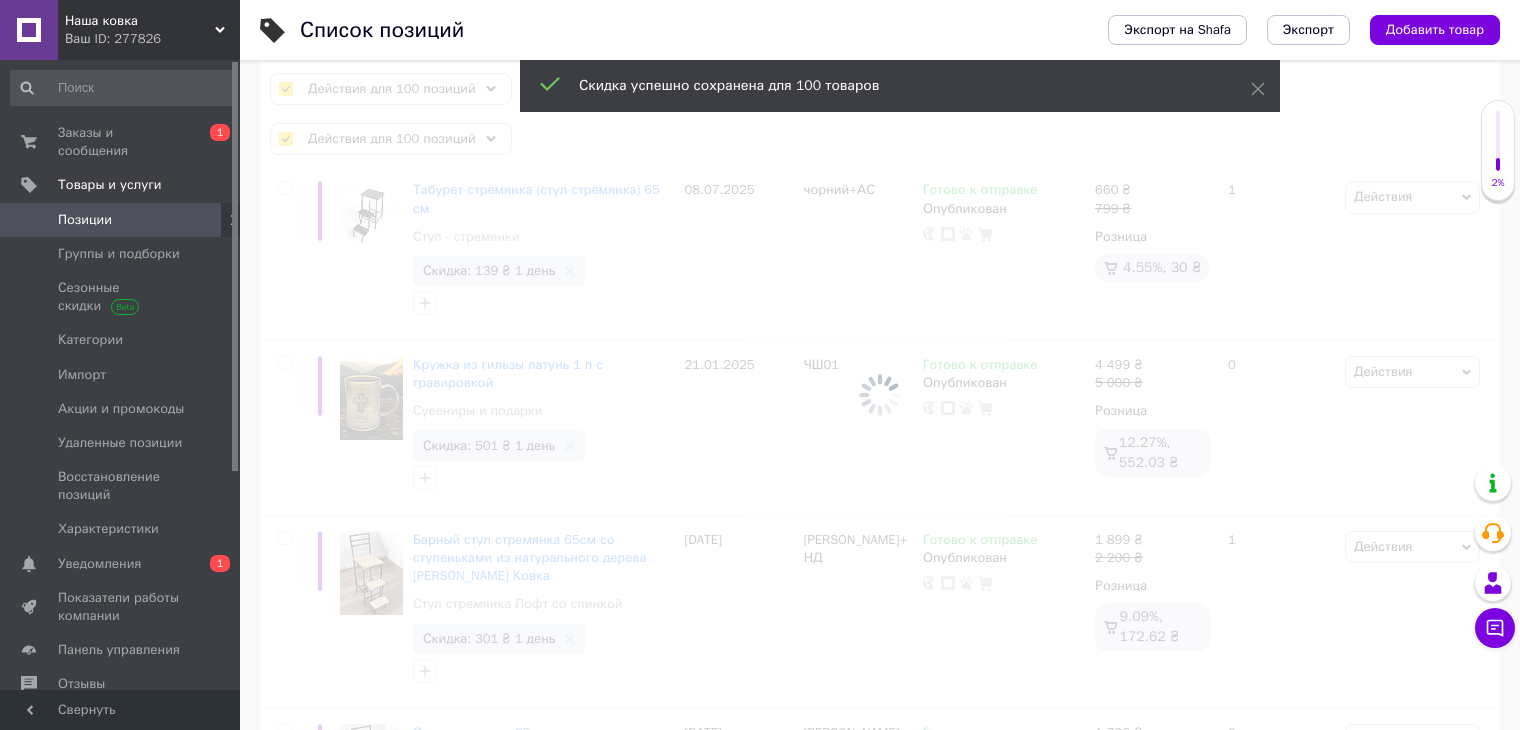 checkbox on "false" 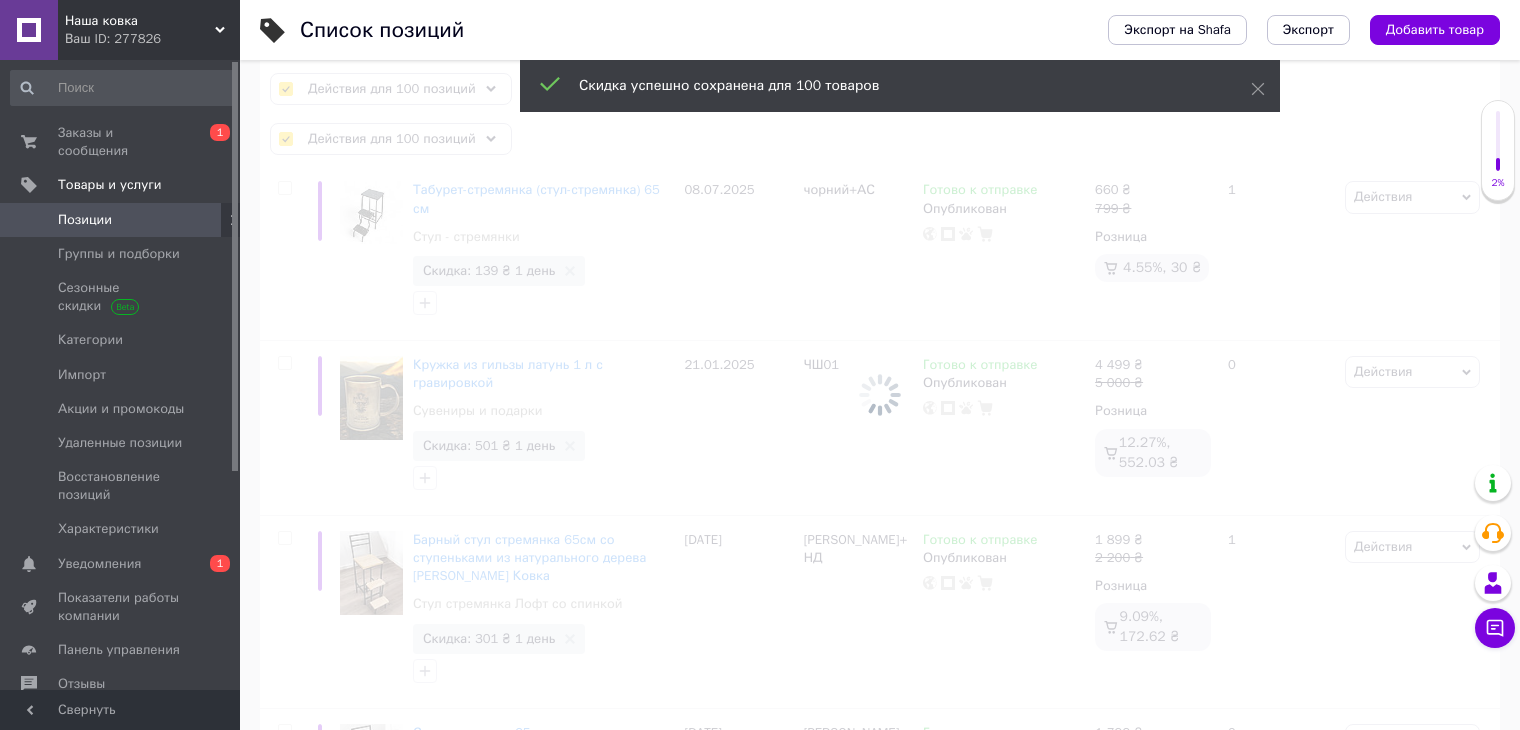 checkbox on "false" 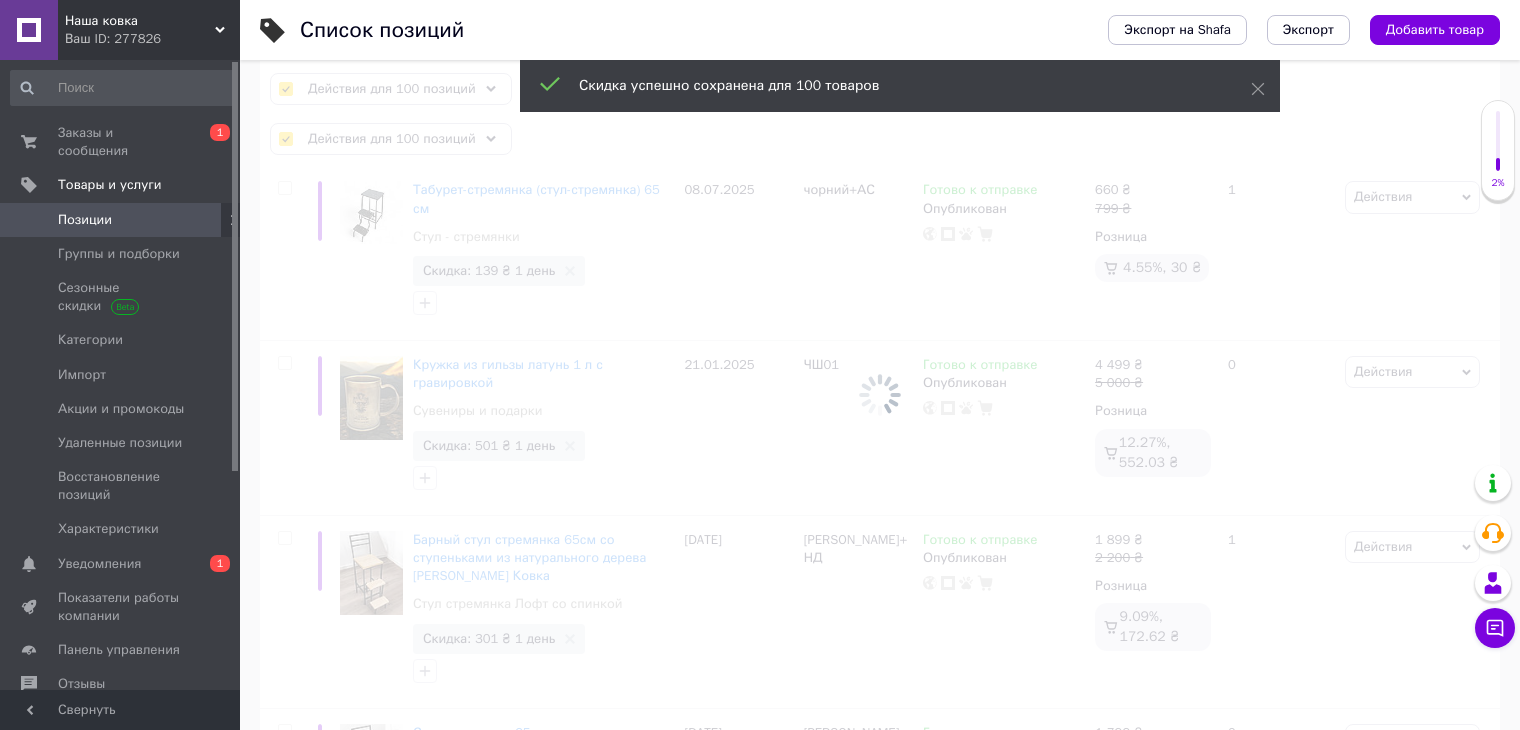 checkbox on "false" 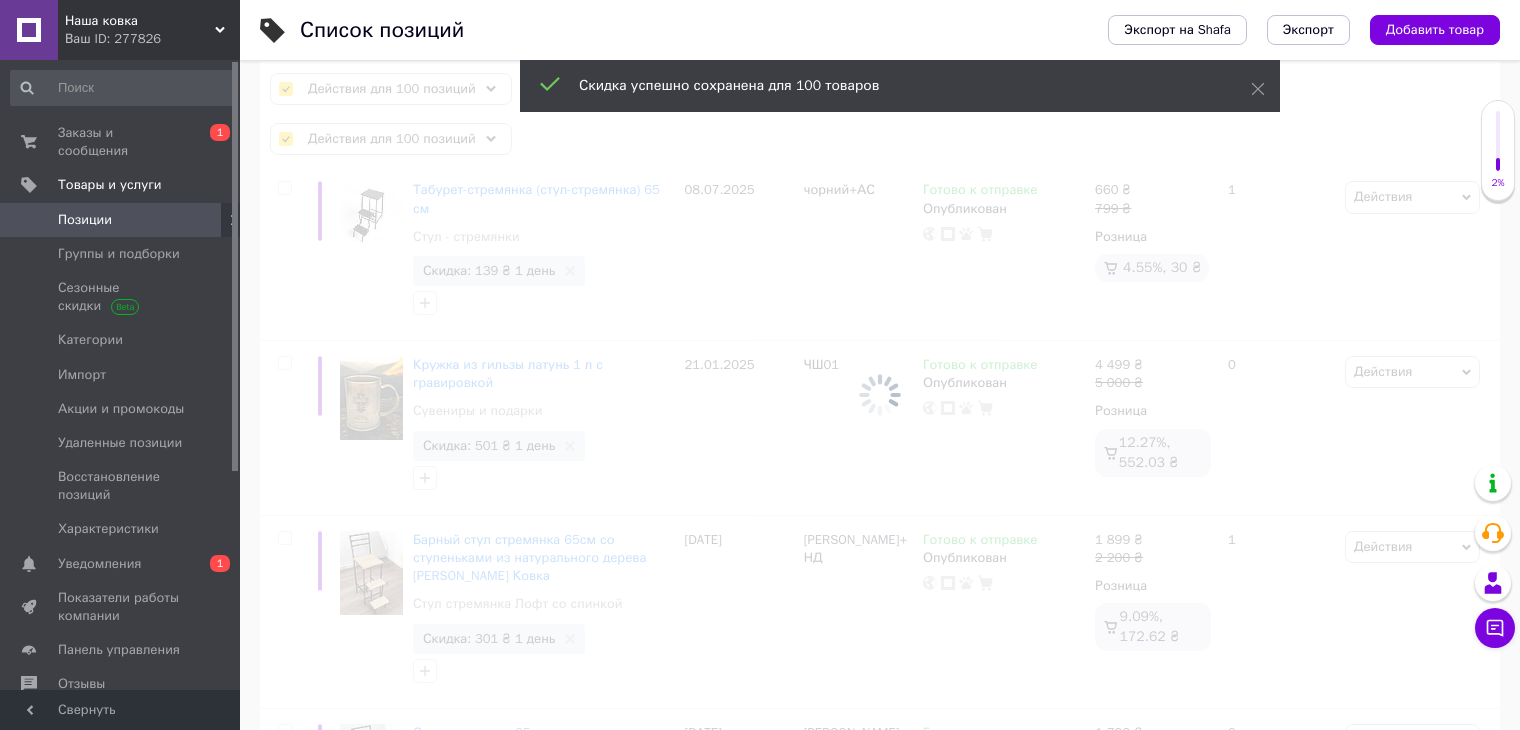 type 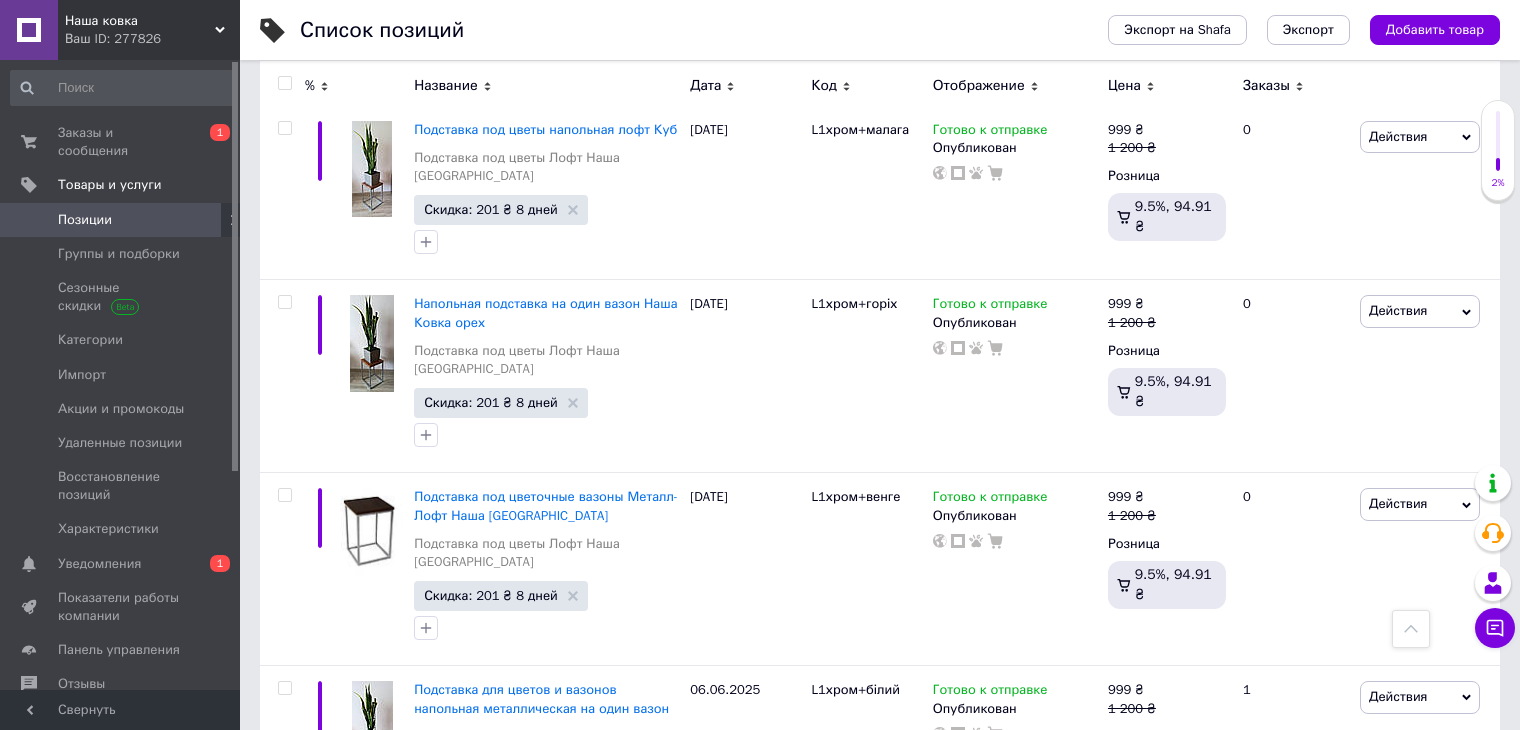 click on "2" at bounding box center [327, 1478] 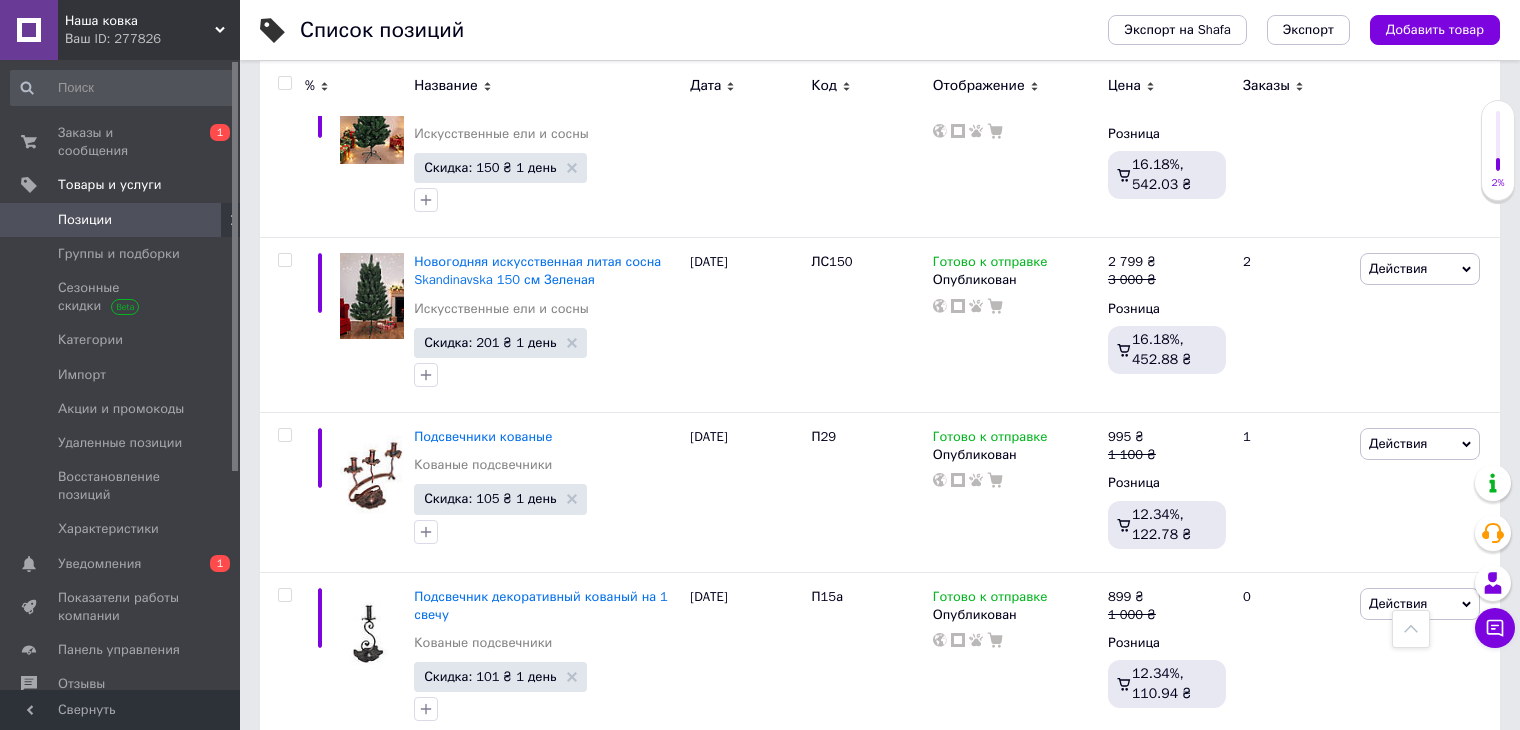 click at bounding box center [284, 83] 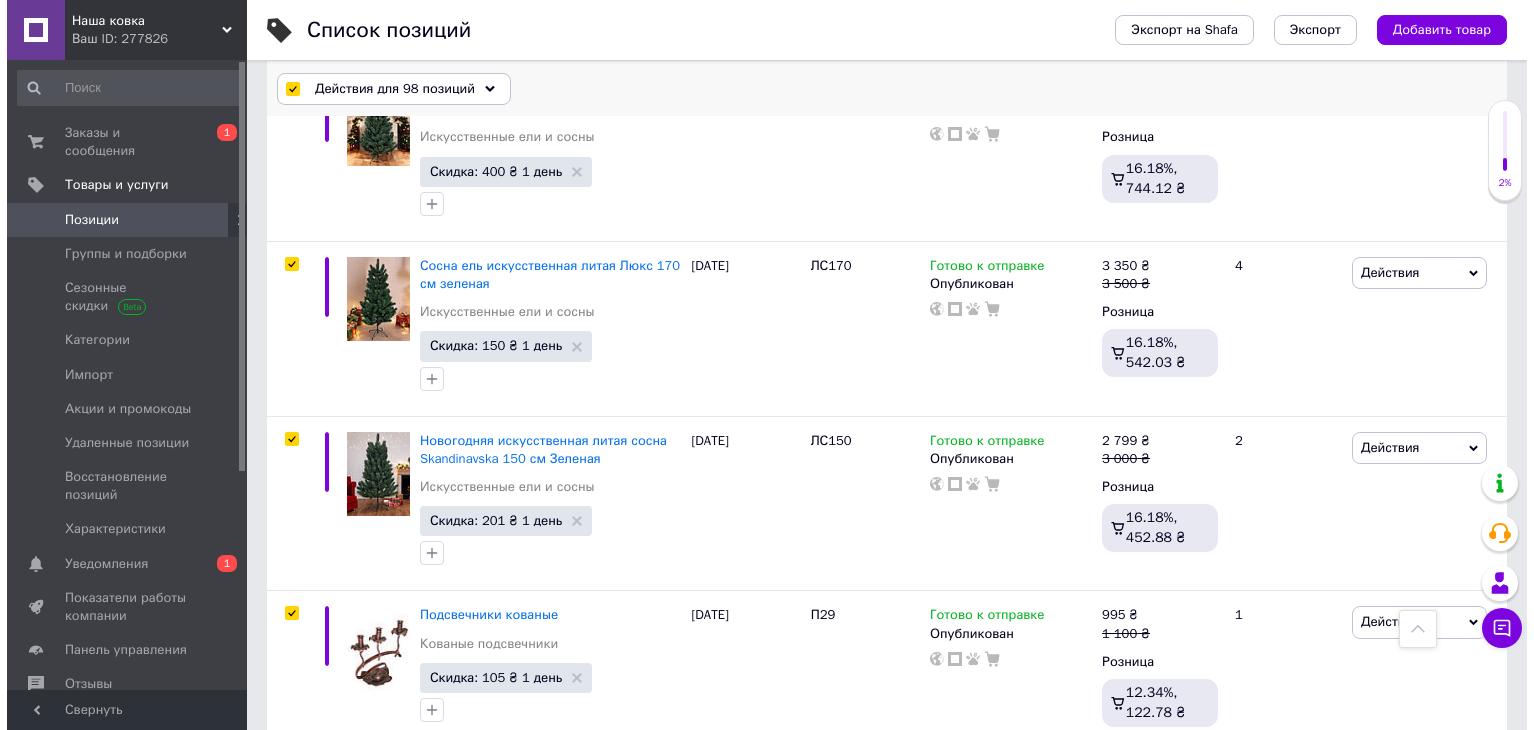 scroll, scrollTop: 17012, scrollLeft: 0, axis: vertical 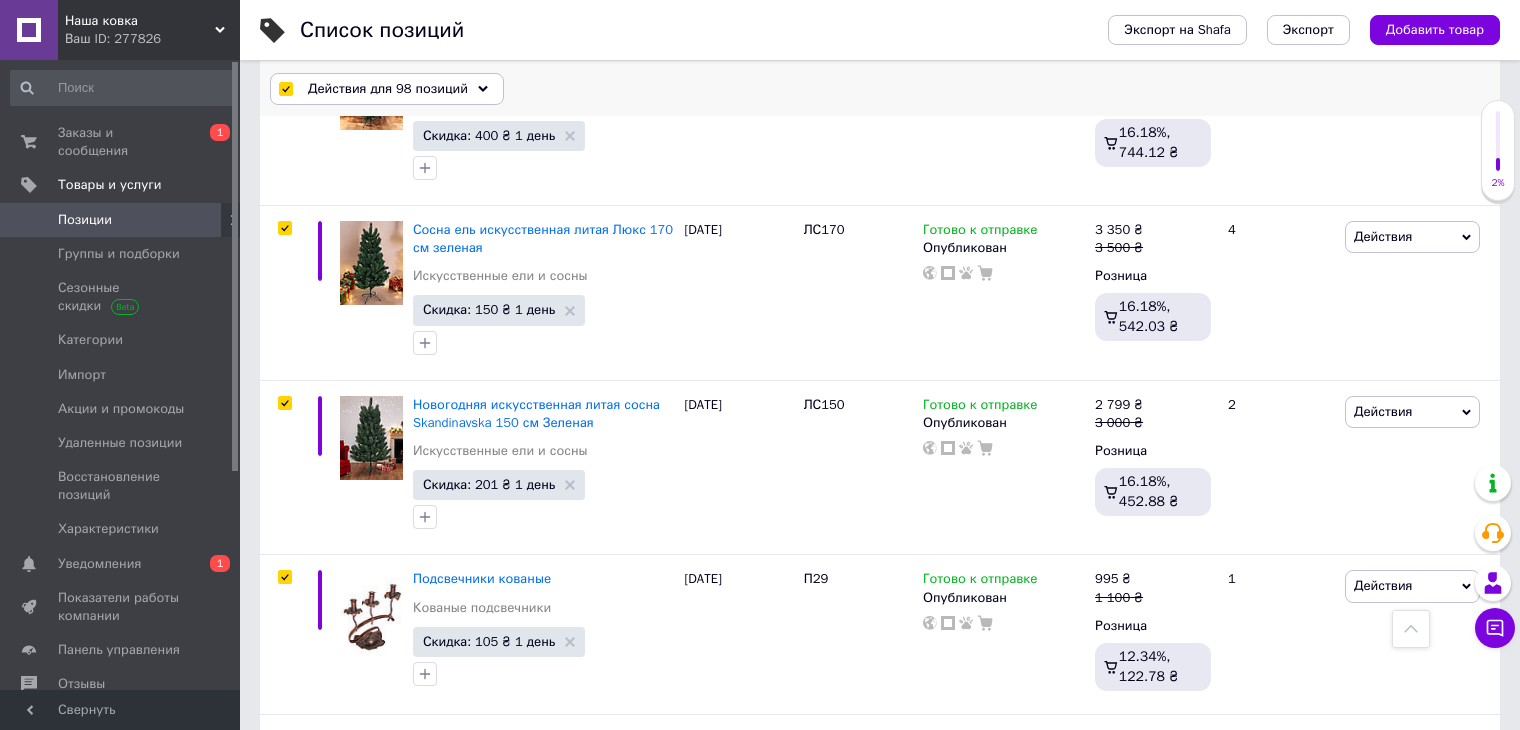 click on "Действия для 98 позиций" at bounding box center (388, 89) 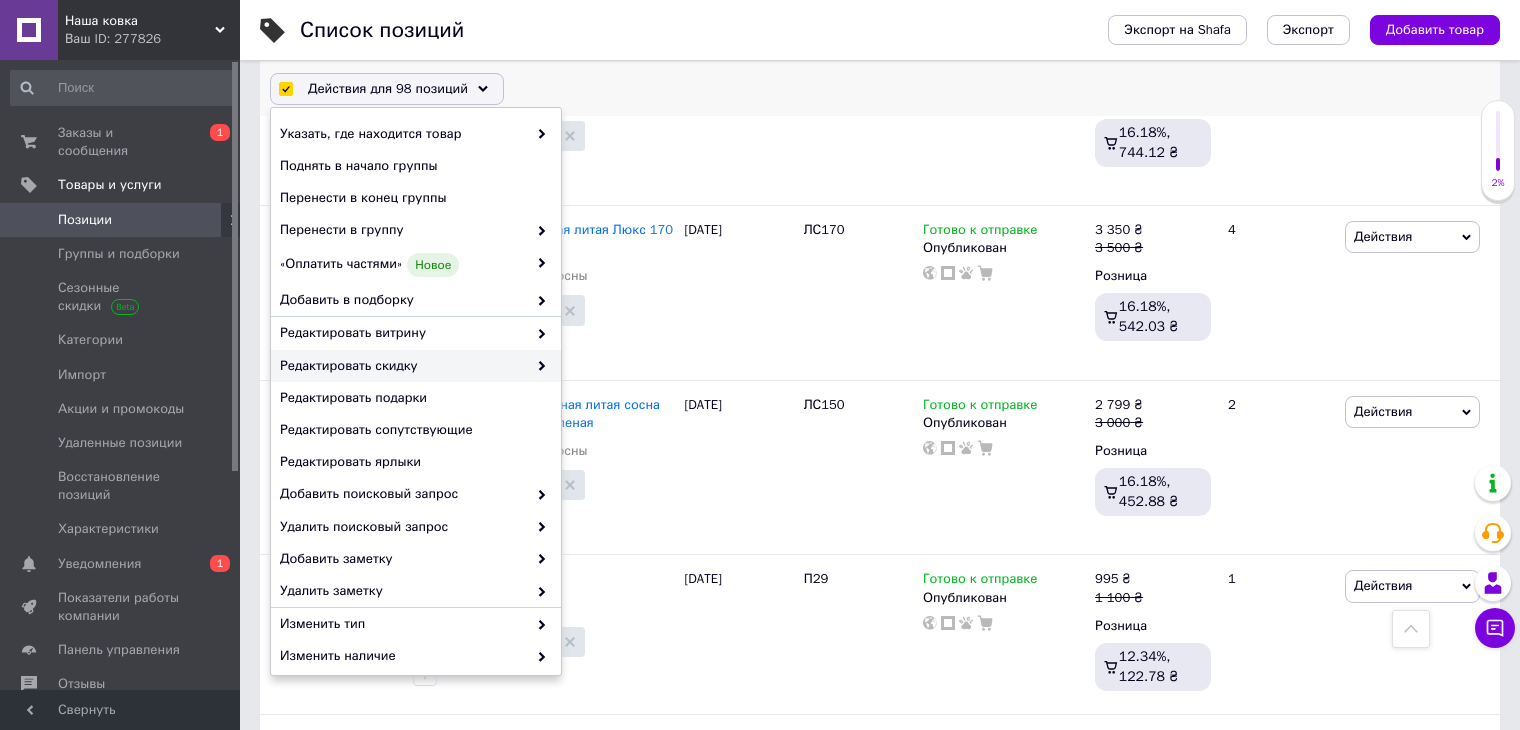 click on "Редактировать скидку" at bounding box center (416, 366) 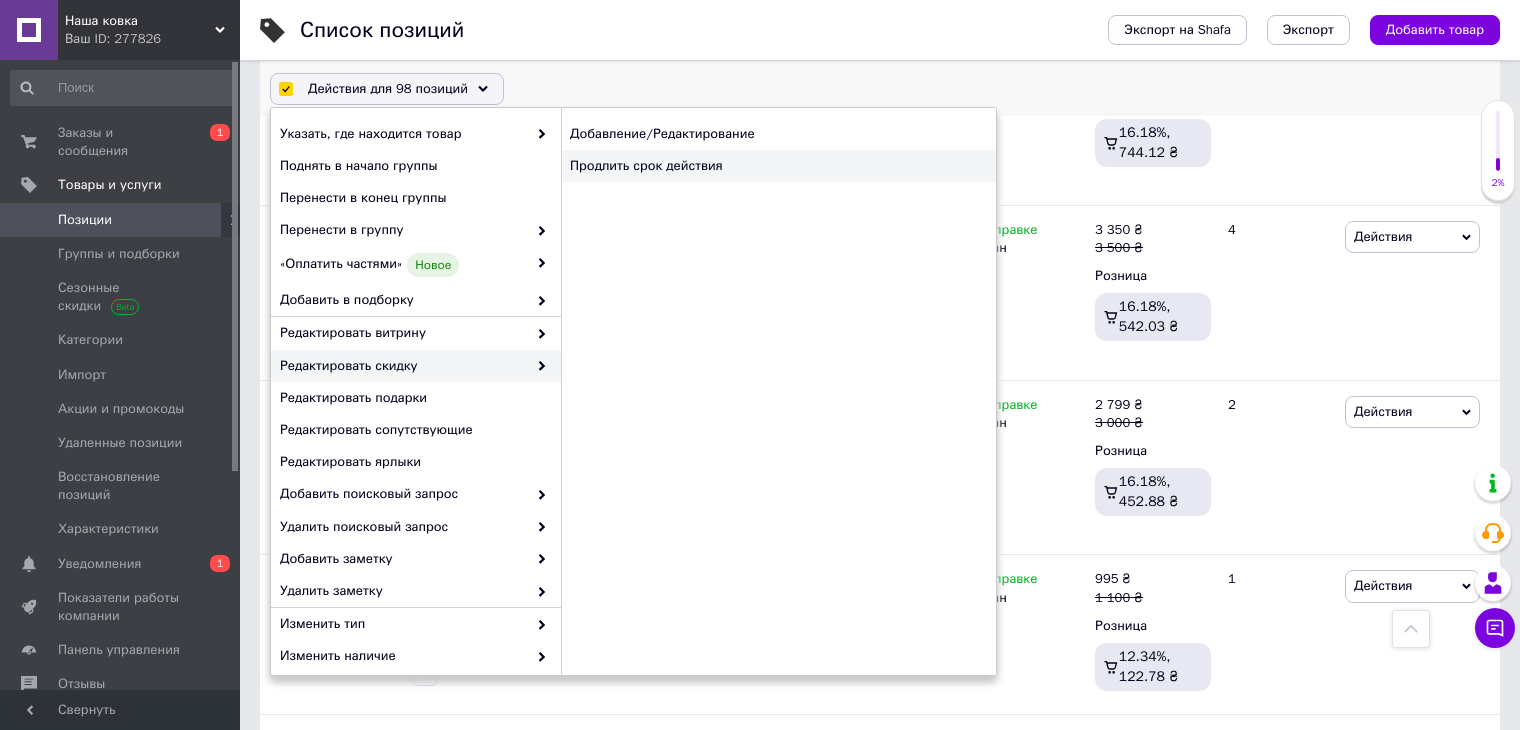 click on "Продлить срок действия" at bounding box center [778, 166] 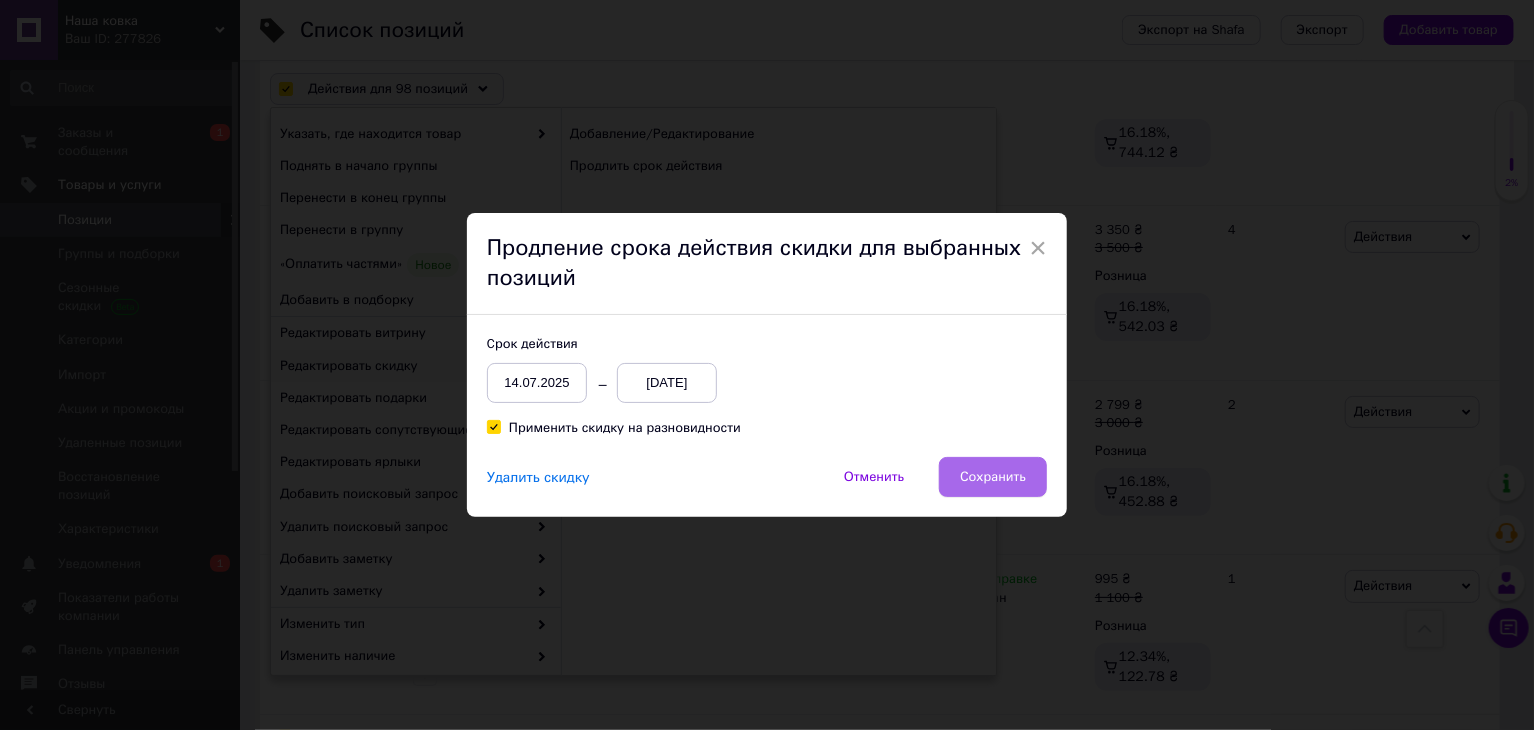 drag, startPoint x: 991, startPoint y: 466, endPoint x: 976, endPoint y: 585, distance: 119.94165 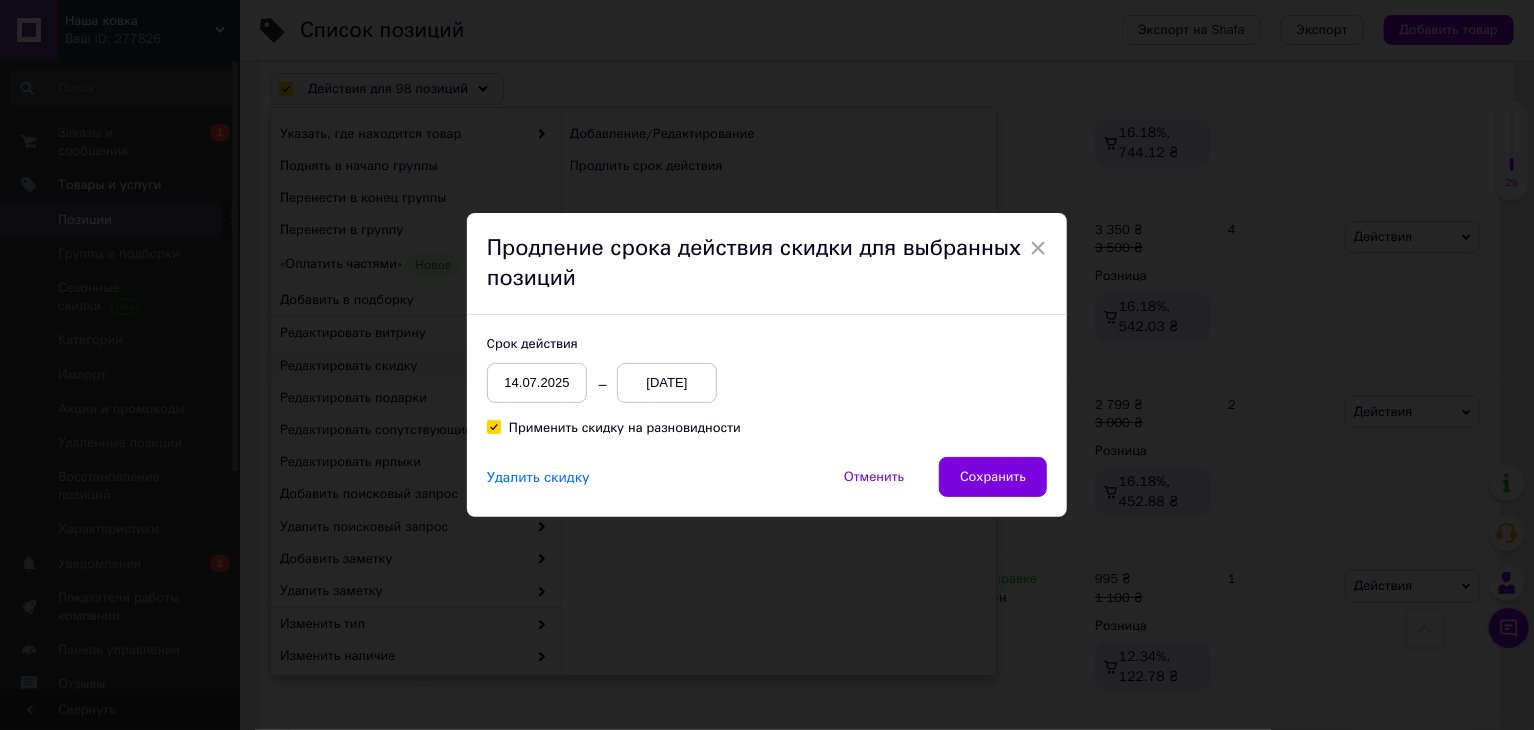 click on "Сохранить" at bounding box center [993, 477] 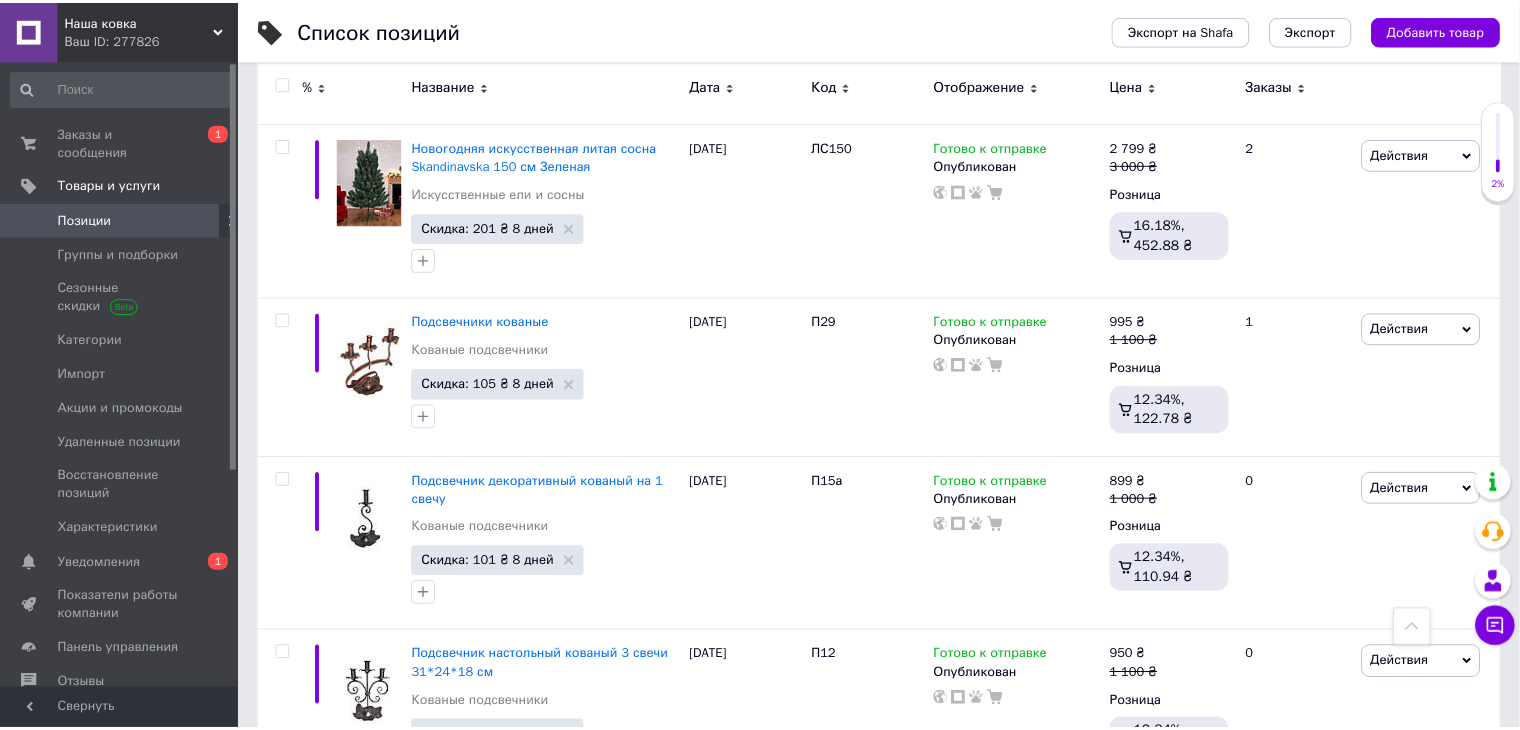 scroll, scrollTop: 16939, scrollLeft: 0, axis: vertical 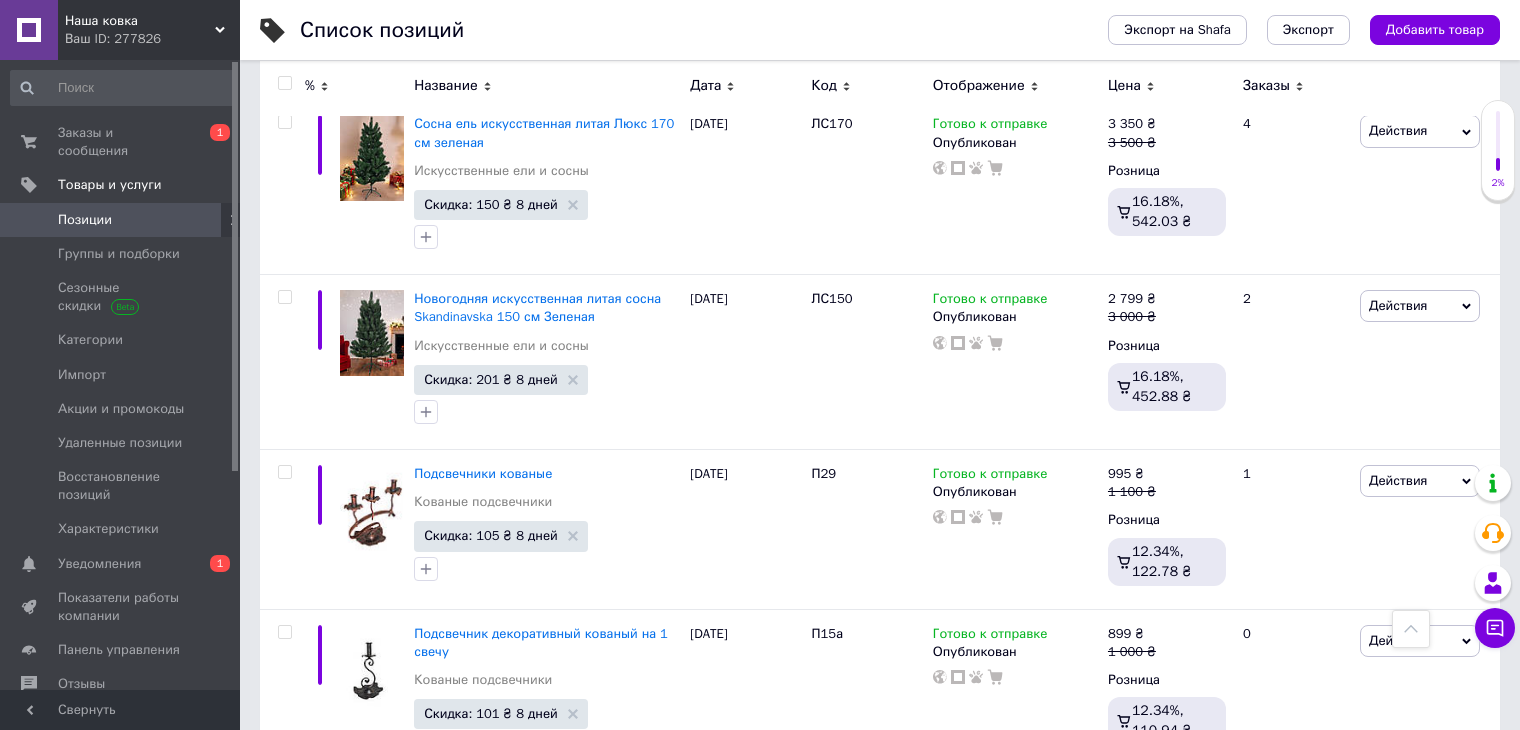 click on "Позиции" at bounding box center [123, 220] 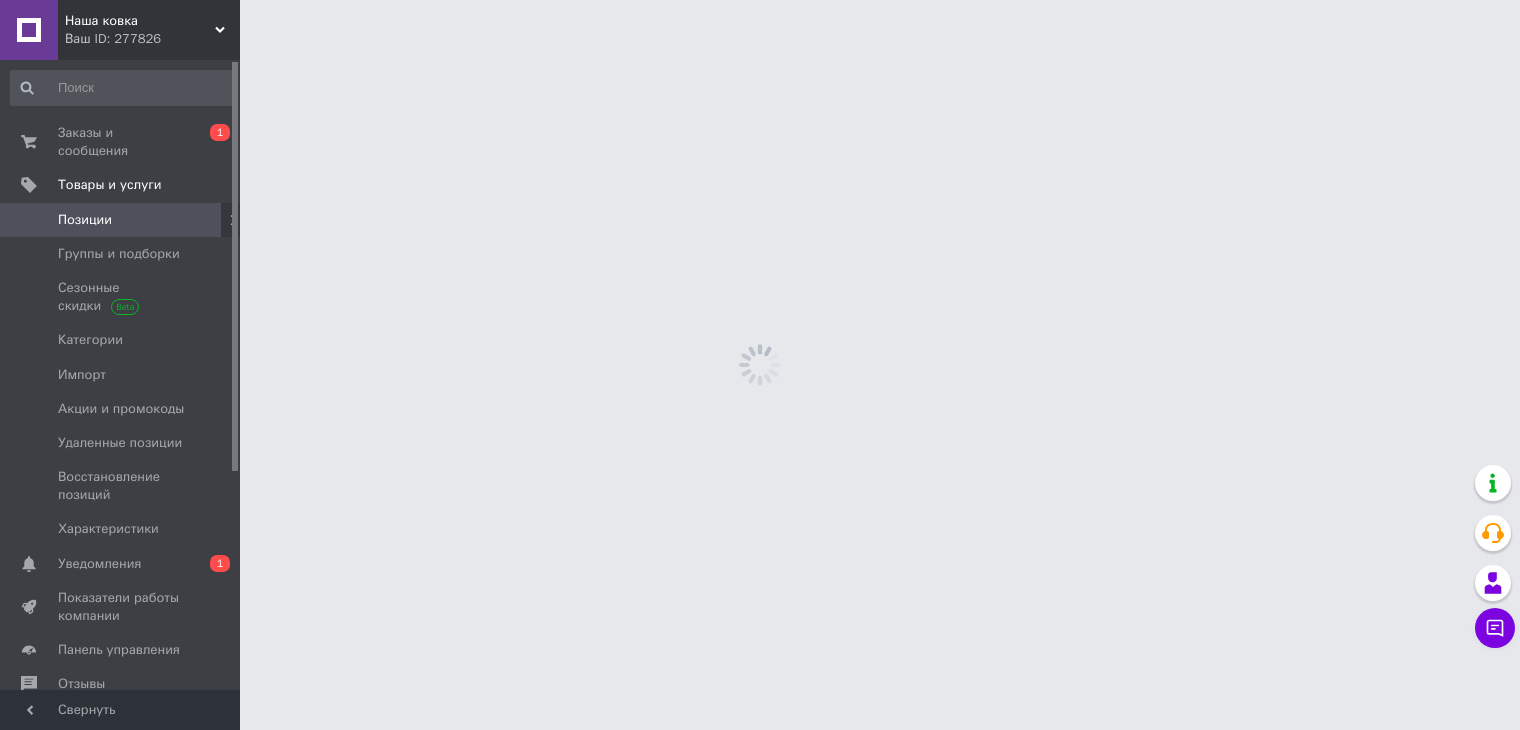 scroll, scrollTop: 0, scrollLeft: 0, axis: both 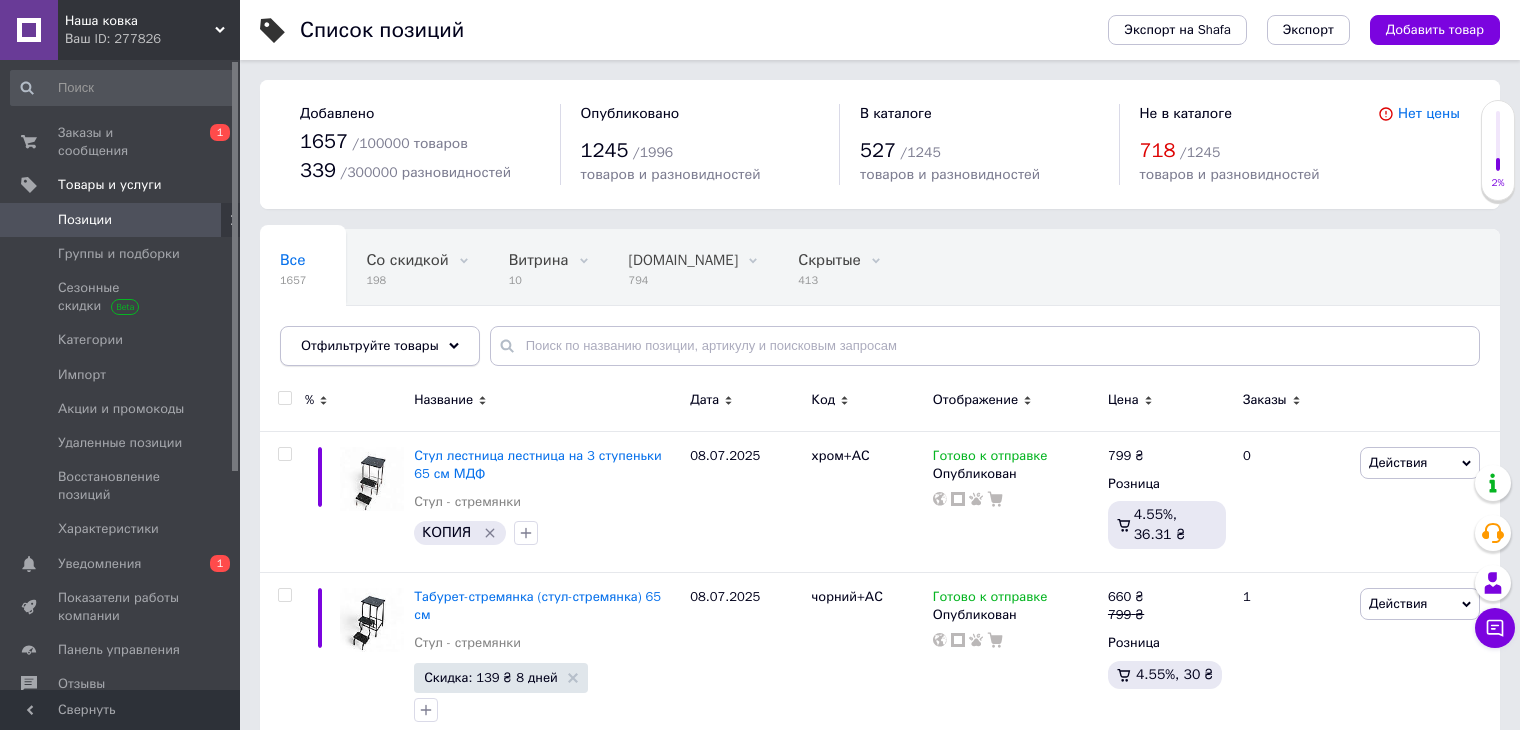 click on "Отфильтруйте товары" at bounding box center (380, 346) 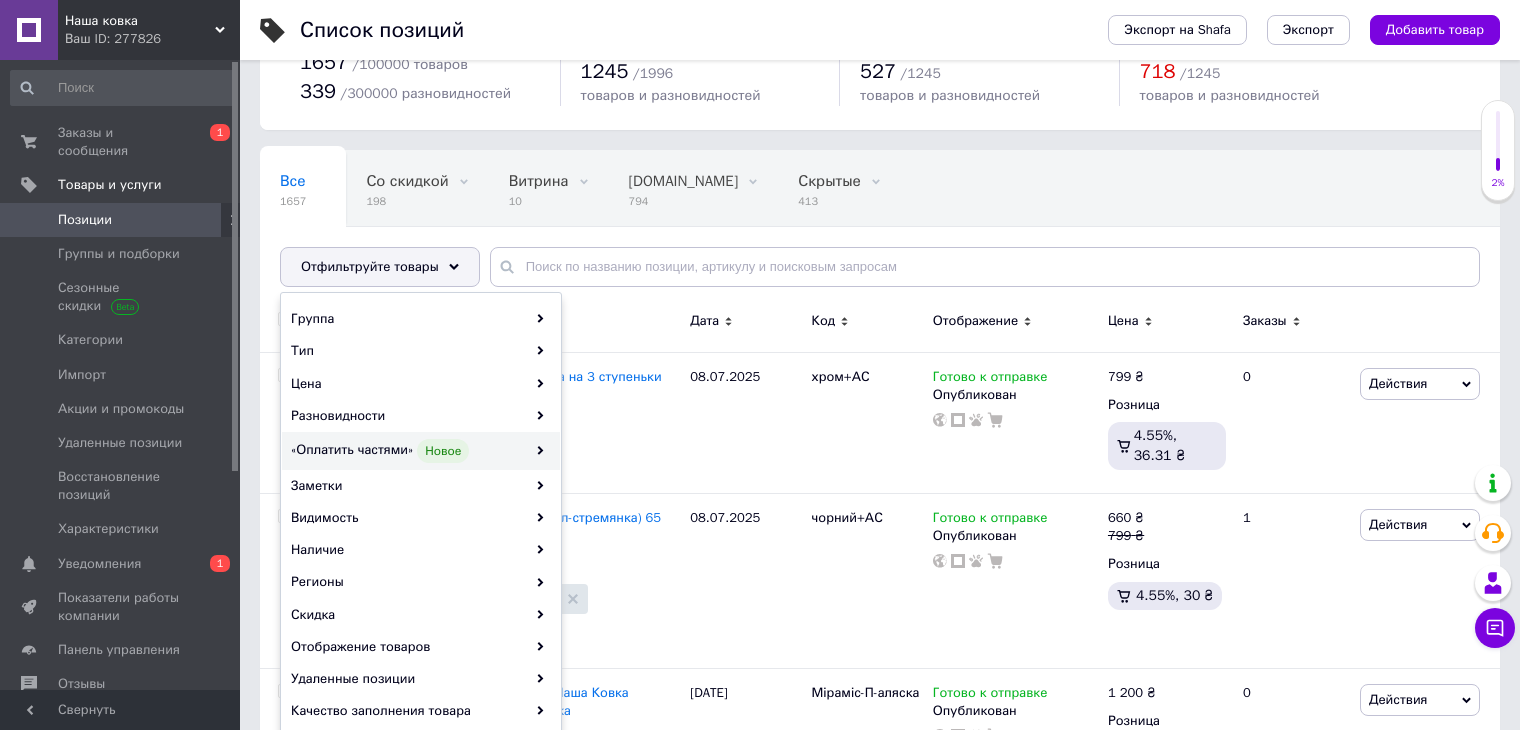 scroll, scrollTop: 200, scrollLeft: 0, axis: vertical 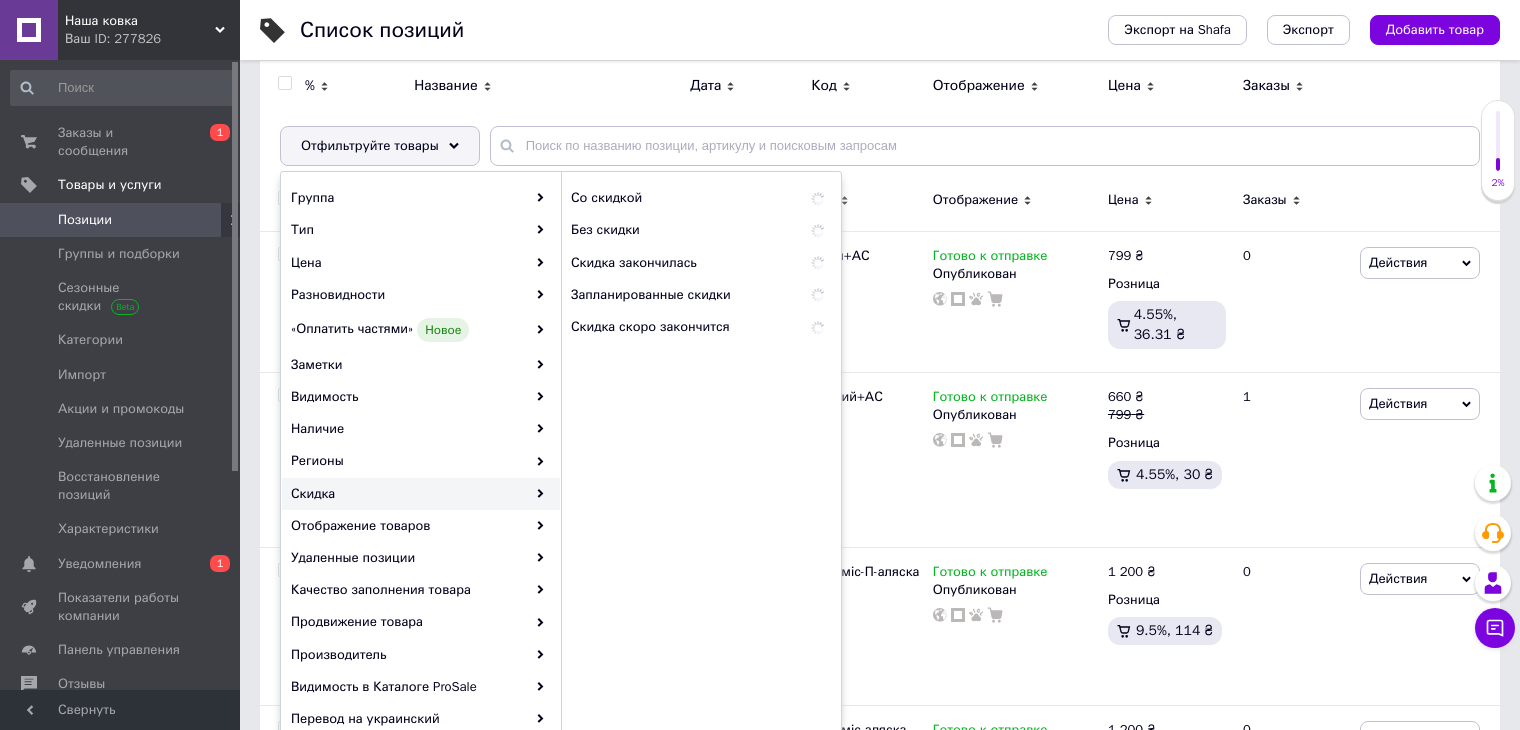 click on "Скидка" at bounding box center (421, 494) 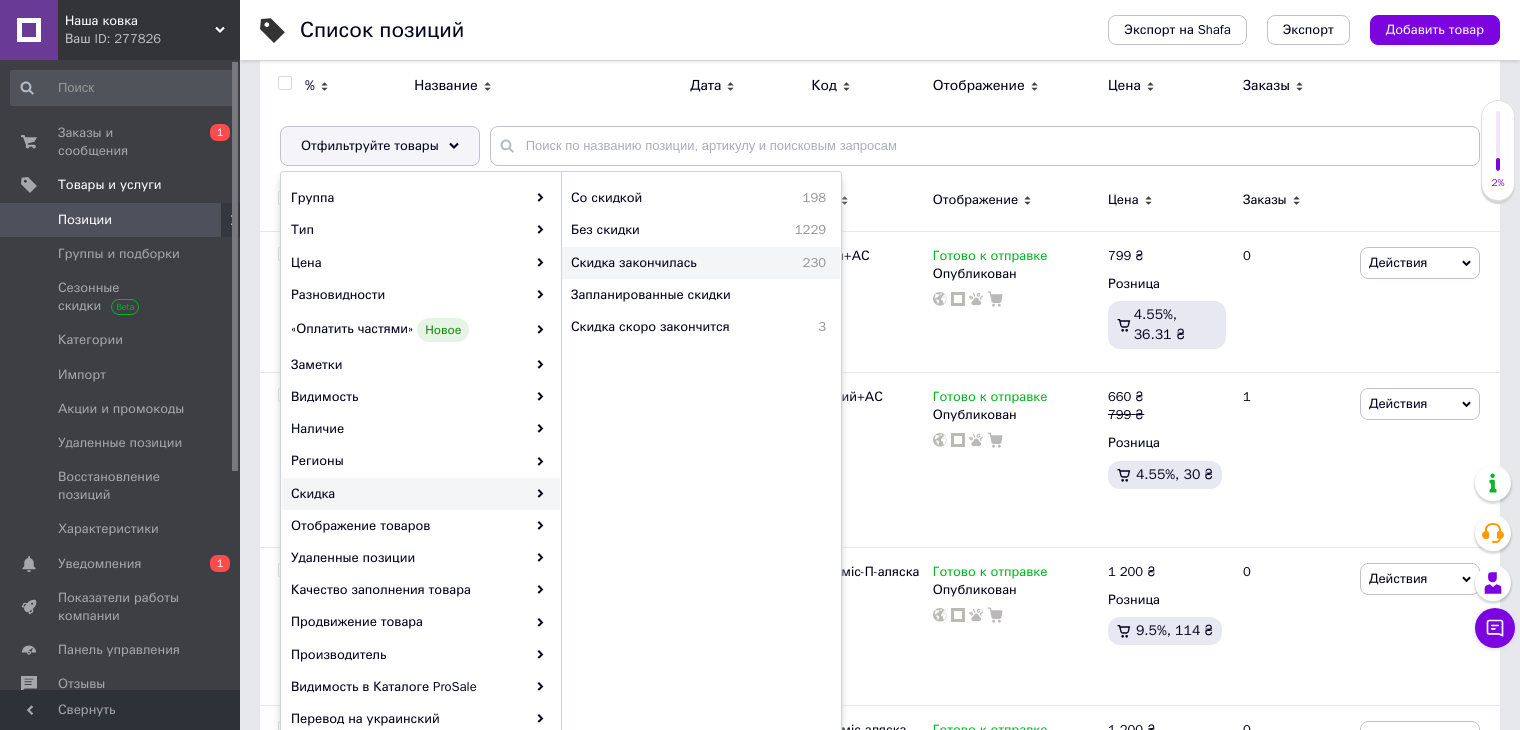 click on "Скидка закончилась" at bounding box center (672, 263) 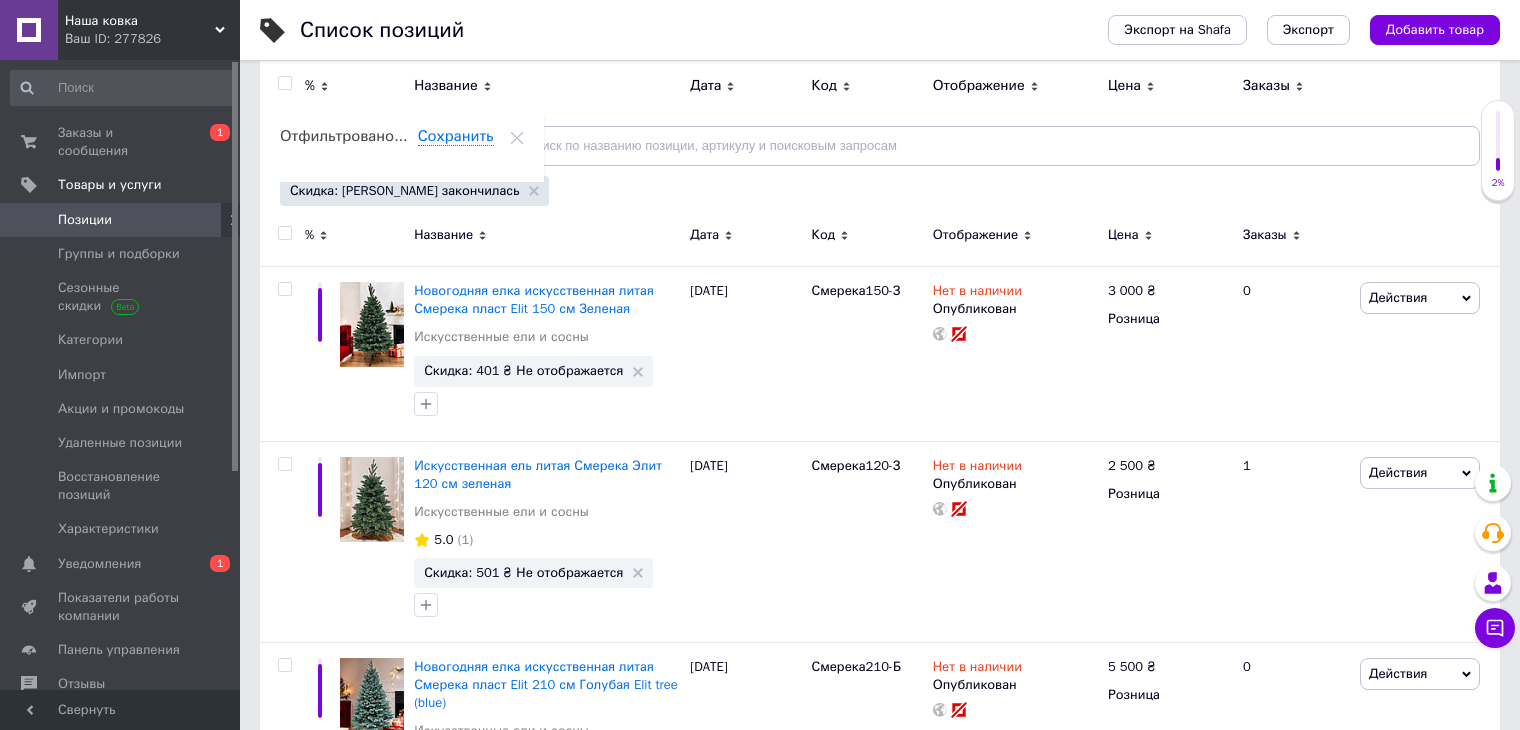 click on "Отфильтруйте товары" at bounding box center (380, 146) 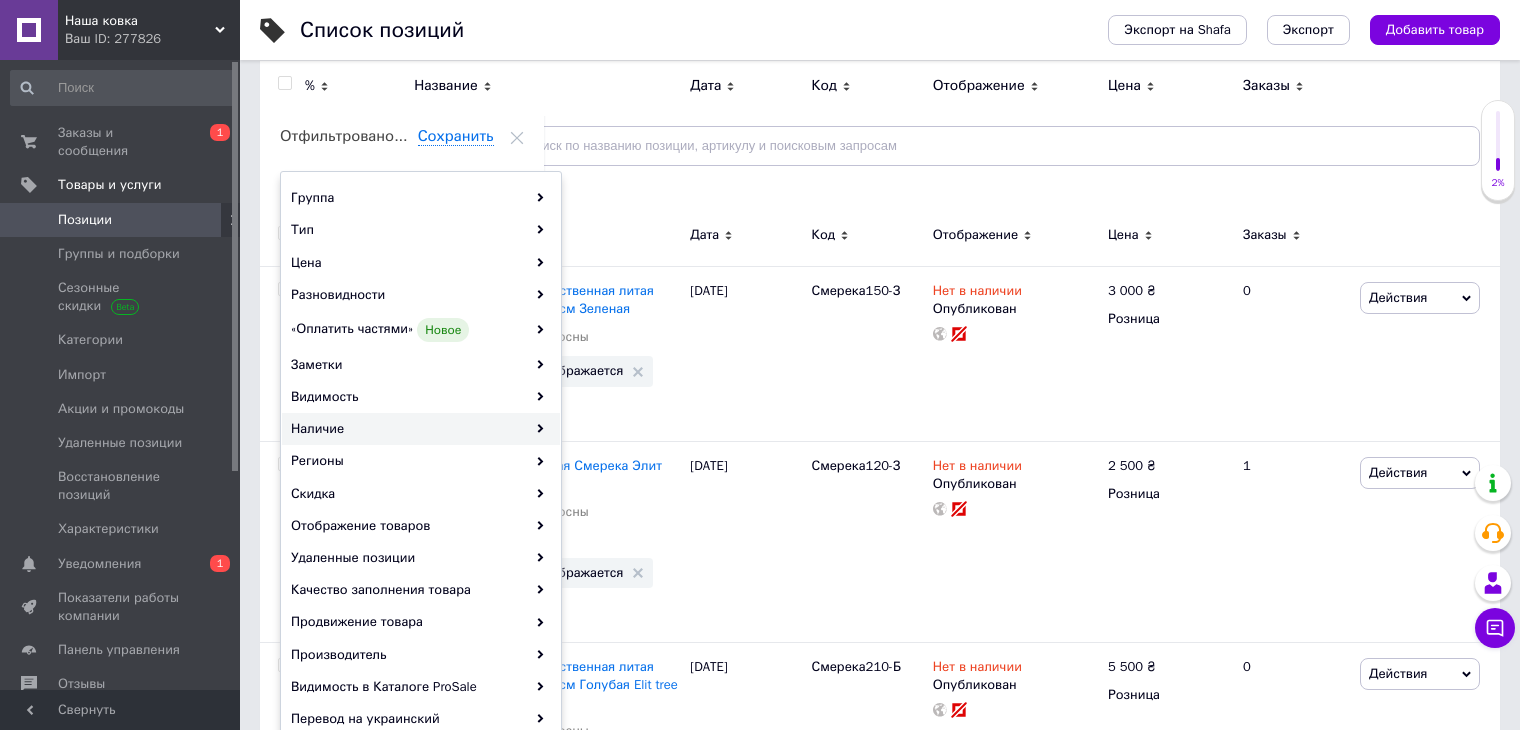 click on "Наличие" at bounding box center [421, 429] 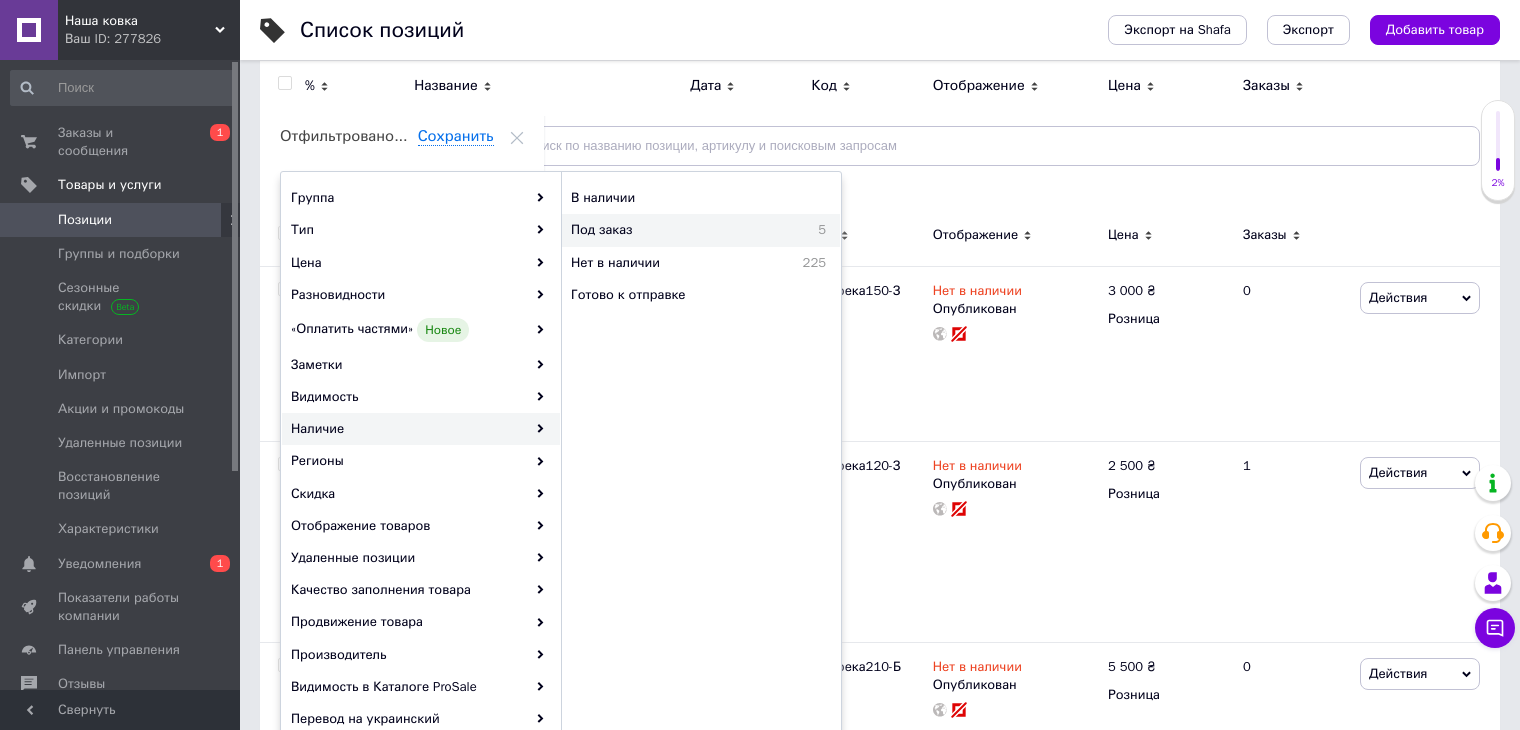 click on "Под заказ" at bounding box center (670, 230) 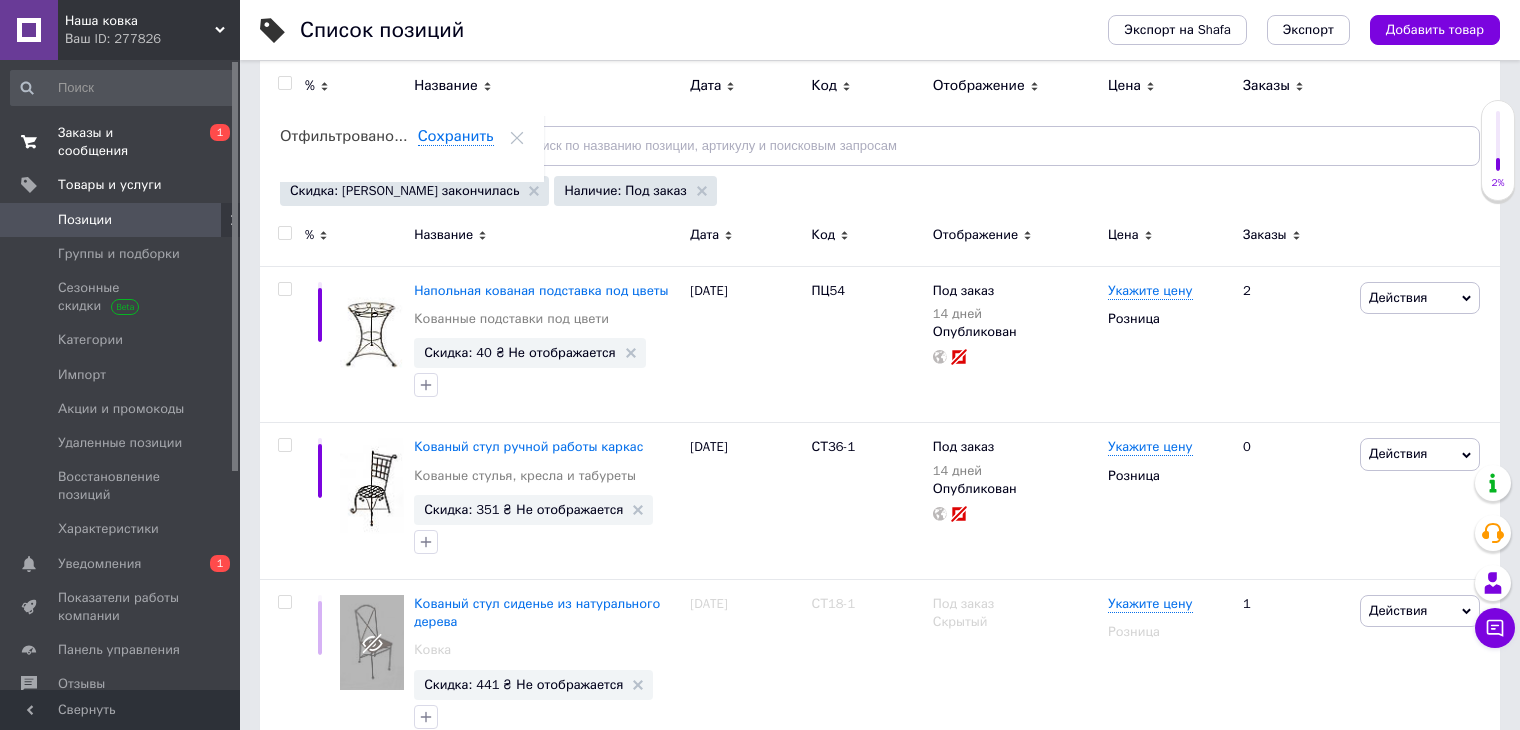 click on "Заказы и сообщения" at bounding box center (121, 142) 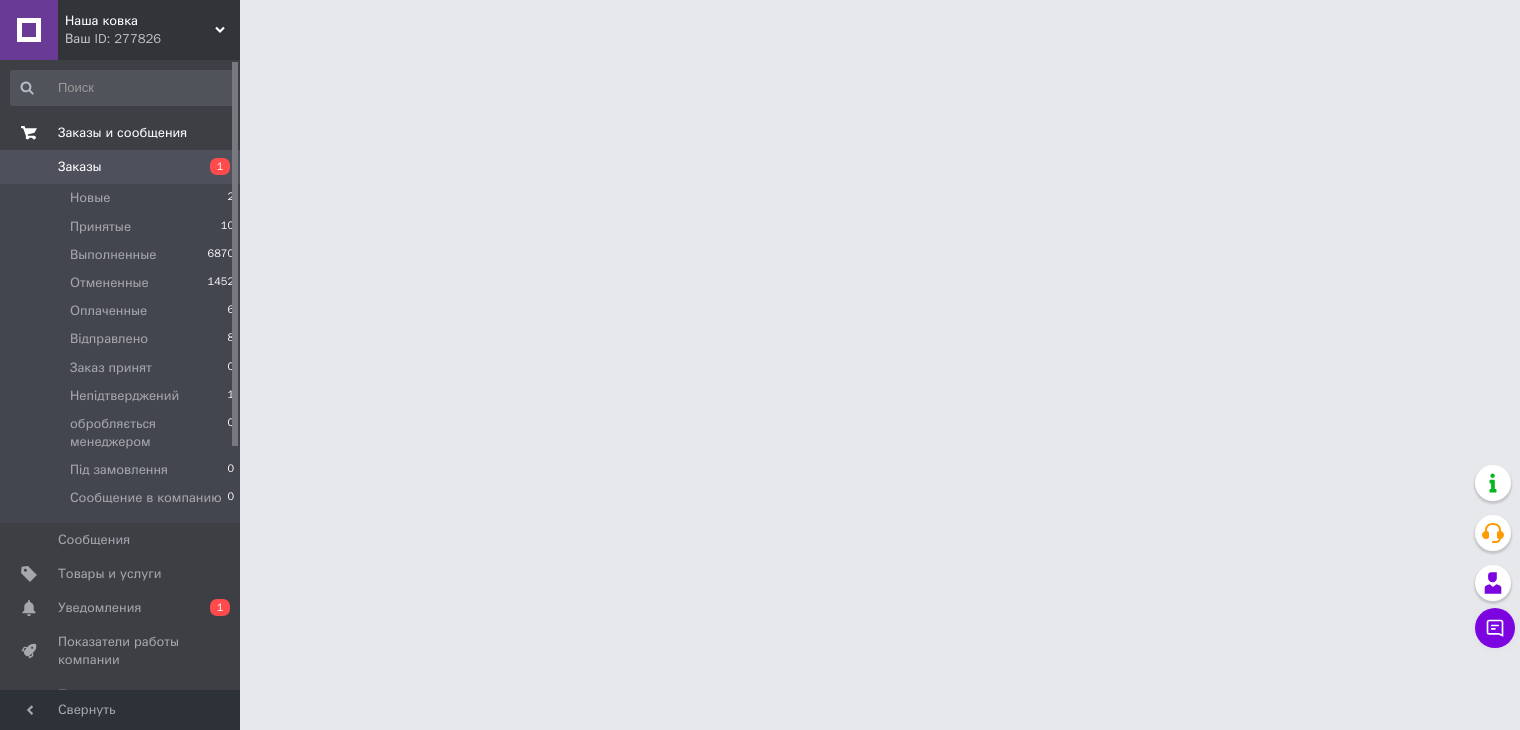 scroll, scrollTop: 0, scrollLeft: 0, axis: both 